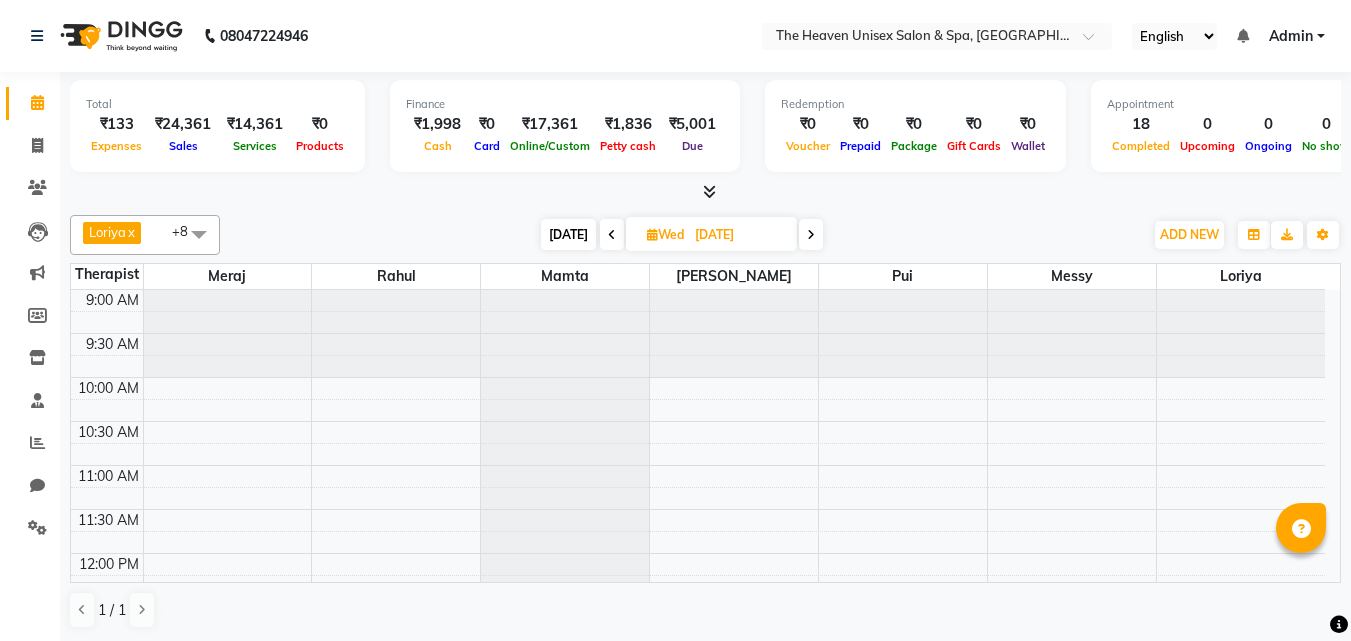 scroll, scrollTop: 0, scrollLeft: 0, axis: both 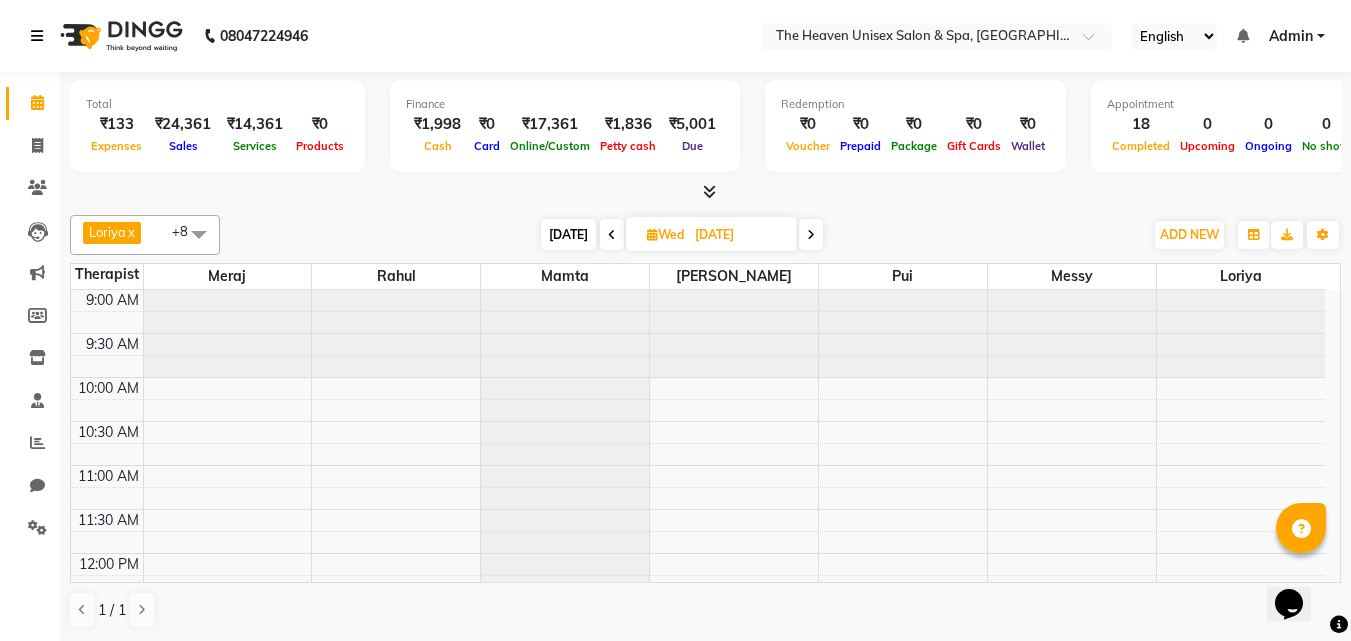 click at bounding box center [41, 36] 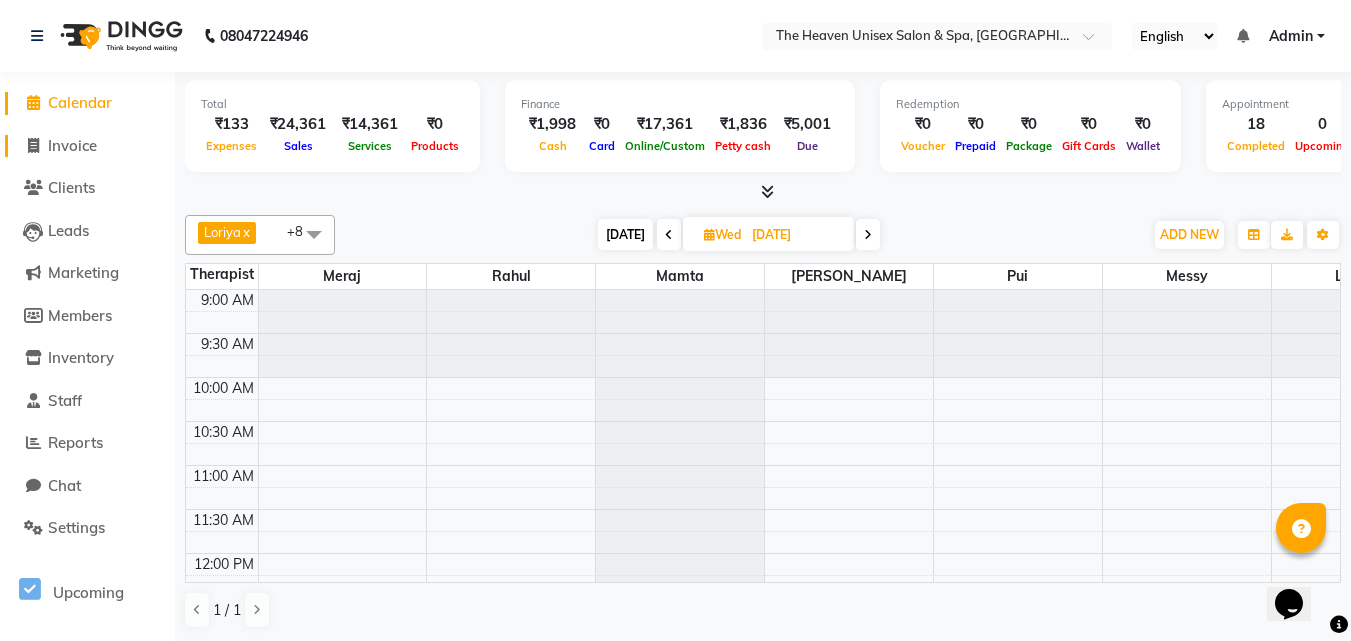 click on "Invoice" 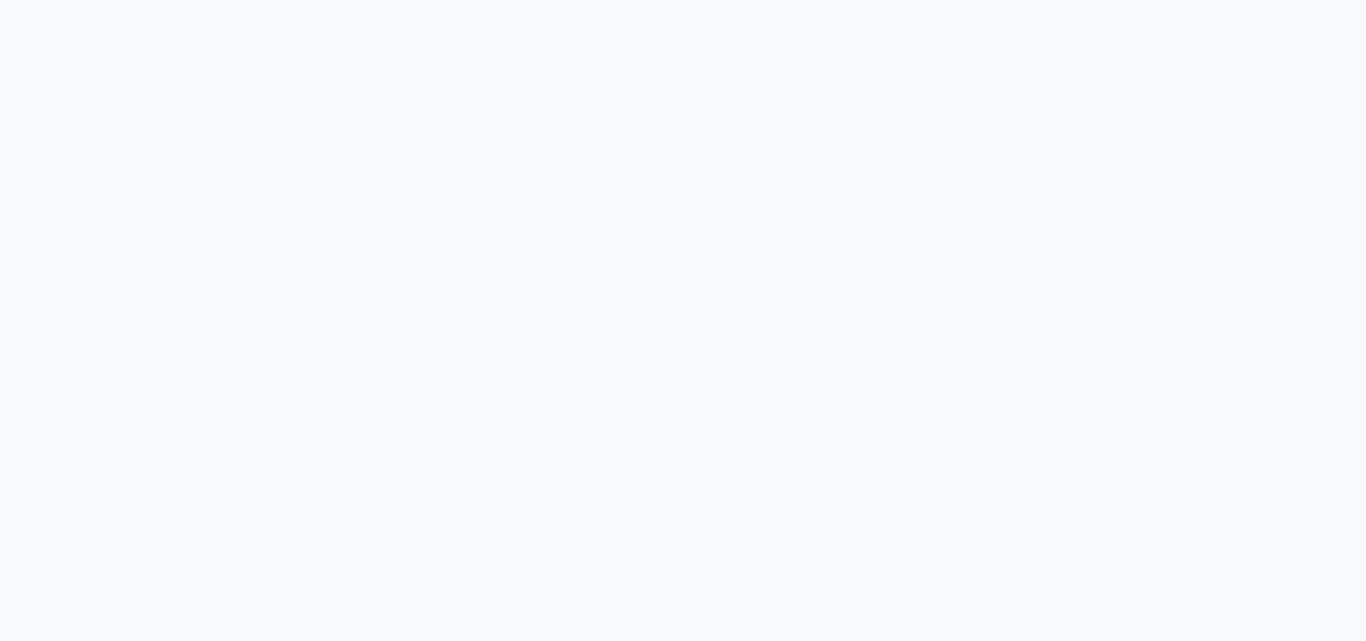 scroll, scrollTop: 0, scrollLeft: 0, axis: both 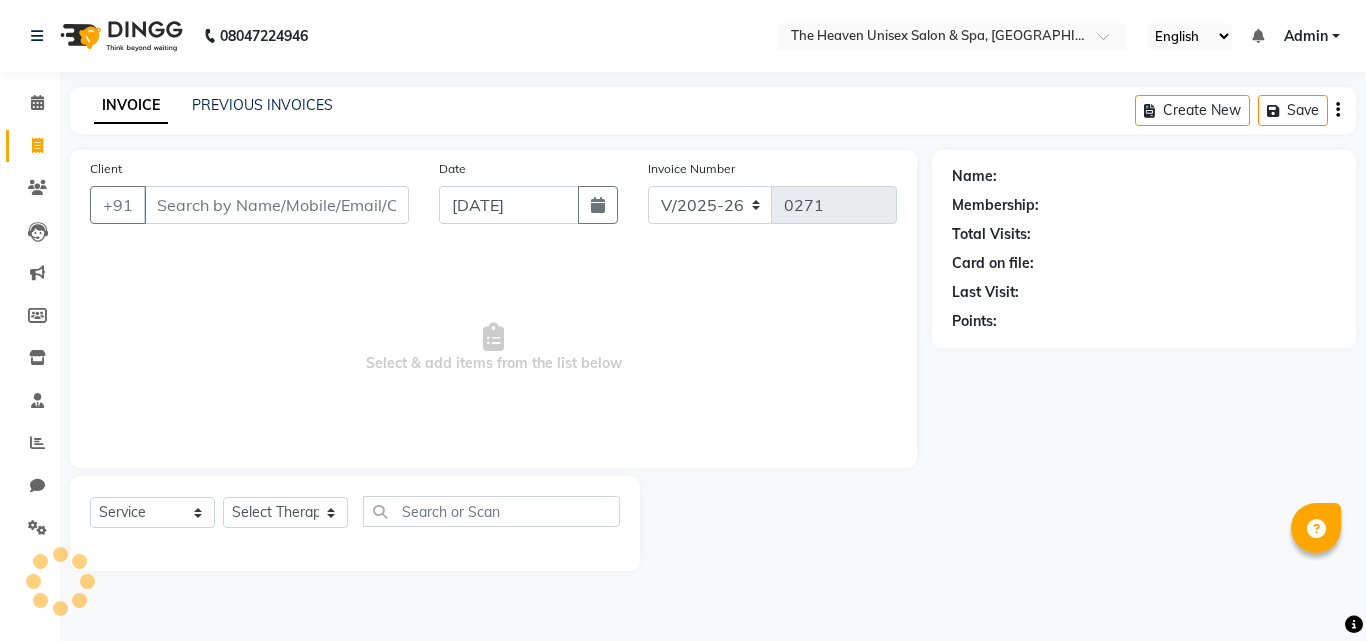 select on "en" 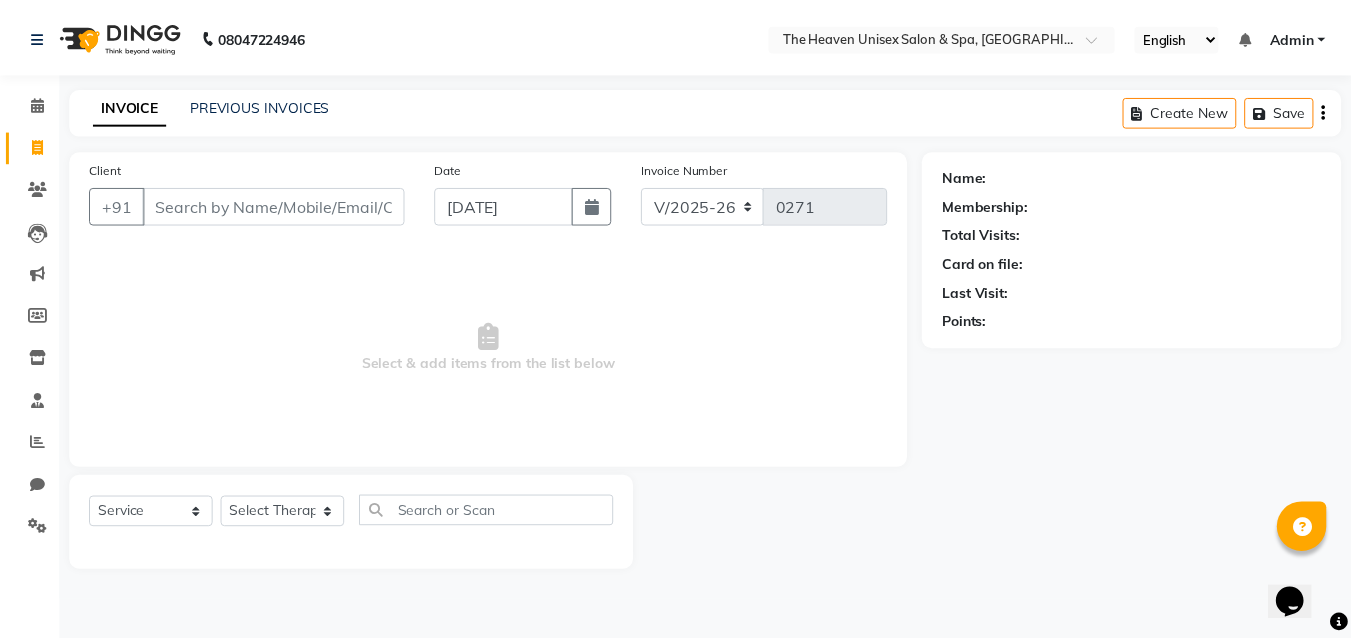 scroll, scrollTop: 0, scrollLeft: 0, axis: both 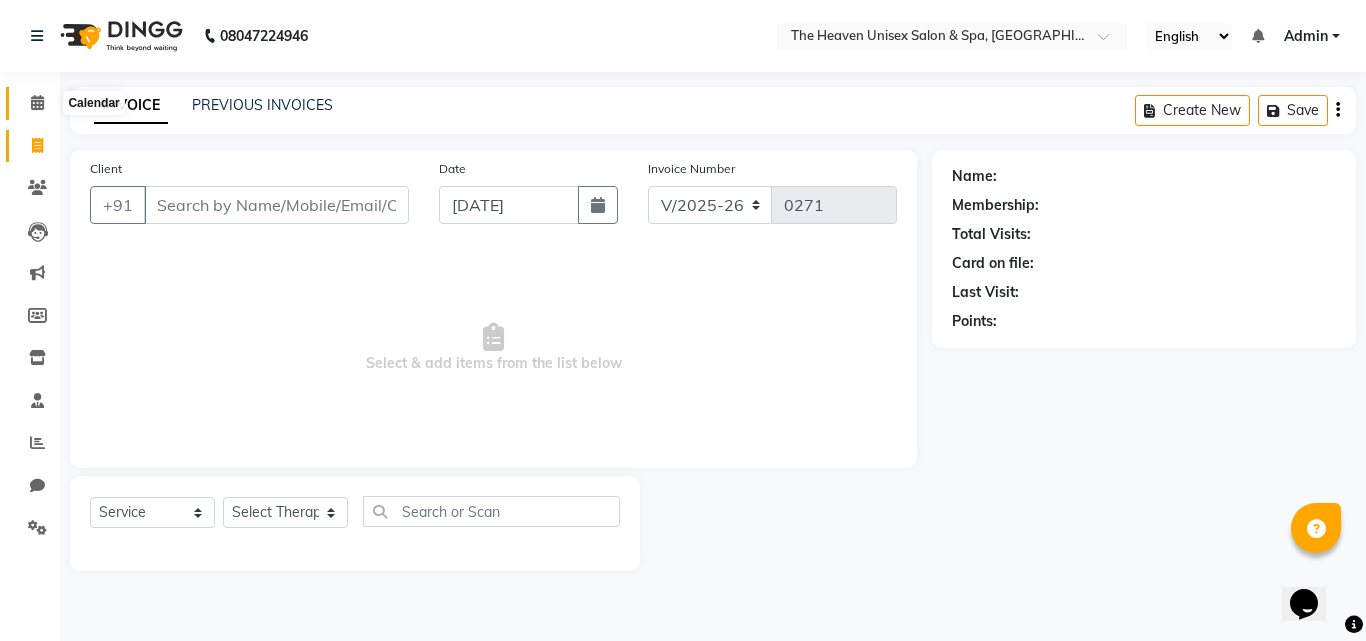 click 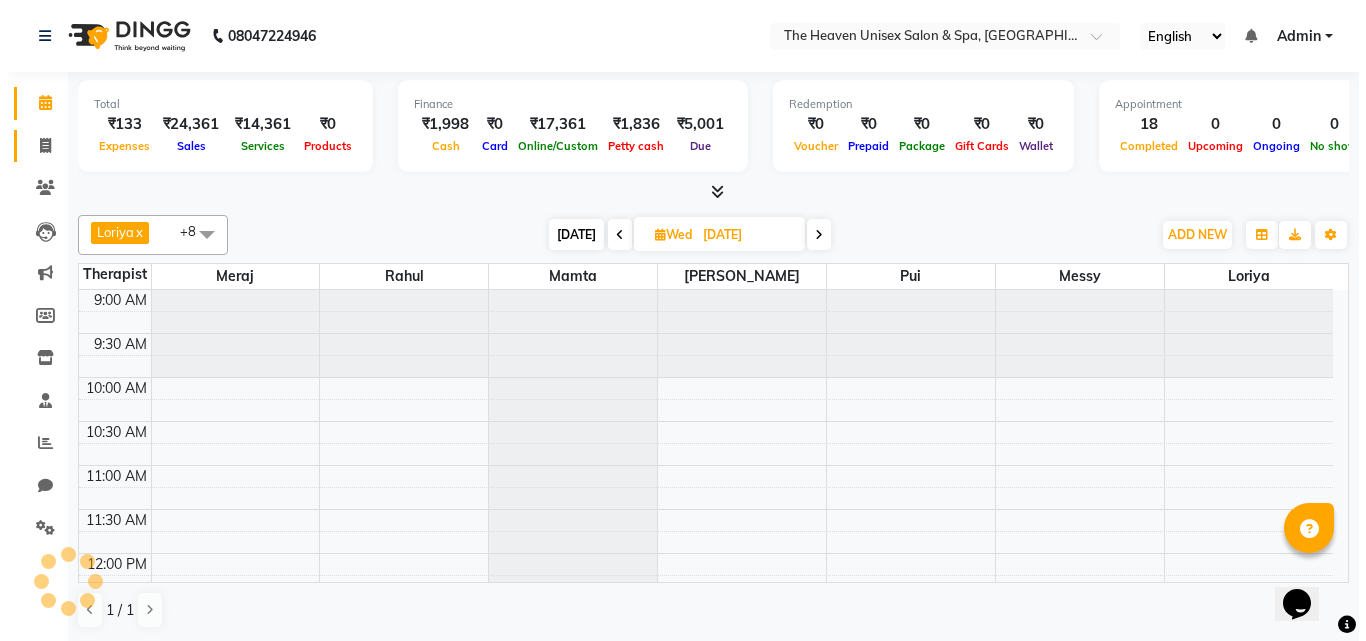 scroll, scrollTop: 0, scrollLeft: 0, axis: both 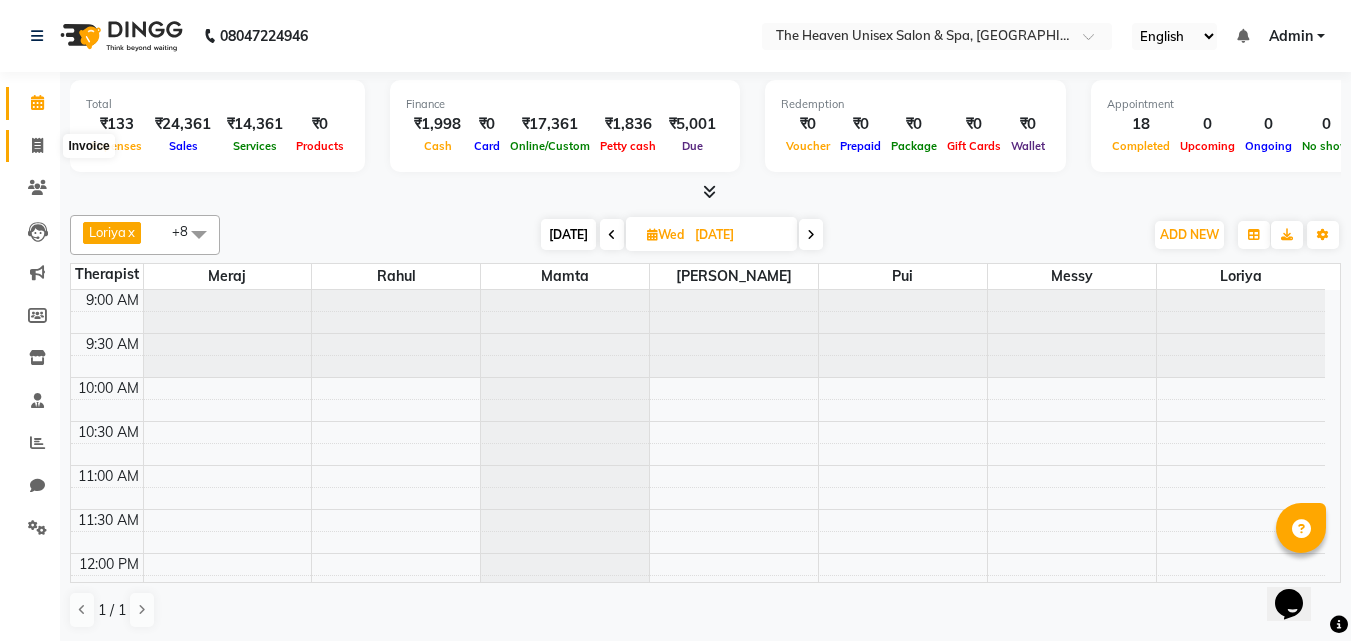 click 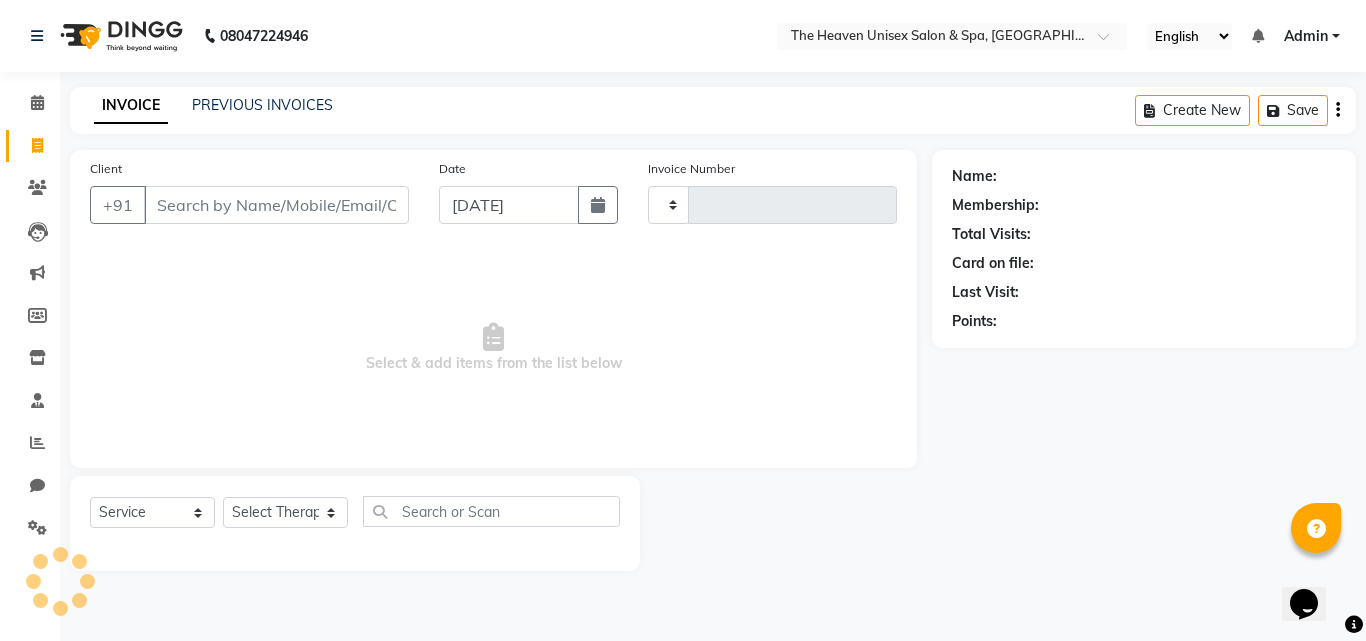 type on "0271" 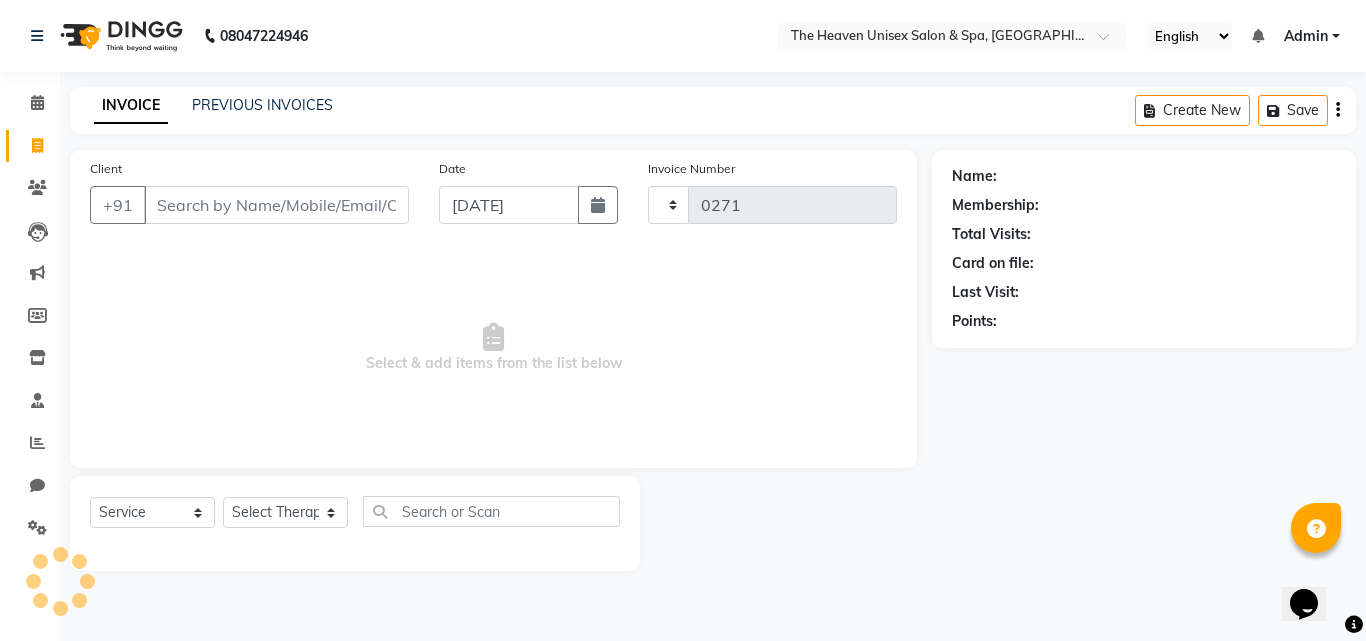 select on "8417" 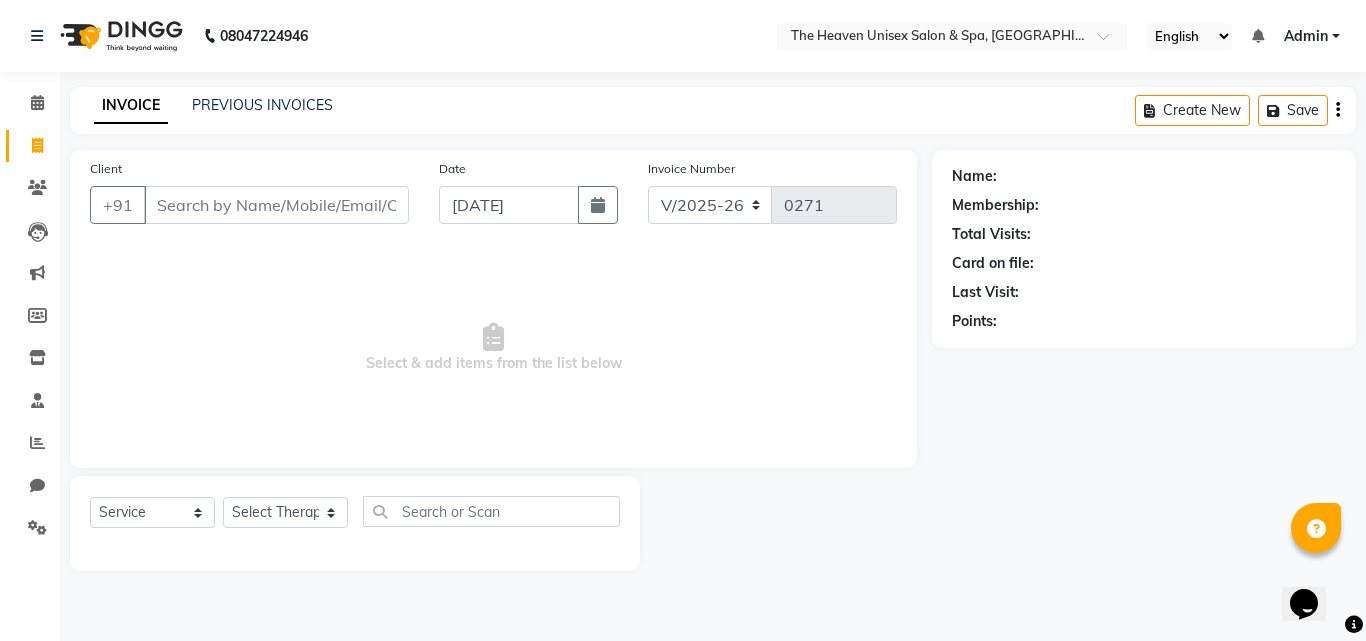 click on "Client" at bounding box center [276, 205] 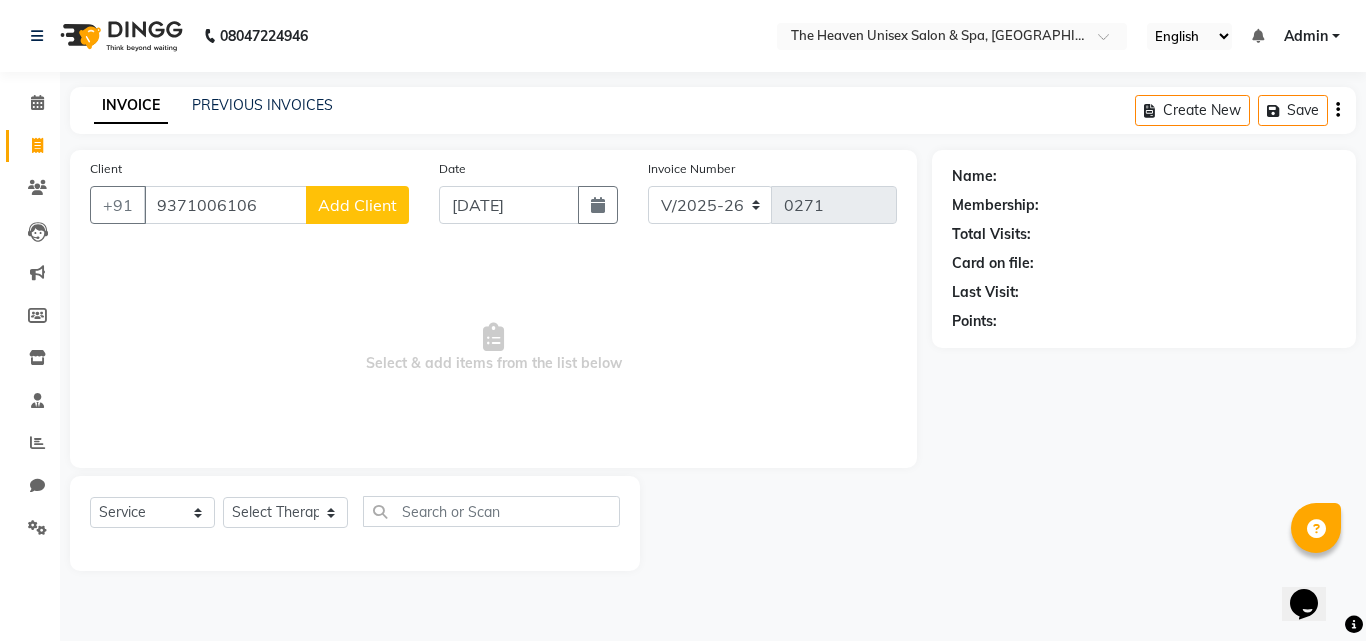 type on "9371006106" 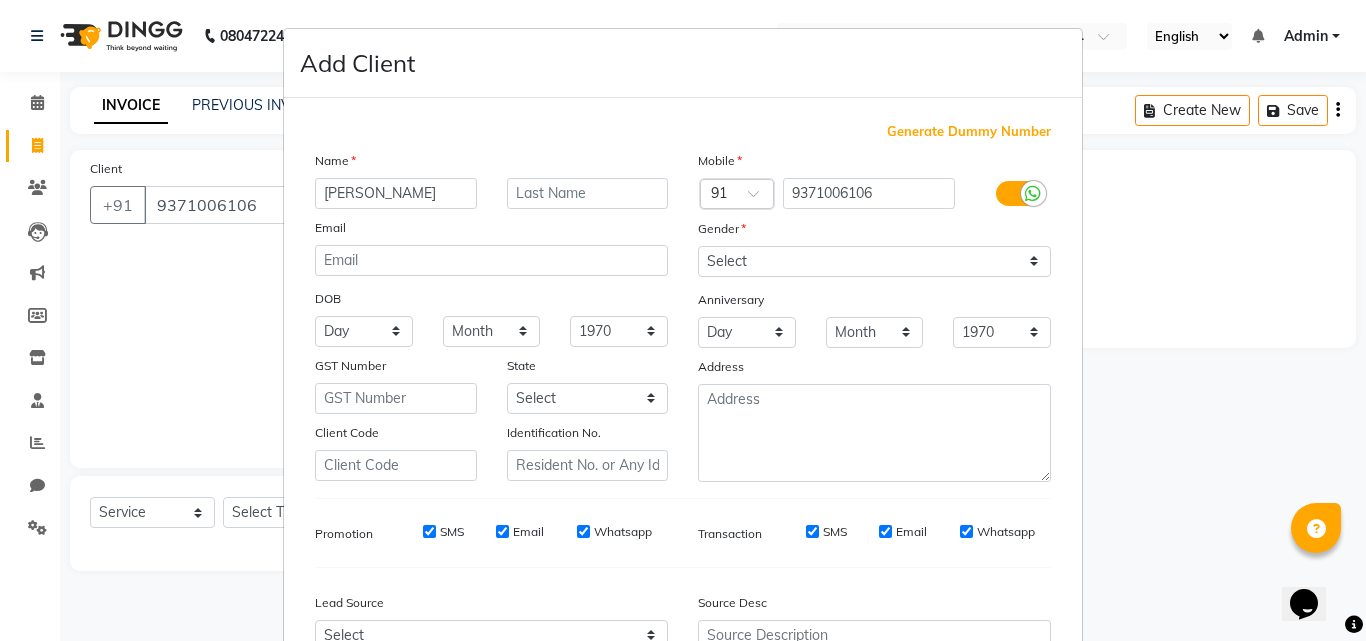 type on "Jay" 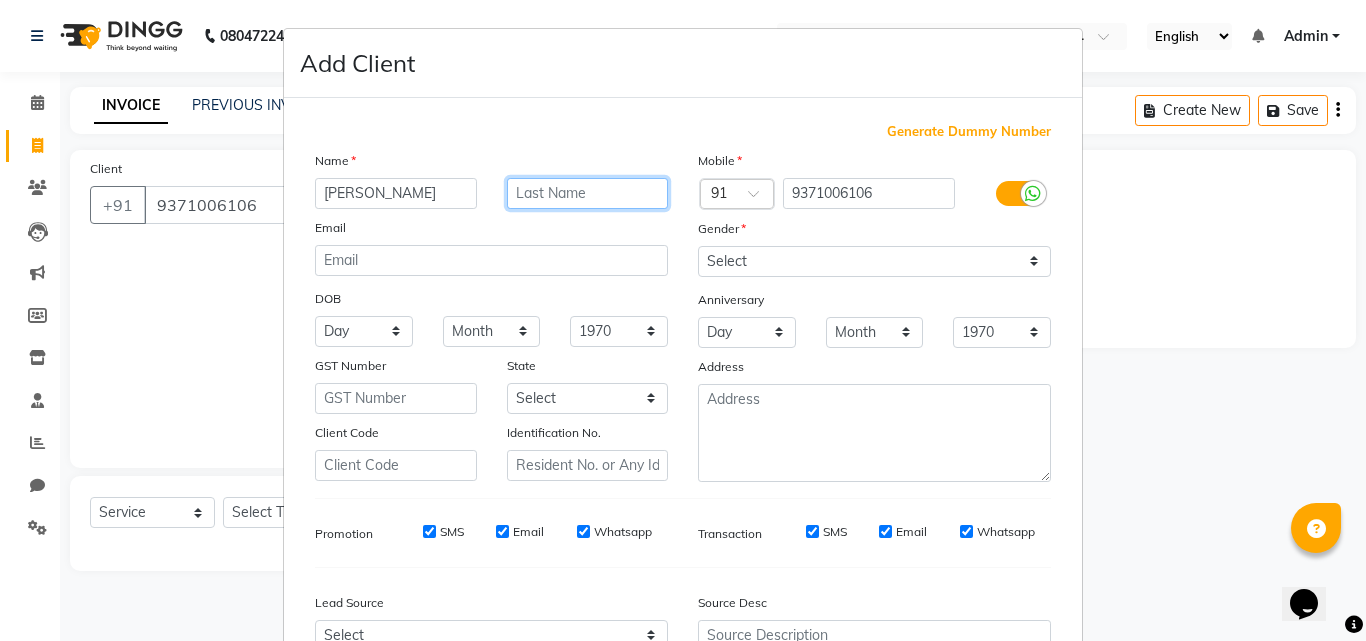 click at bounding box center (588, 193) 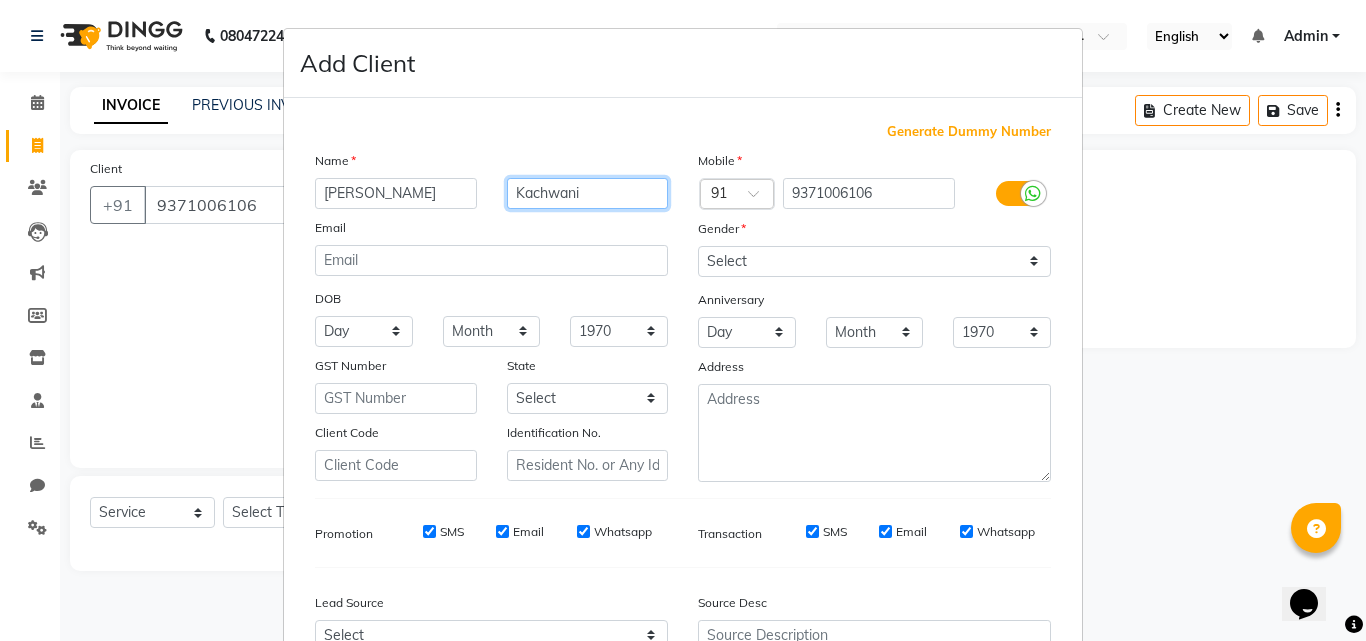 type on "Kachwani" 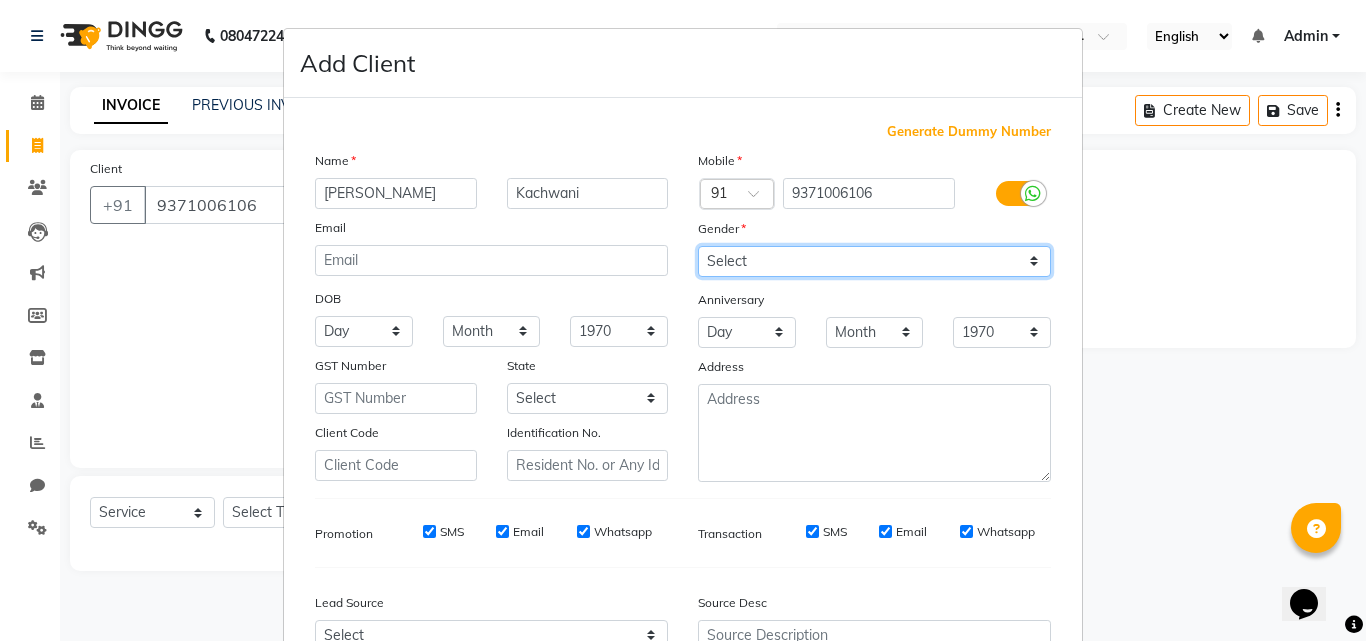 click on "Select Male Female Other Prefer Not To Say" at bounding box center [874, 261] 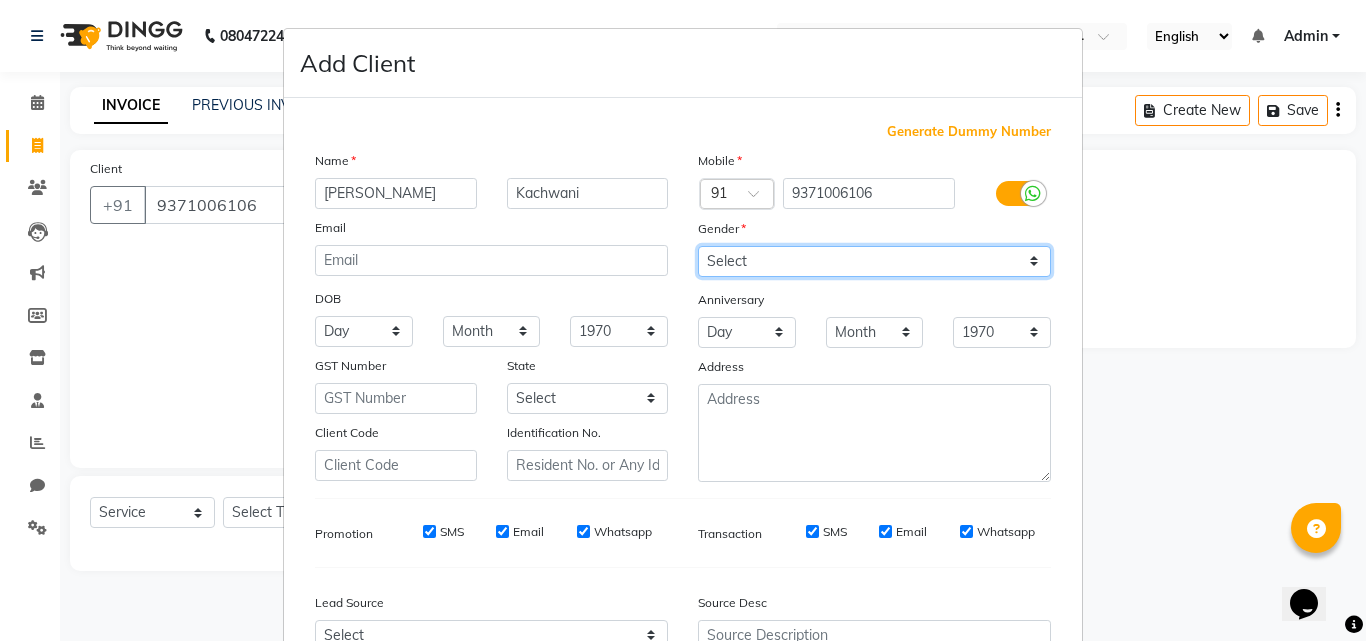 select on "male" 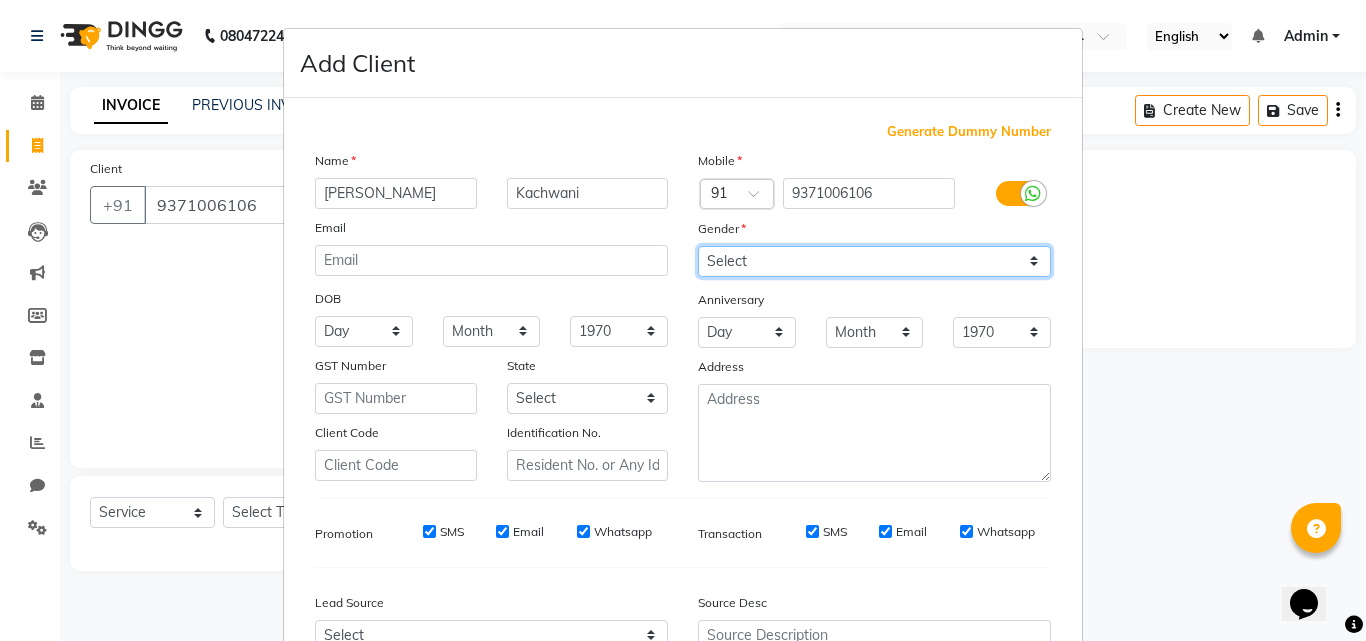click on "Select Male Female Other Prefer Not To Say" at bounding box center [874, 261] 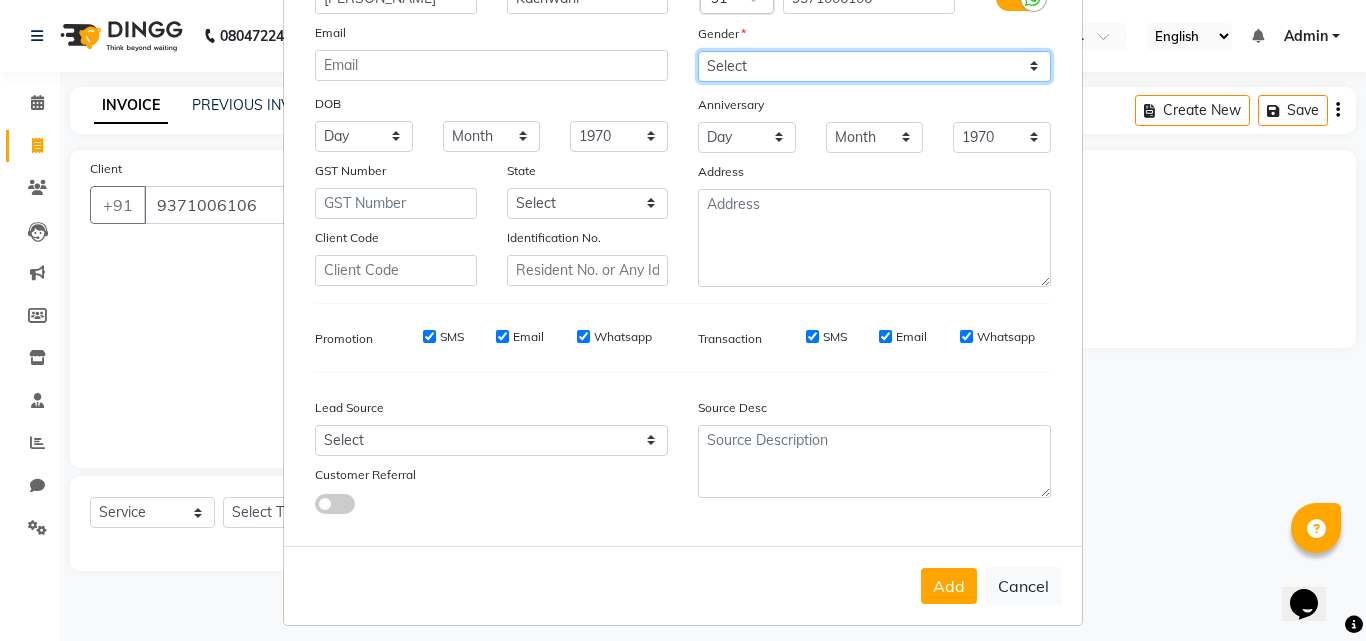 scroll, scrollTop: 200, scrollLeft: 0, axis: vertical 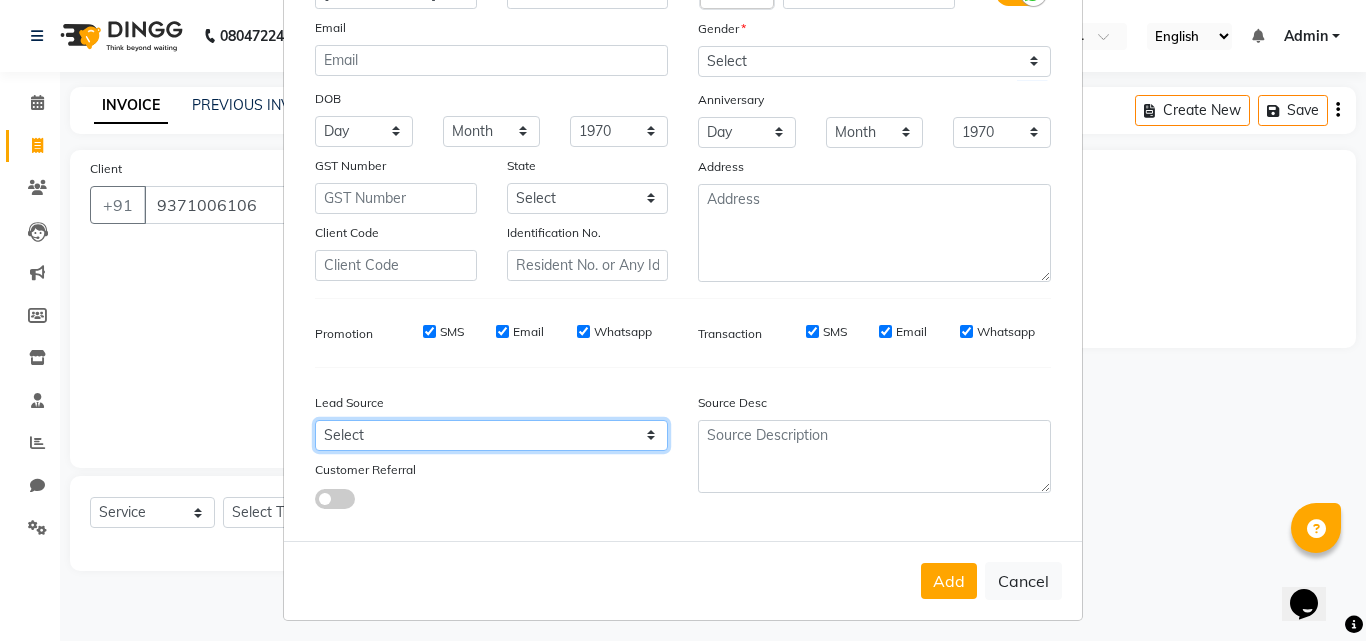 click on "Select Walk-in Referral Internet Friend Word of Mouth Advertisement Facebook JustDial Google Other" at bounding box center [491, 435] 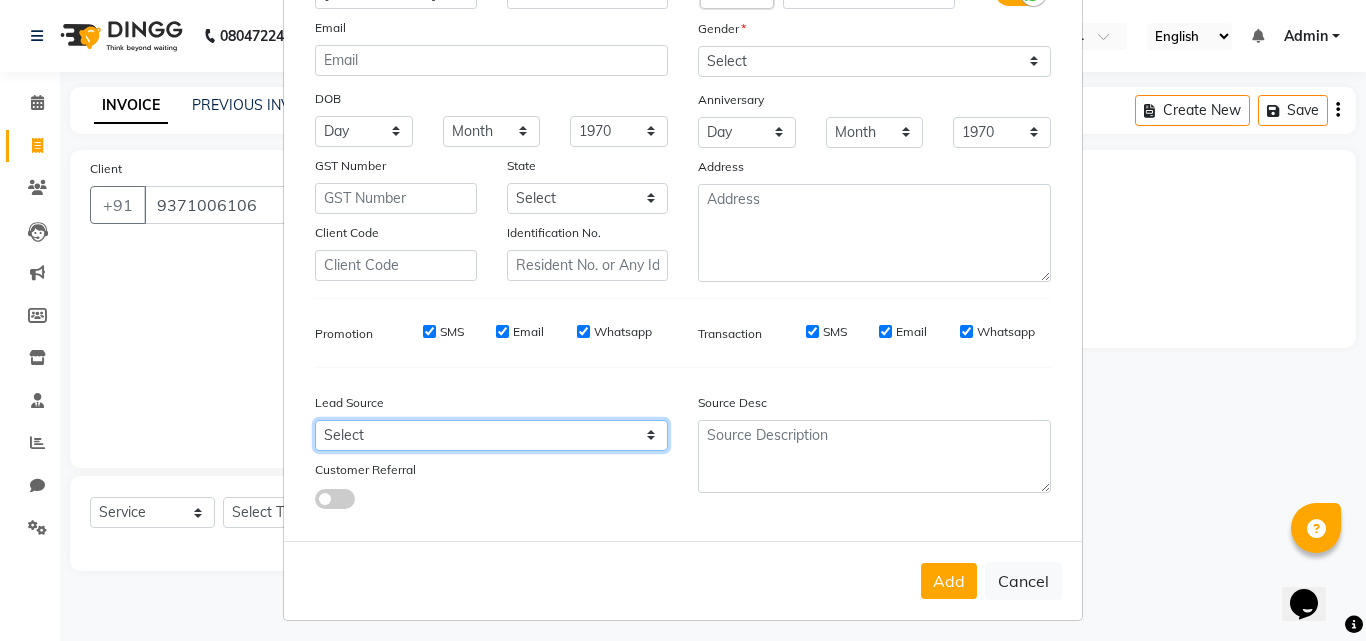 select on "55212" 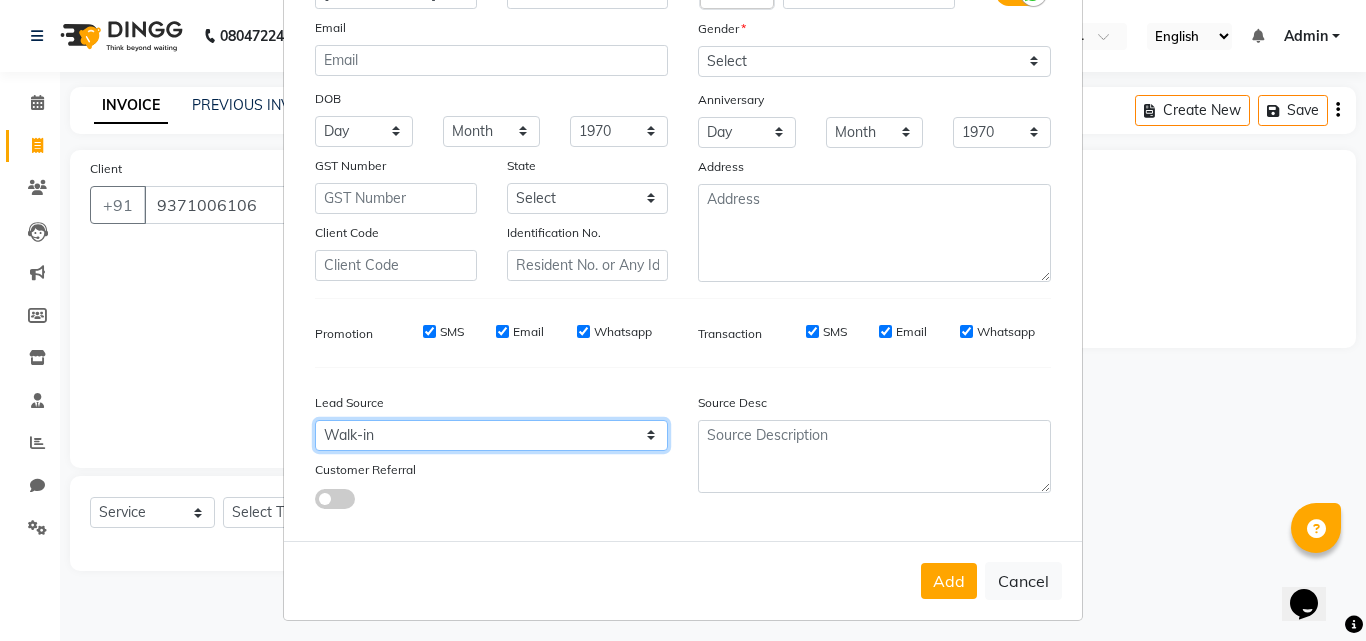 click on "Select Walk-in Referral Internet Friend Word of Mouth Advertisement Facebook JustDial Google Other" at bounding box center (491, 435) 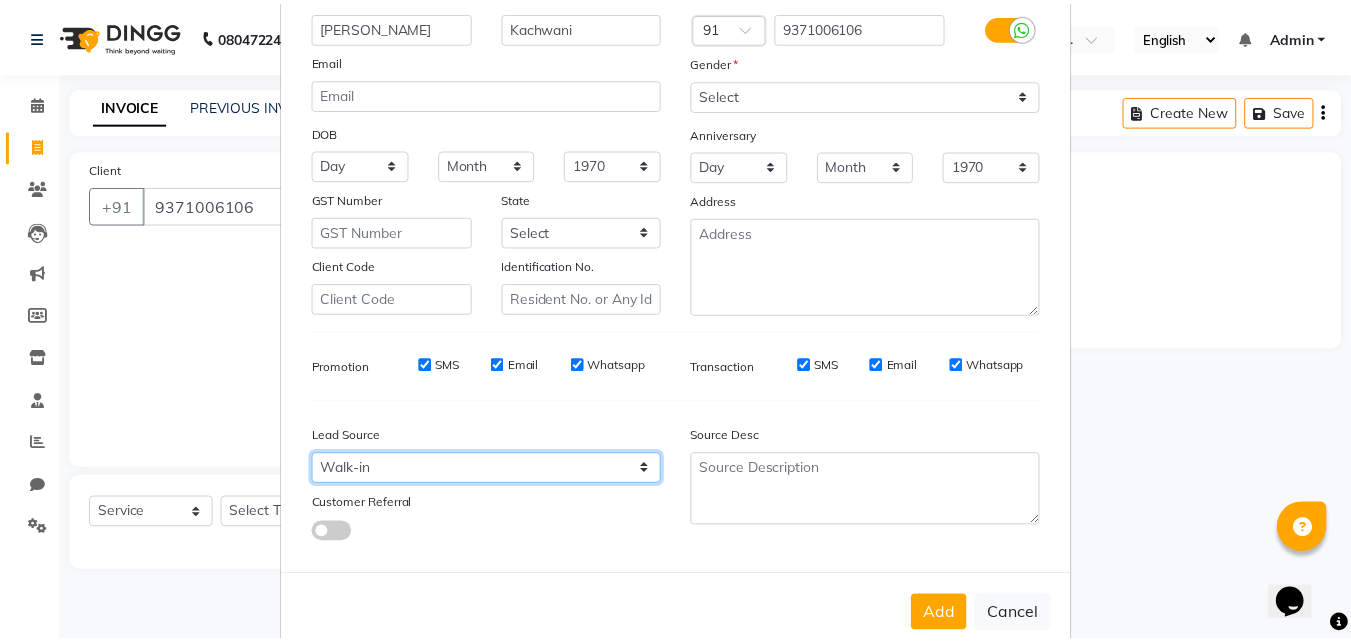 scroll, scrollTop: 208, scrollLeft: 0, axis: vertical 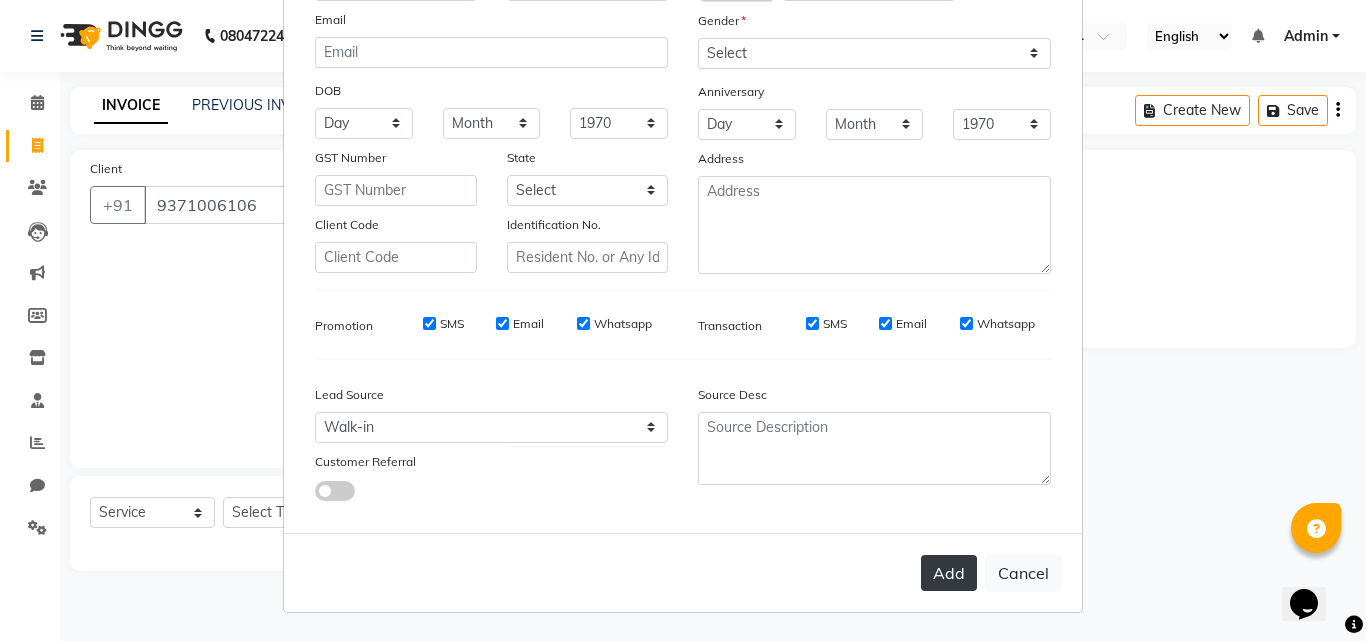 click on "Add" at bounding box center [949, 573] 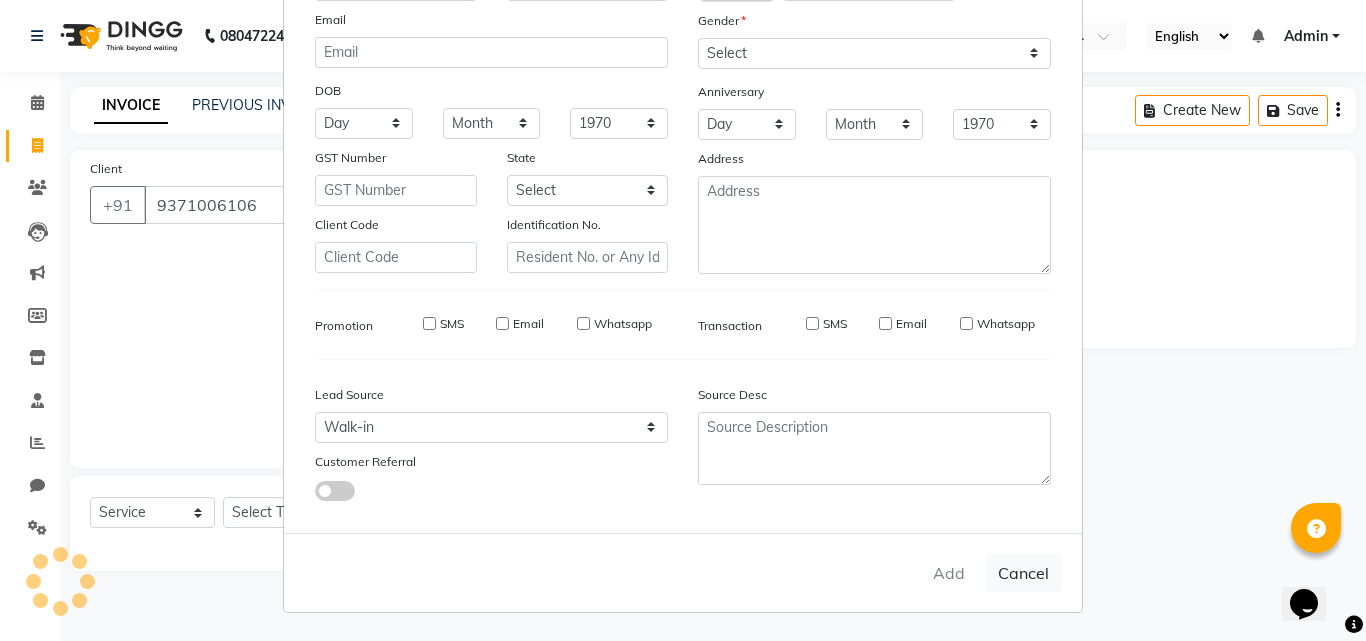 type 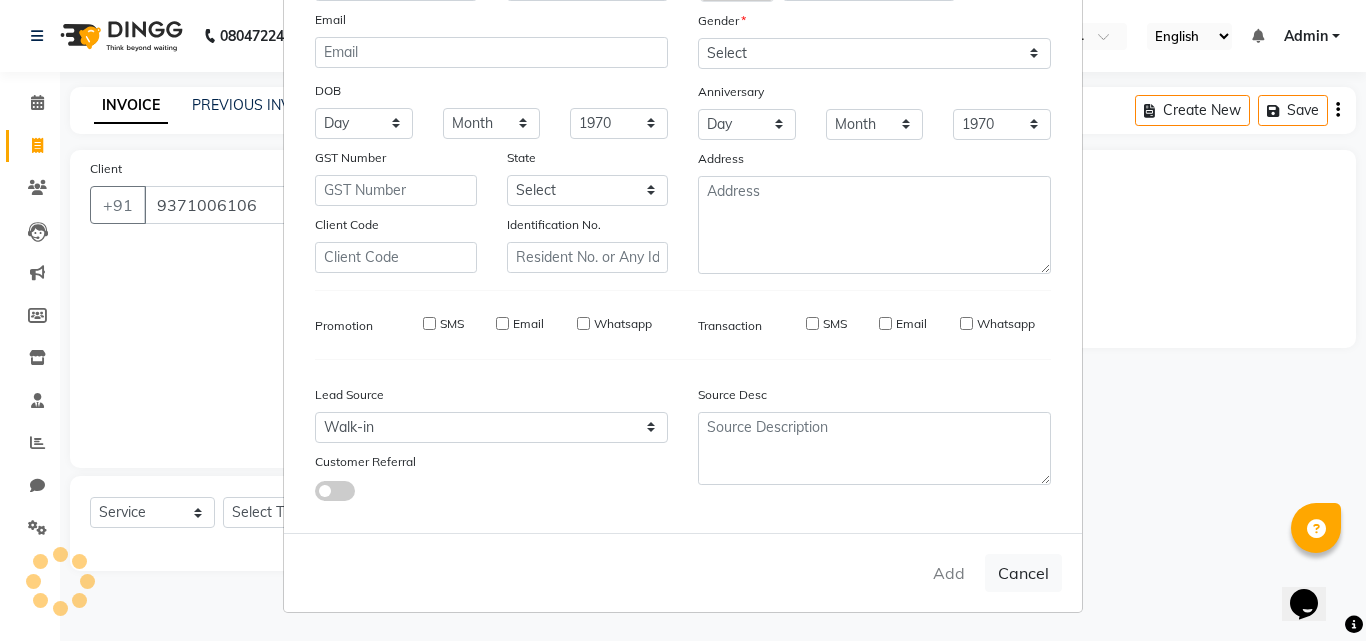 type 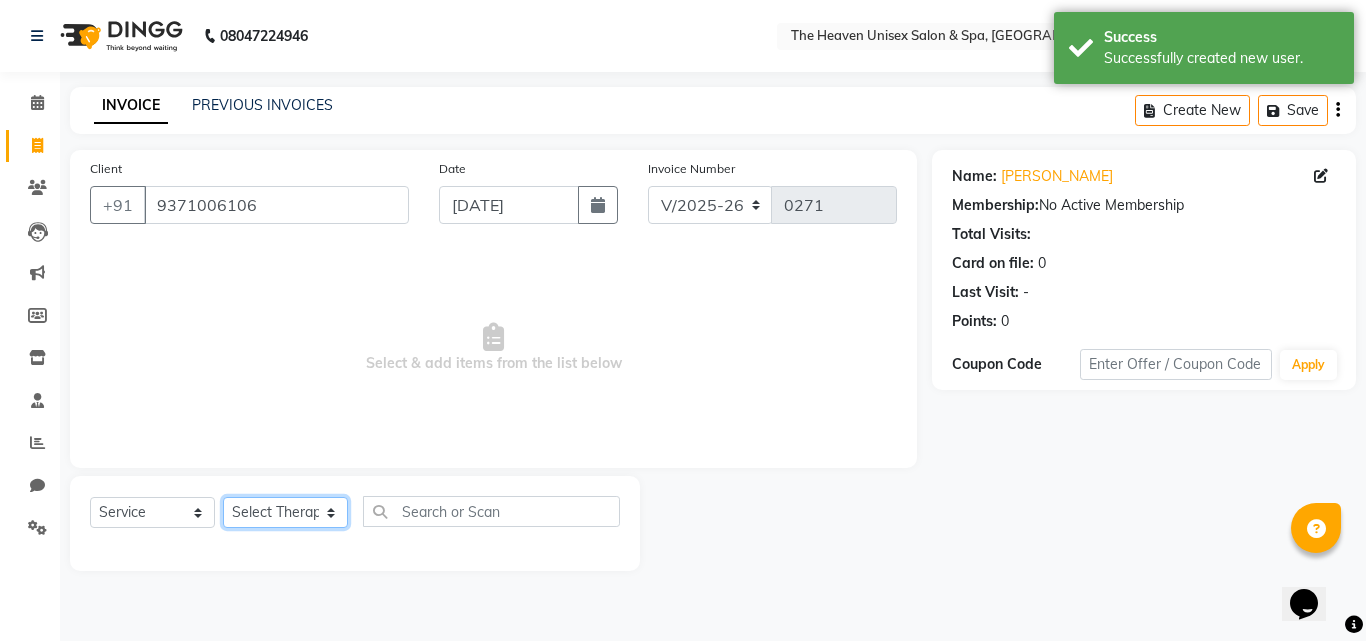 click on "Select Therapist Becky Himanshu Singh  HRS House Leesa  Loriya Mamta Meraj messy pui Rahul Rashmi riddhi" 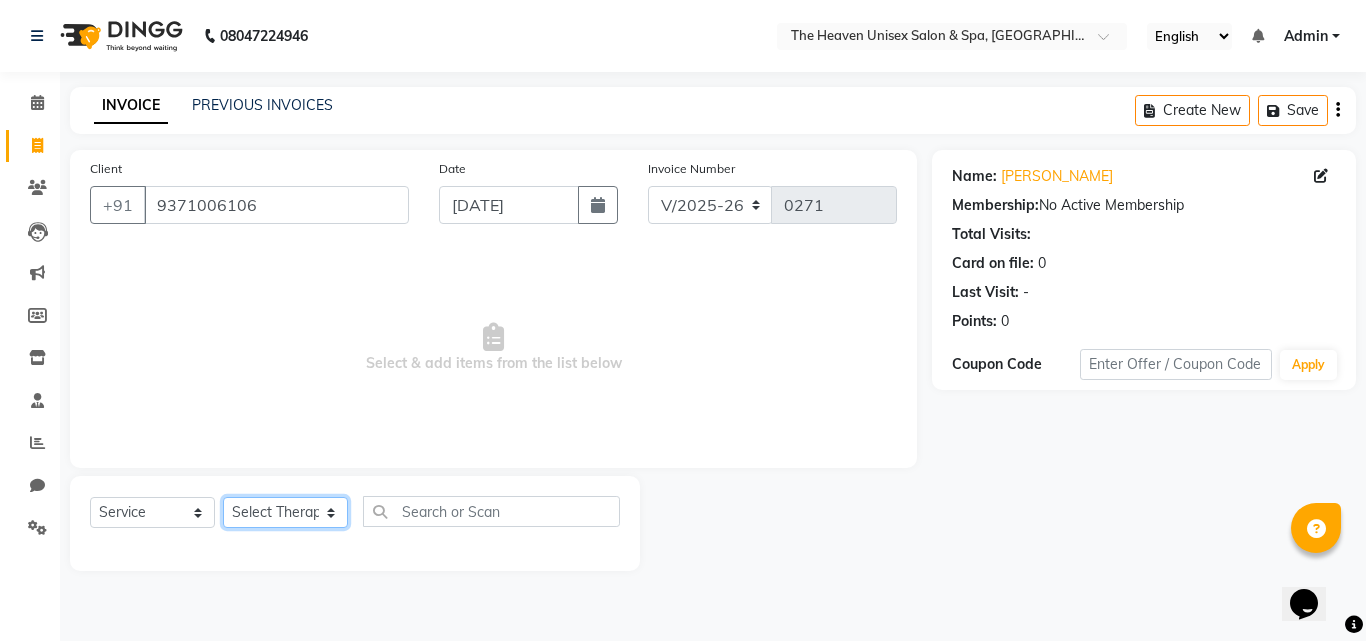 select on "83297" 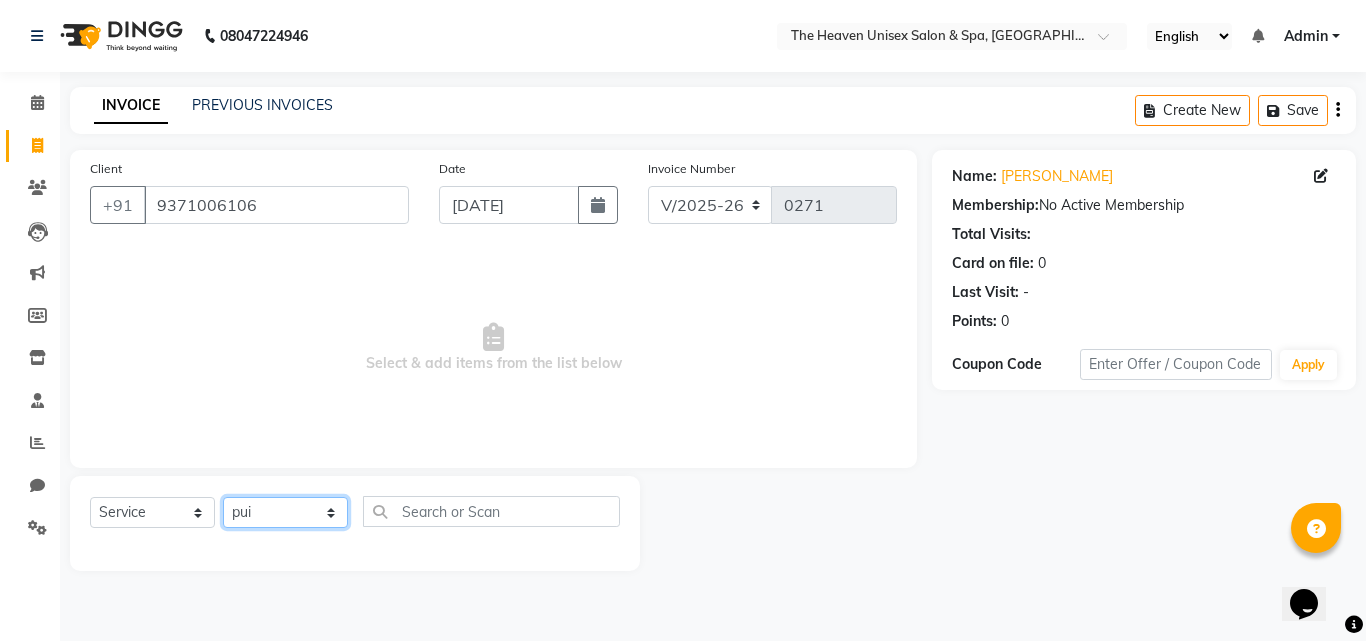 click on "Select Therapist Becky Himanshu Singh  HRS House Leesa  Loriya Mamta Meraj messy pui Rahul Rashmi riddhi" 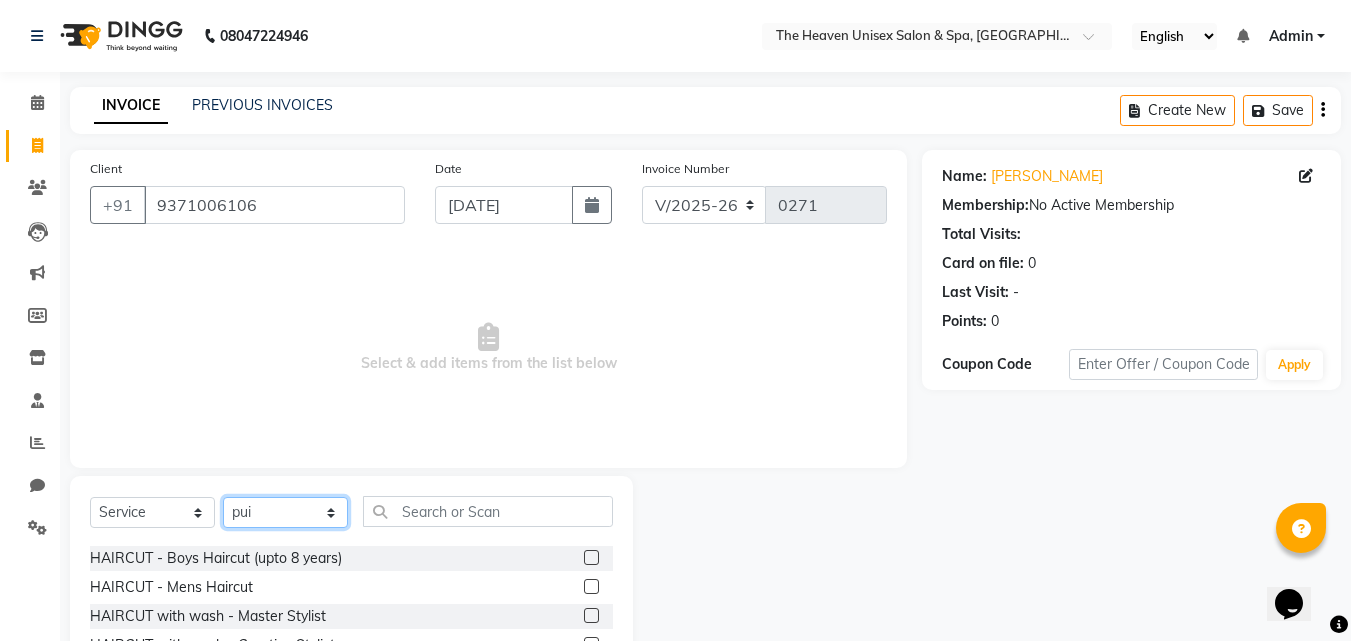 scroll, scrollTop: 0, scrollLeft: 0, axis: both 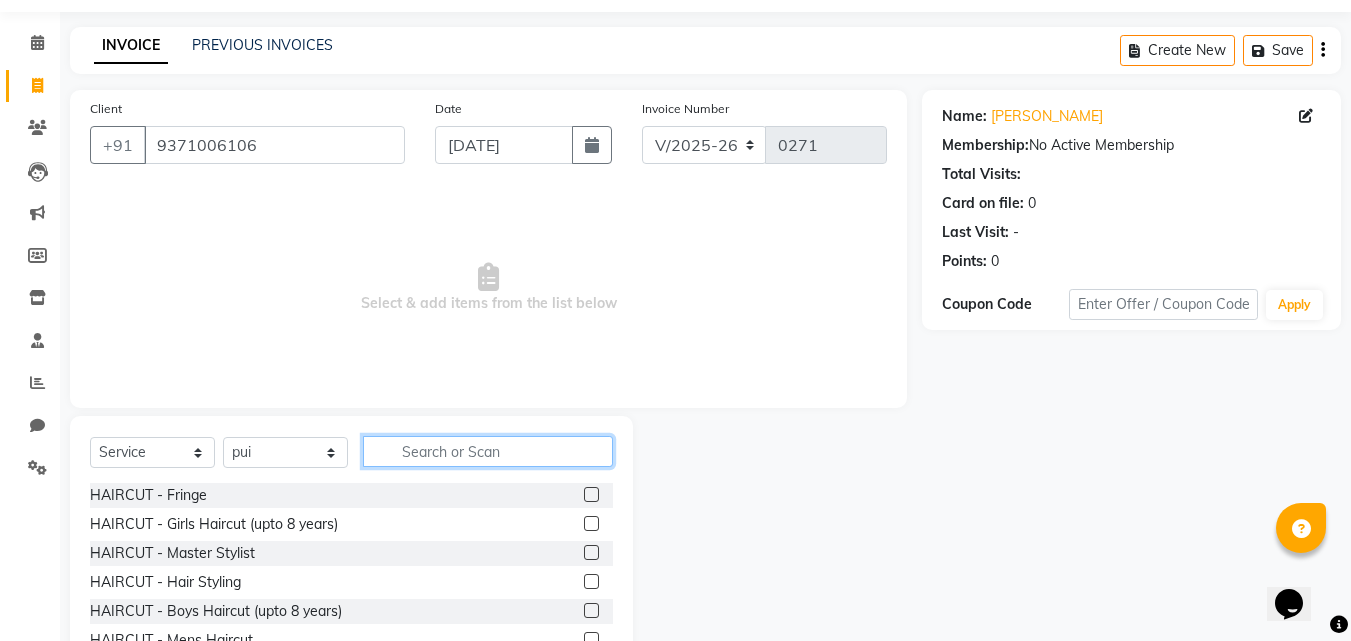 click 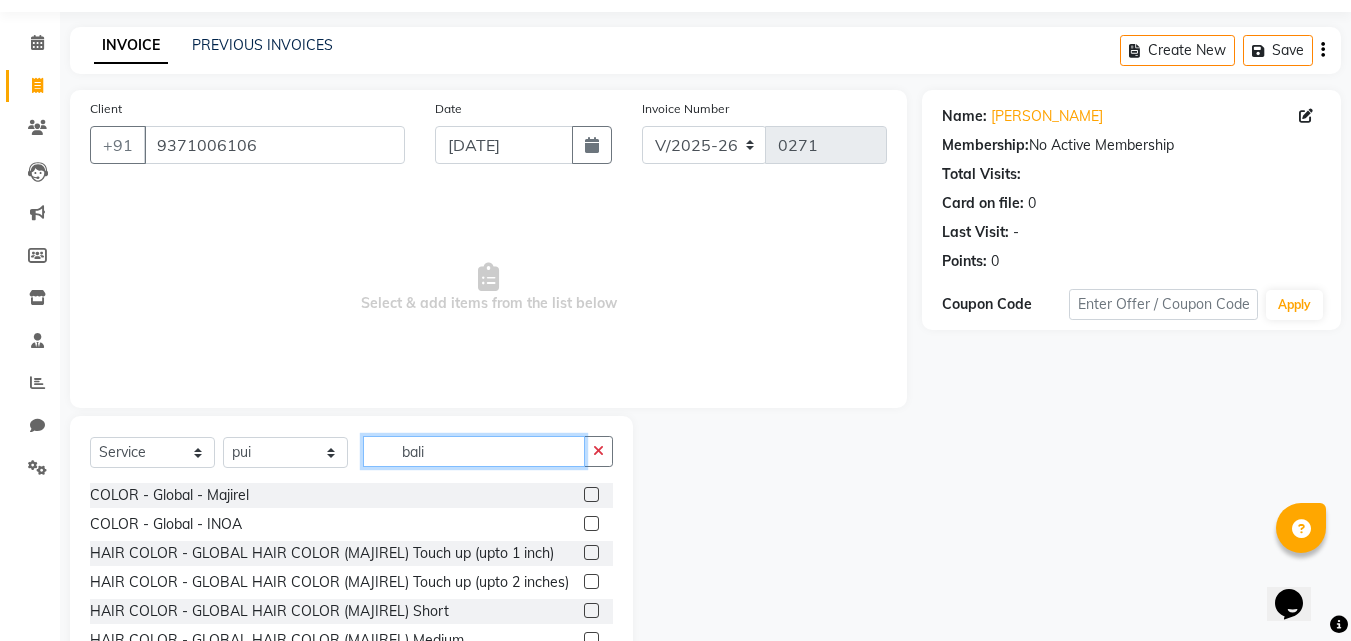 scroll, scrollTop: 47, scrollLeft: 0, axis: vertical 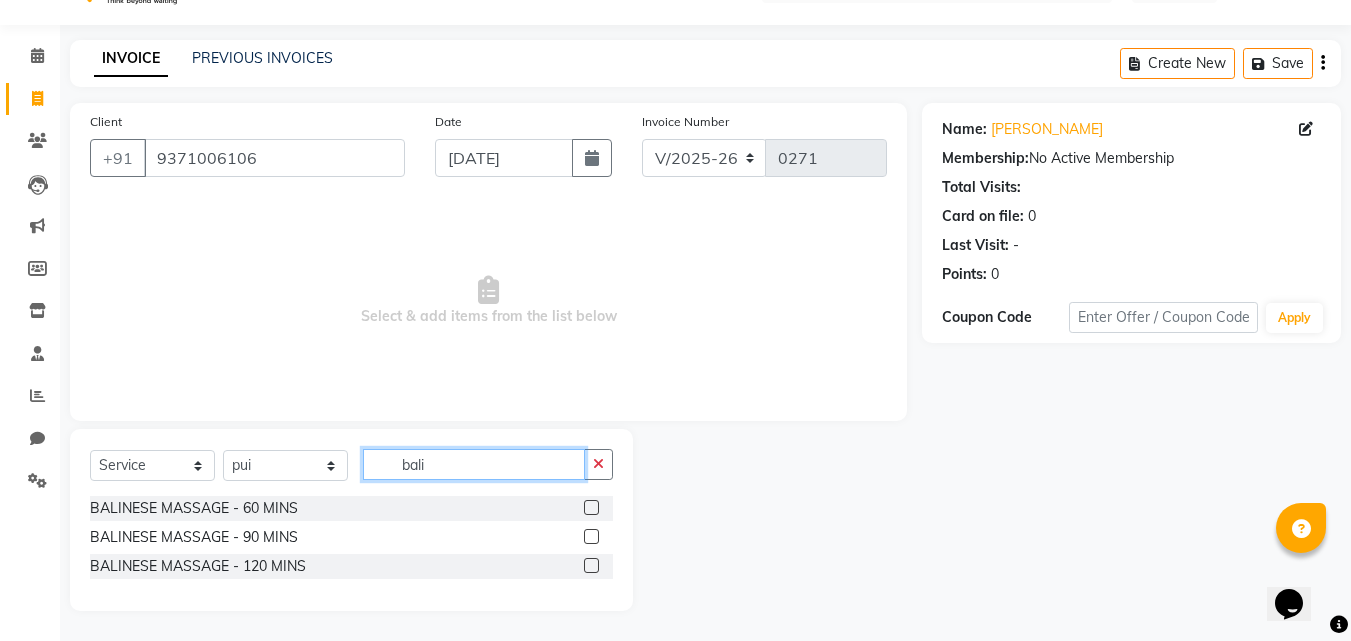 type on "bali" 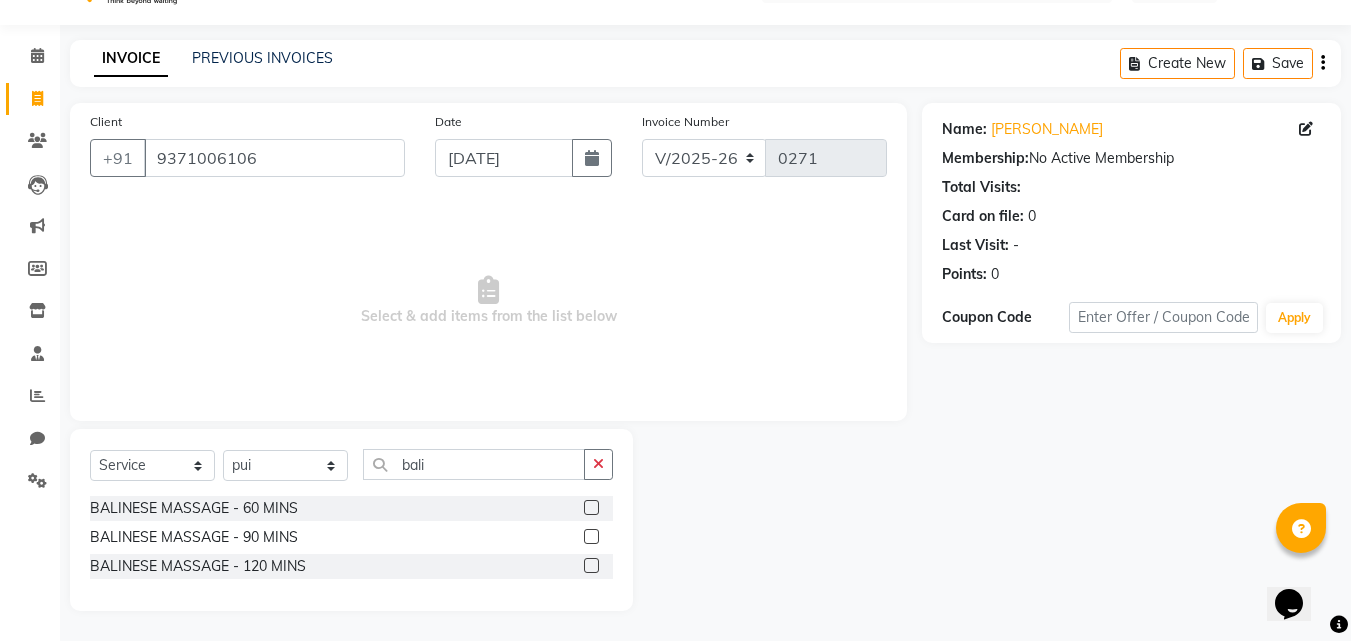 click 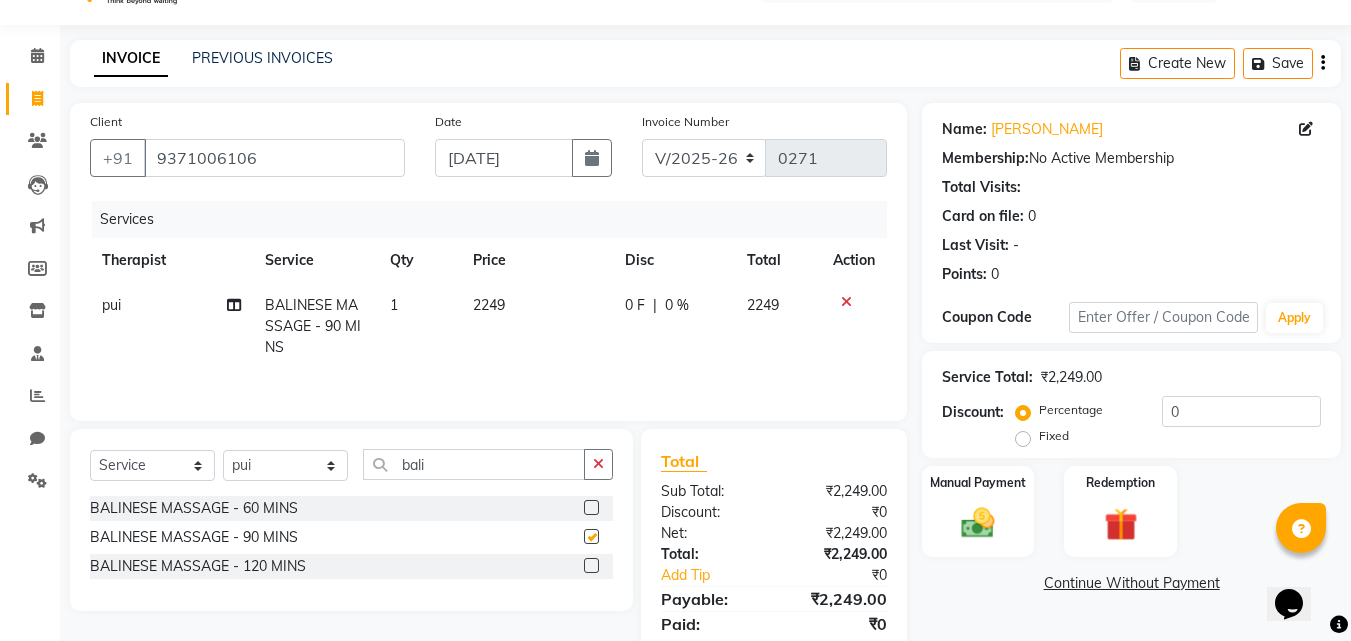 checkbox on "false" 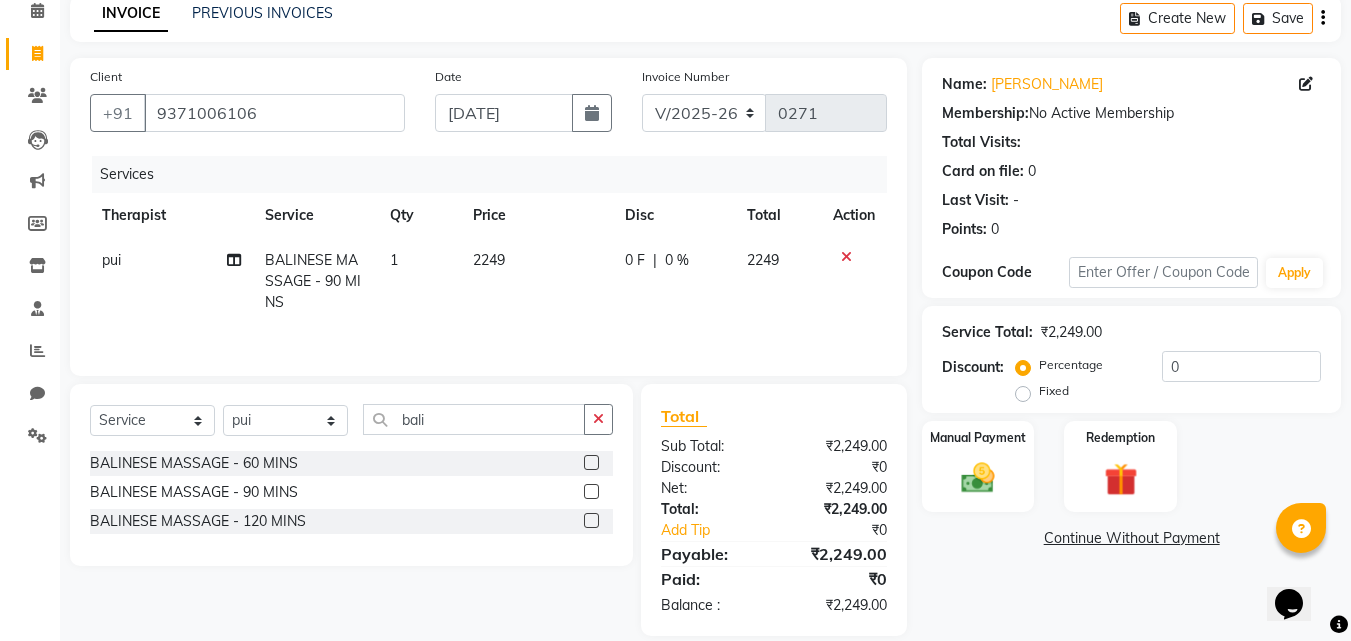 scroll, scrollTop: 117, scrollLeft: 0, axis: vertical 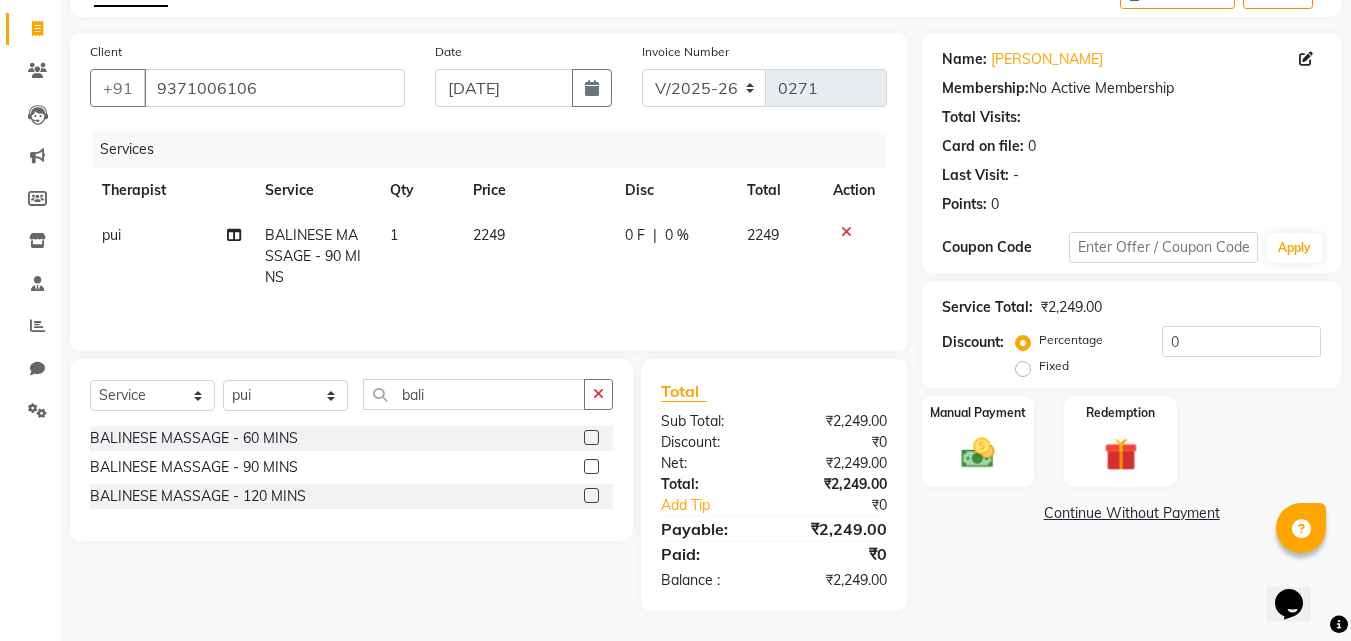 click on "0 %" 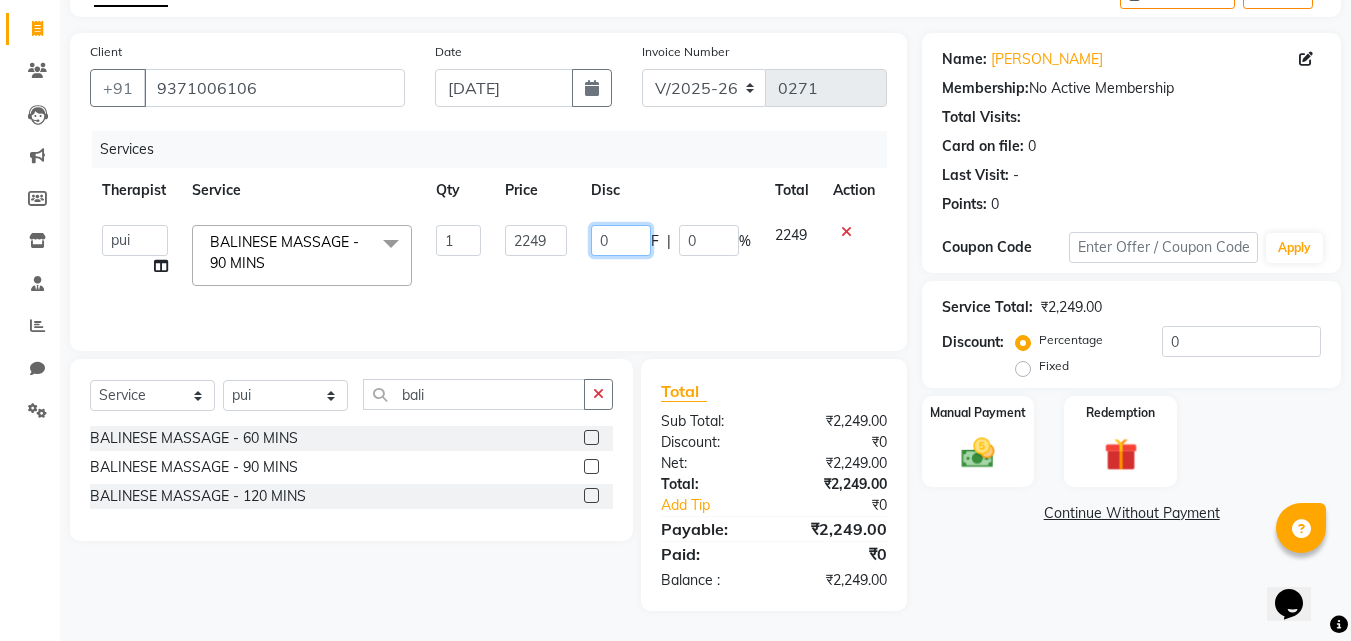 click on "0" 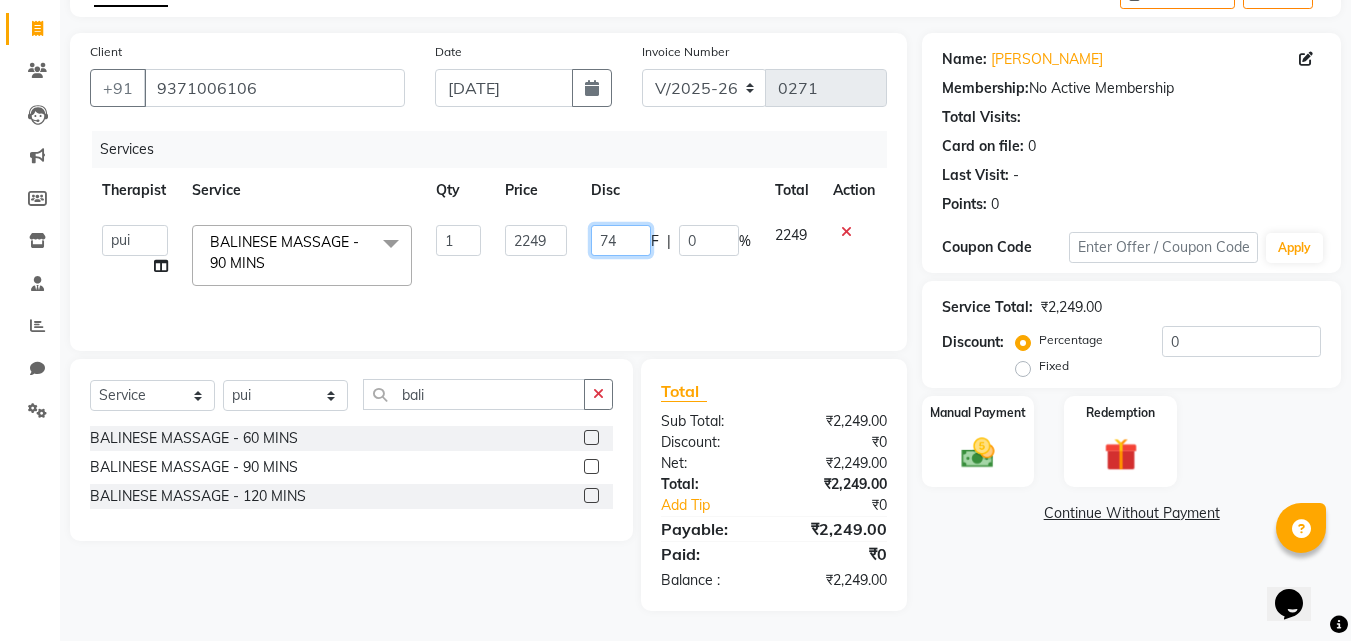 type on "749" 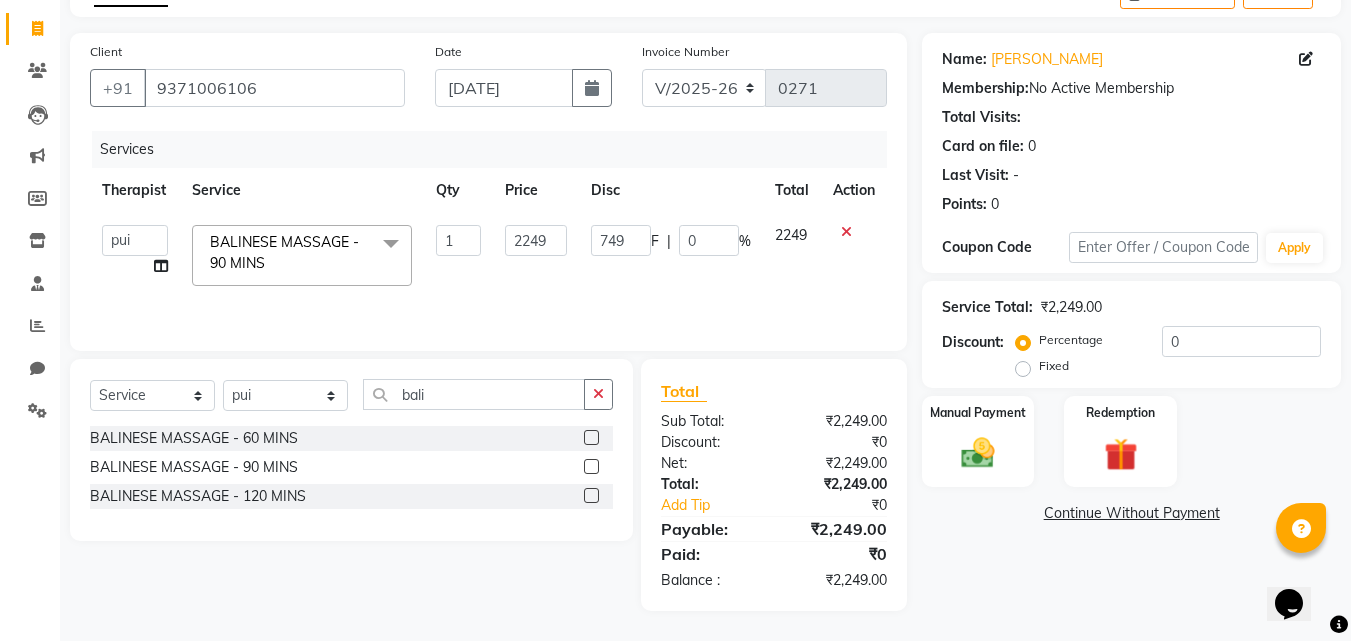 click on "Name: Jay Kachwani Membership:  No Active Membership  Total Visits:   Card on file:  0 Last Visit:   - Points:   0  Coupon Code Apply Service Total:  ₹2,249.00  Discount:  Percentage   Fixed  0 Manual Payment Redemption  Continue Without Payment" 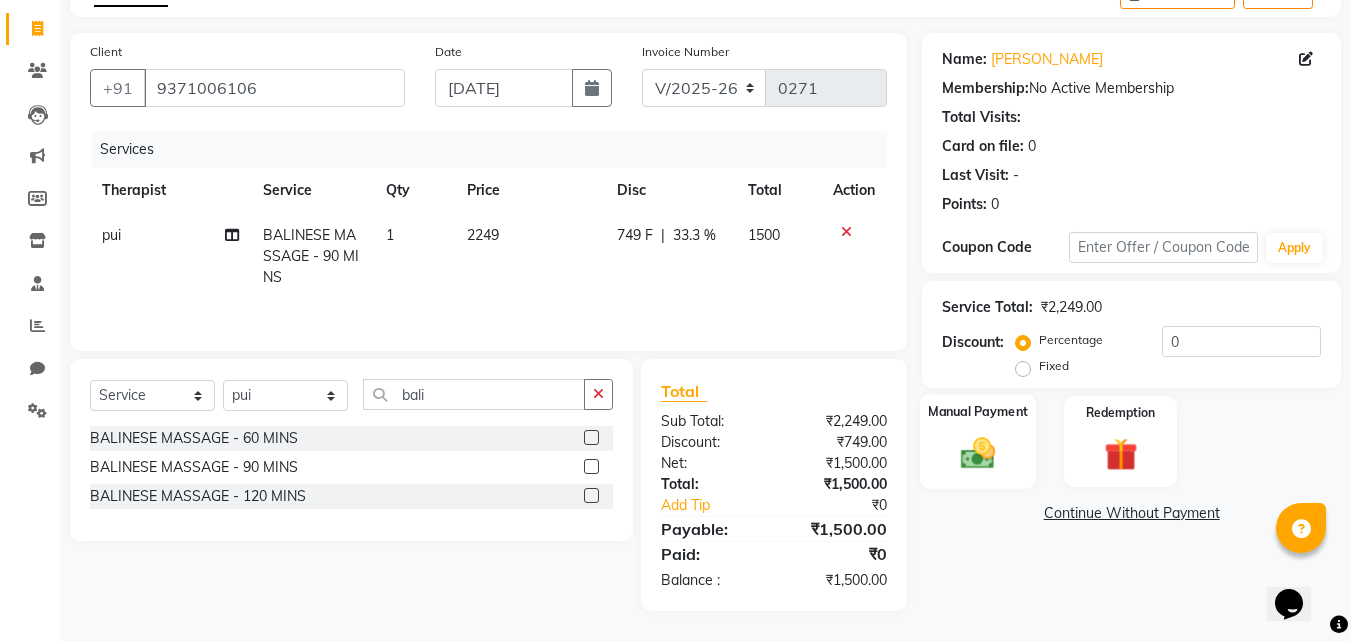 click on "Manual Payment" 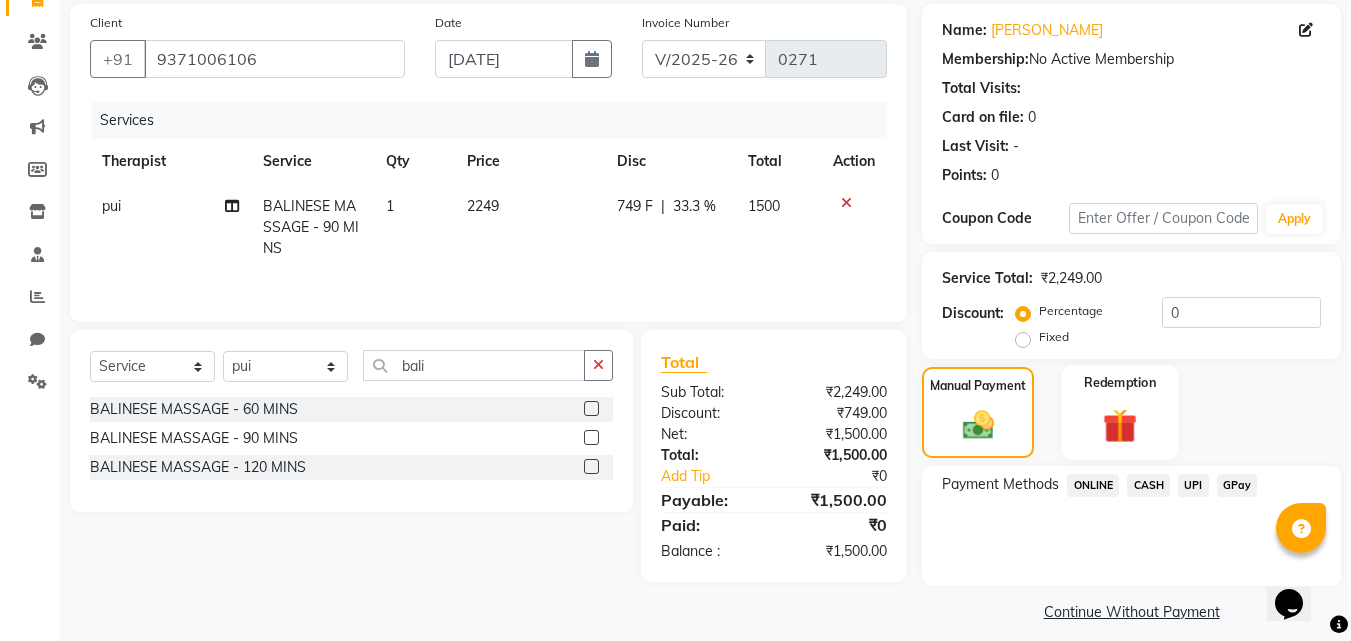 scroll, scrollTop: 162, scrollLeft: 0, axis: vertical 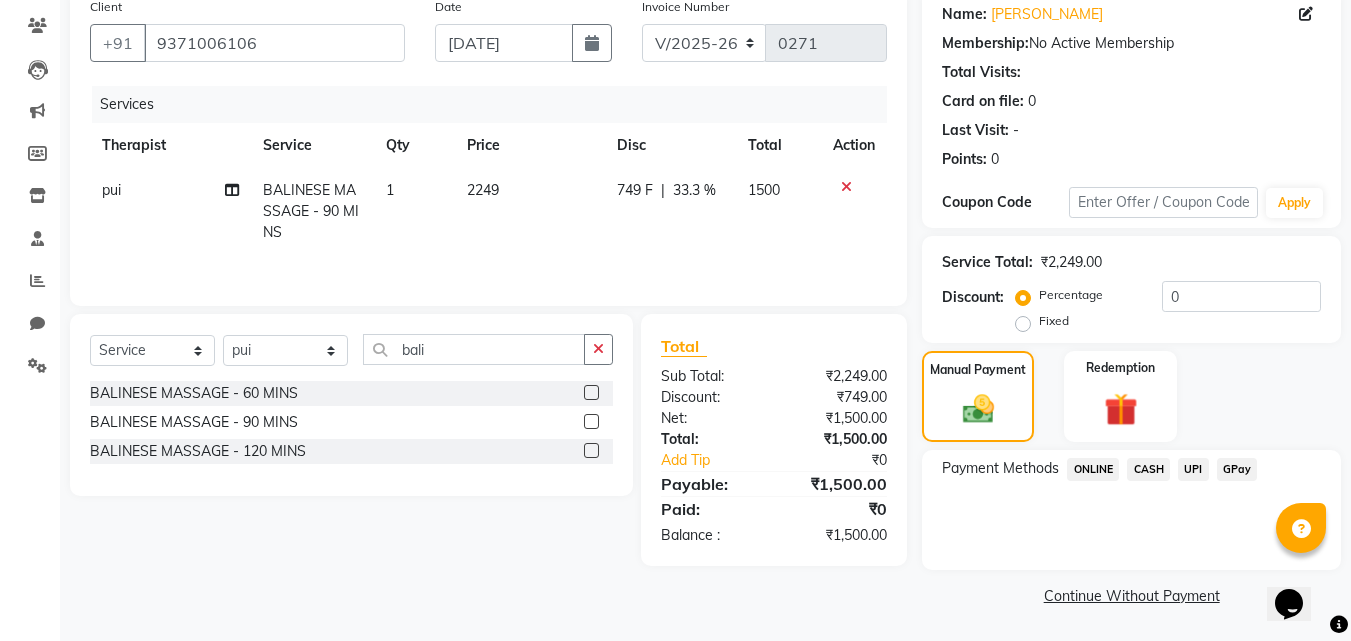 click on "CASH" 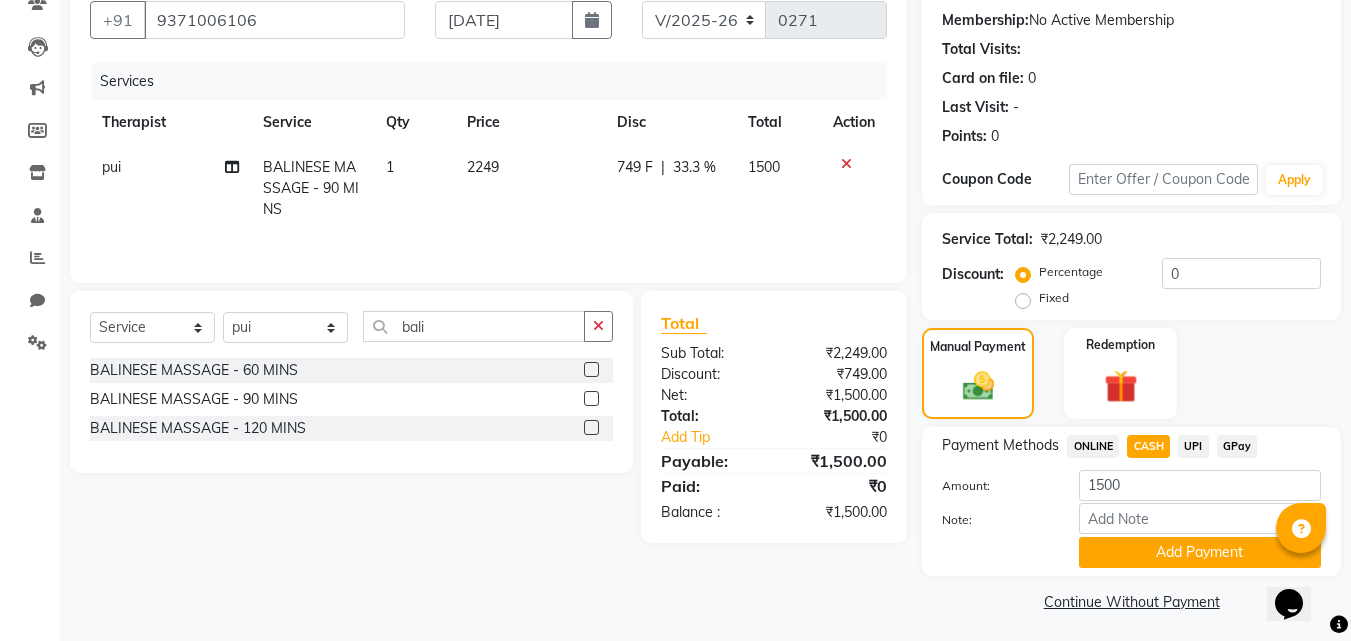 scroll, scrollTop: 191, scrollLeft: 0, axis: vertical 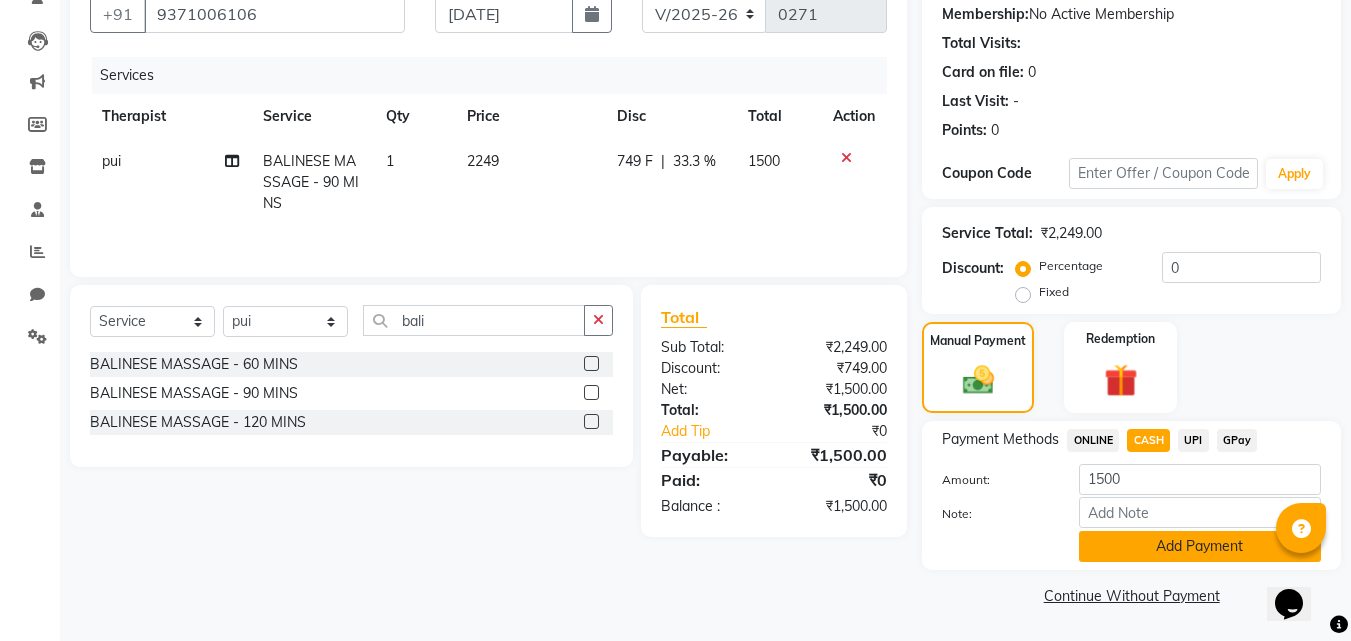 click on "Add Payment" 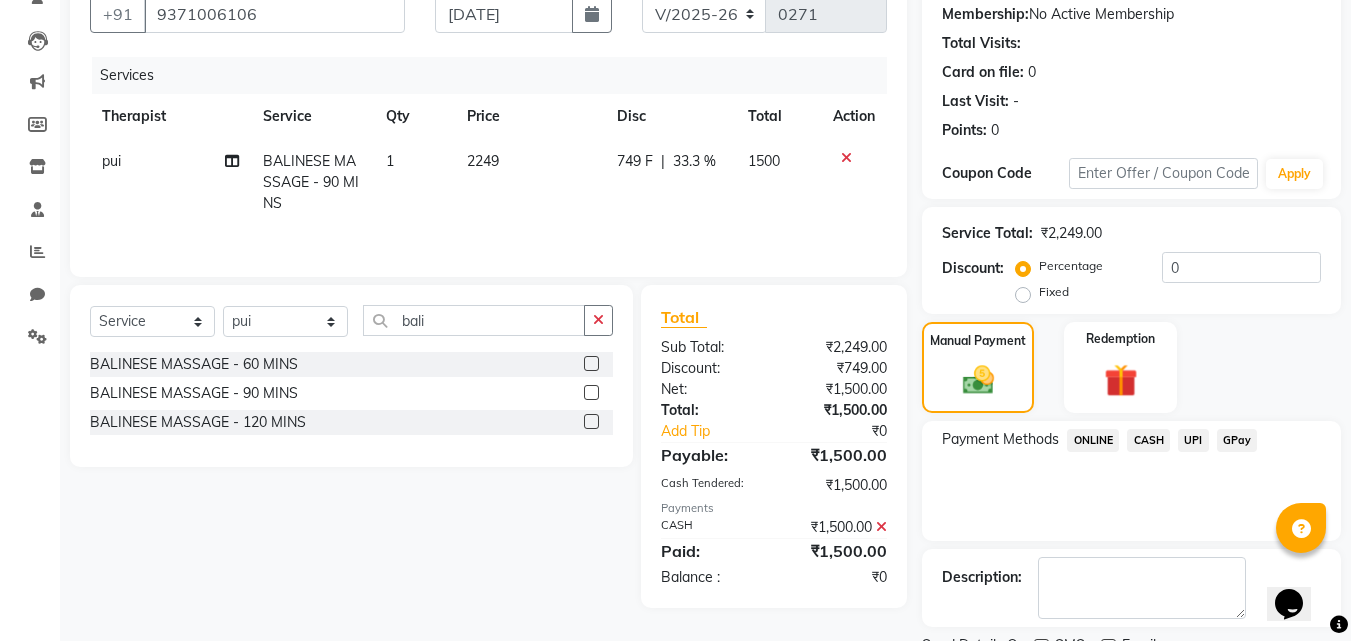 scroll, scrollTop: 275, scrollLeft: 0, axis: vertical 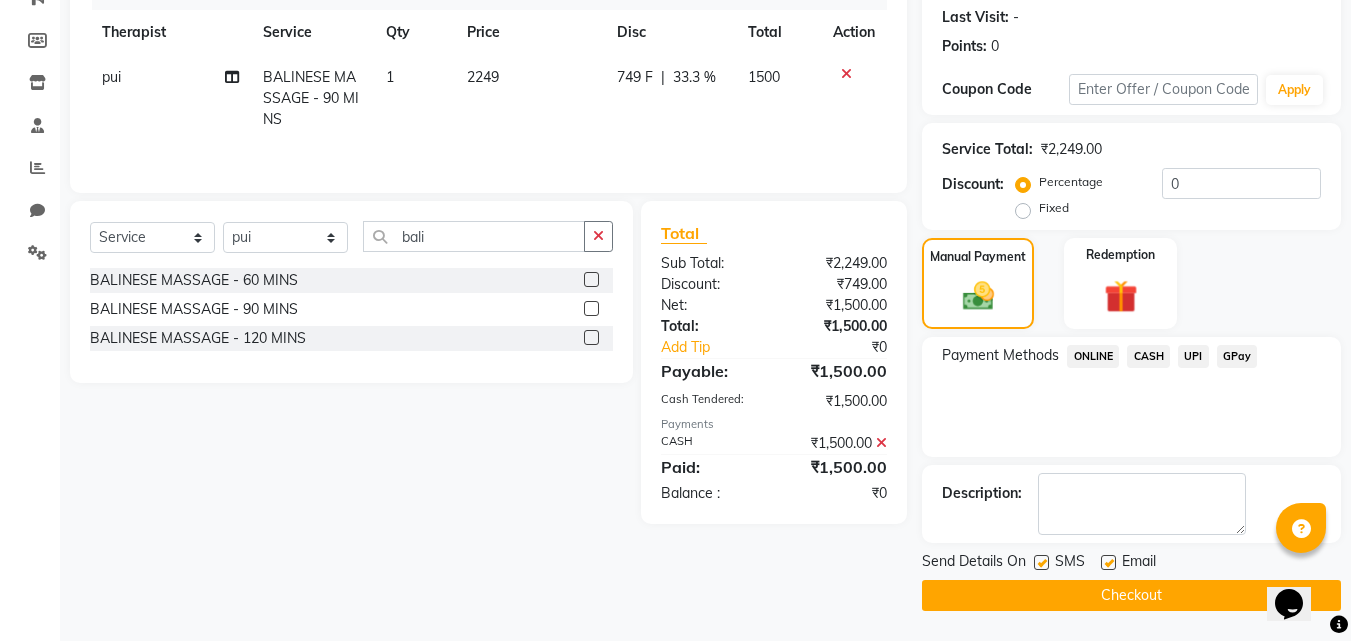click on "Checkout" 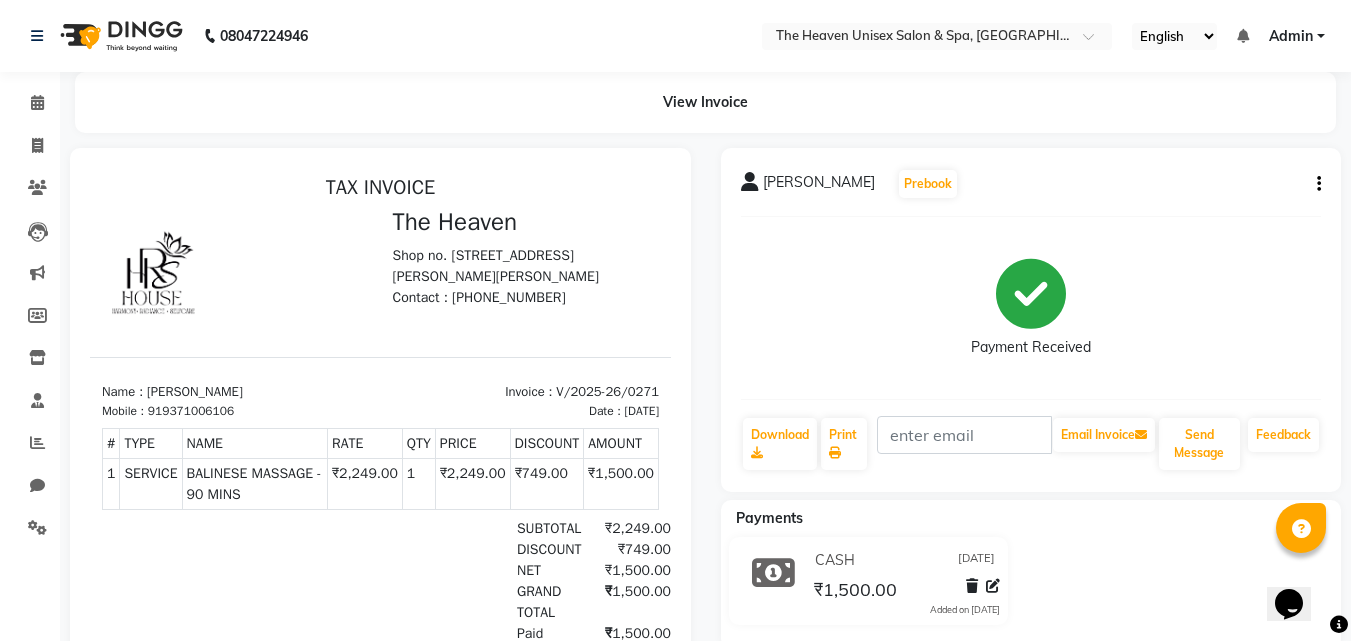 scroll, scrollTop: 0, scrollLeft: 0, axis: both 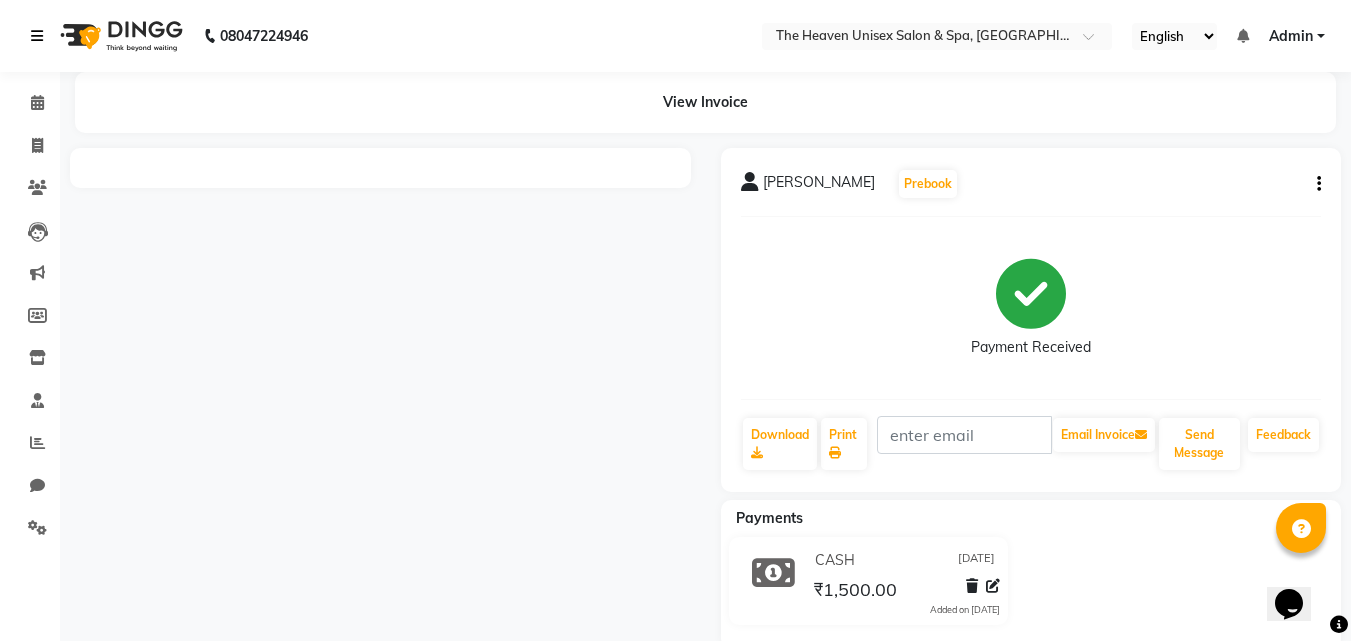 click at bounding box center [37, 36] 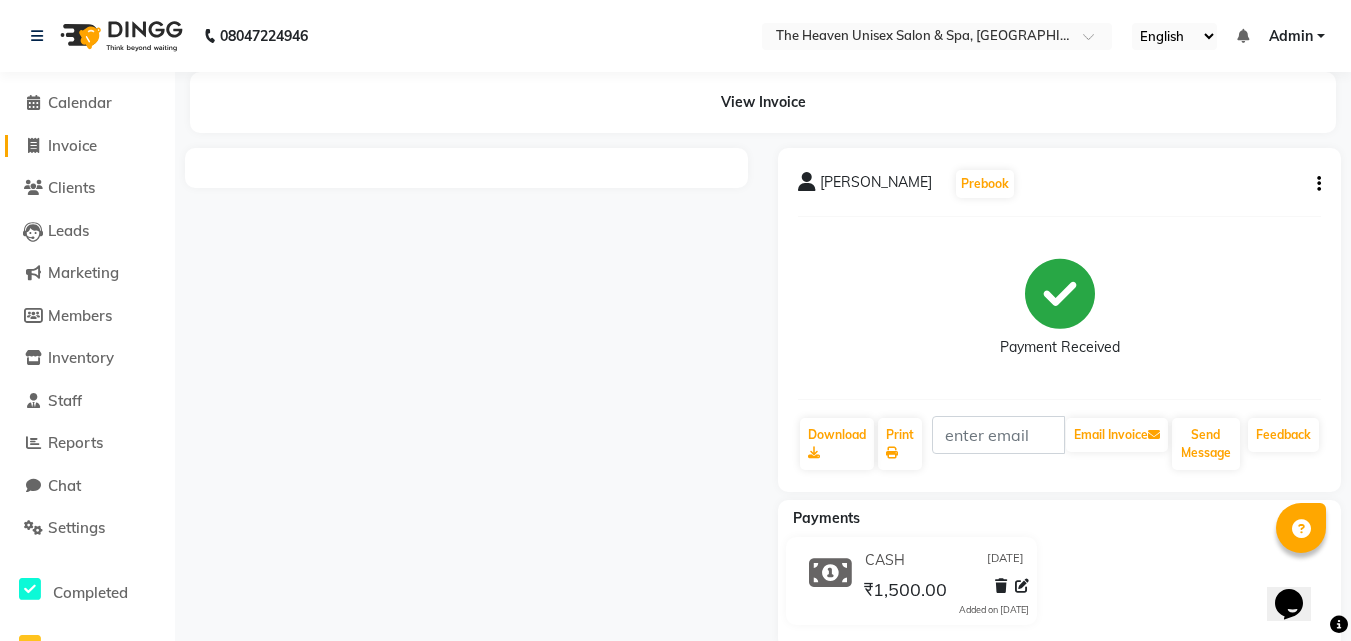 click 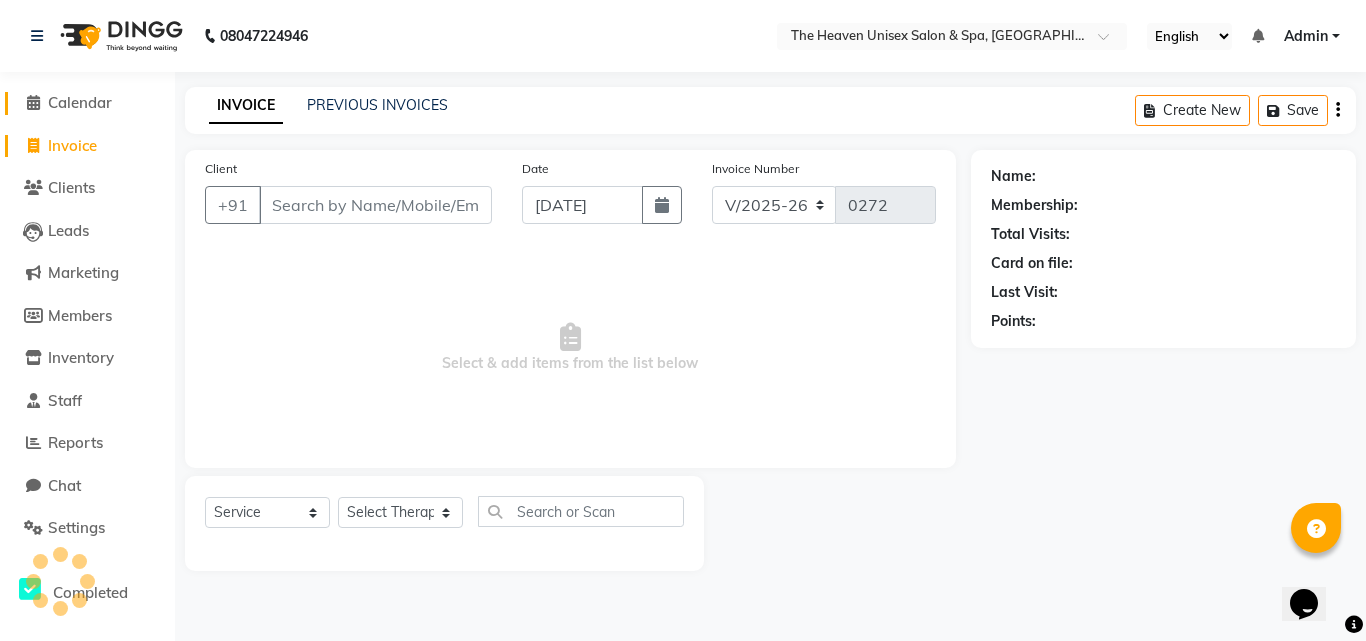 click 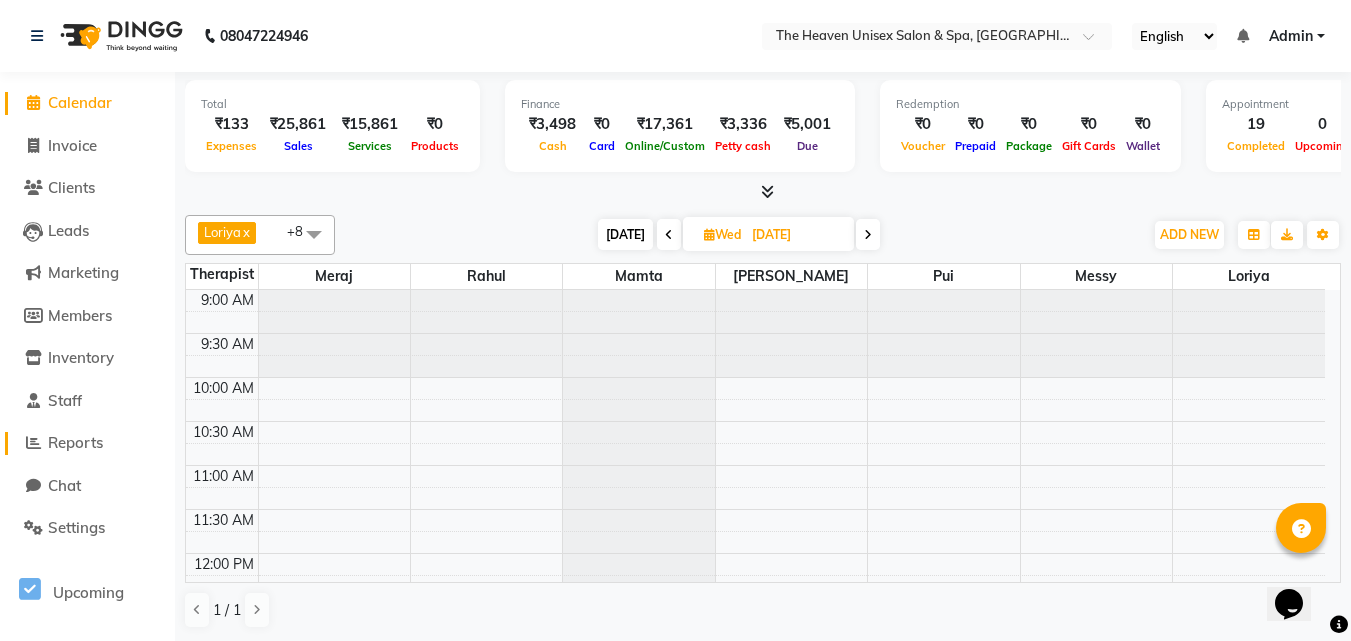 click on "Reports" 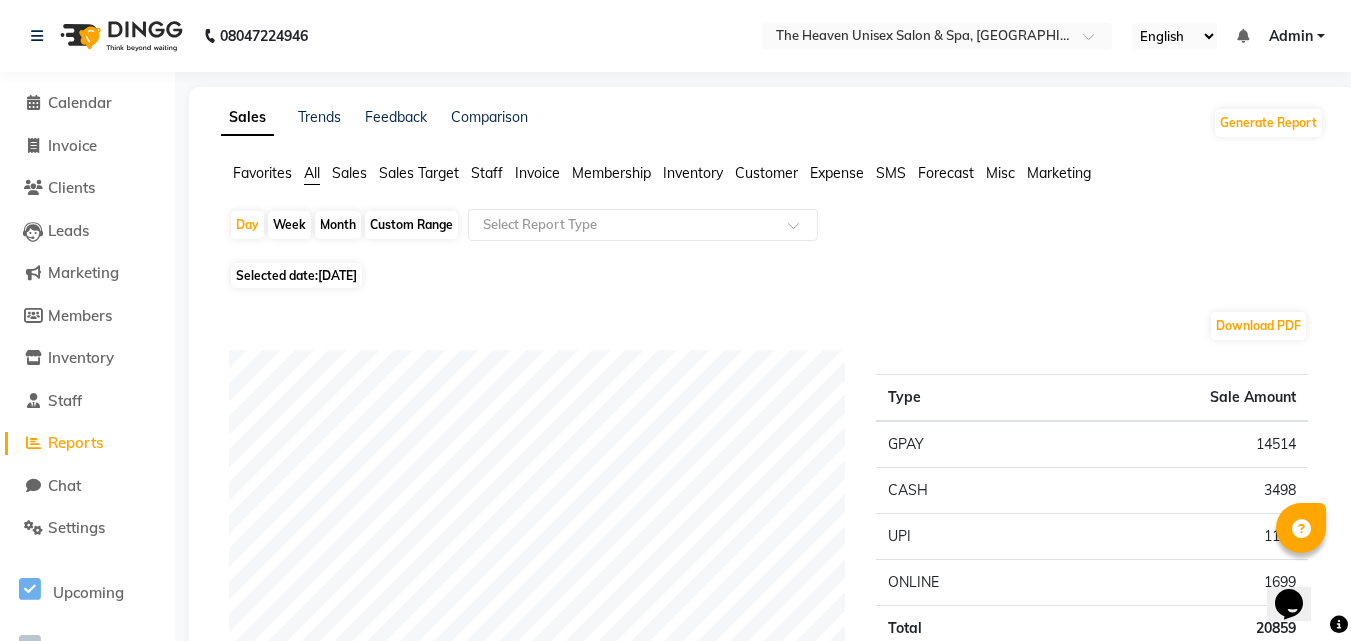 click on "Expense" 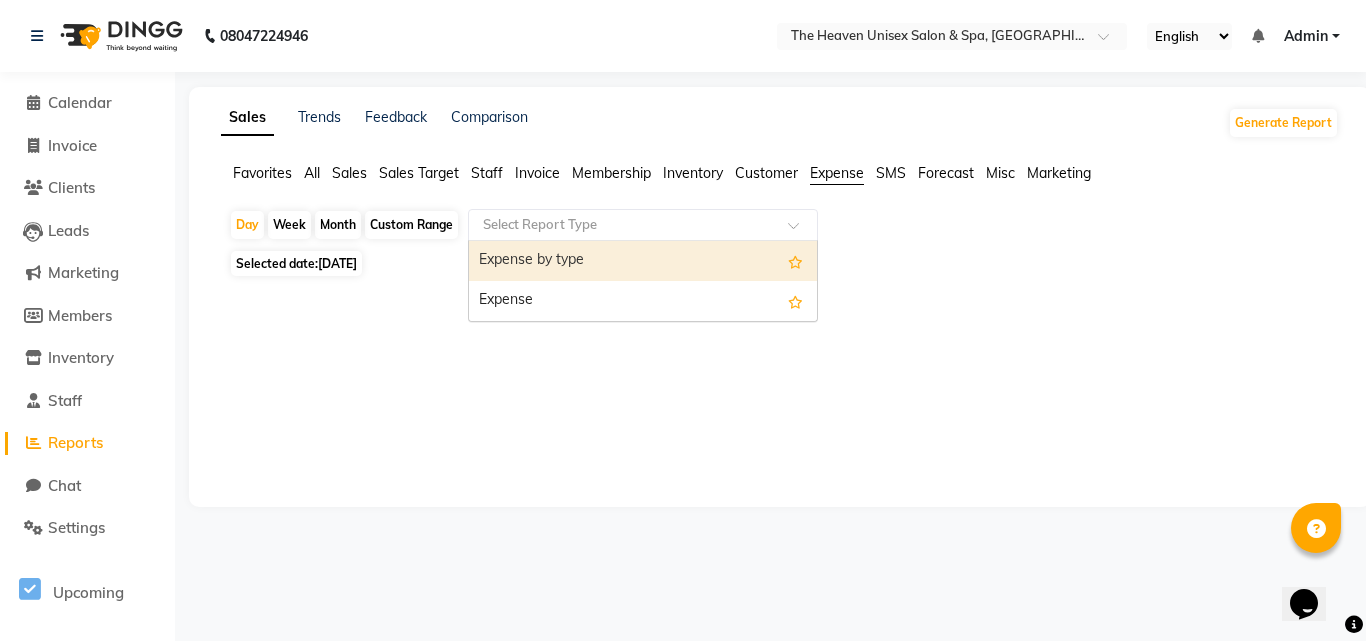 click 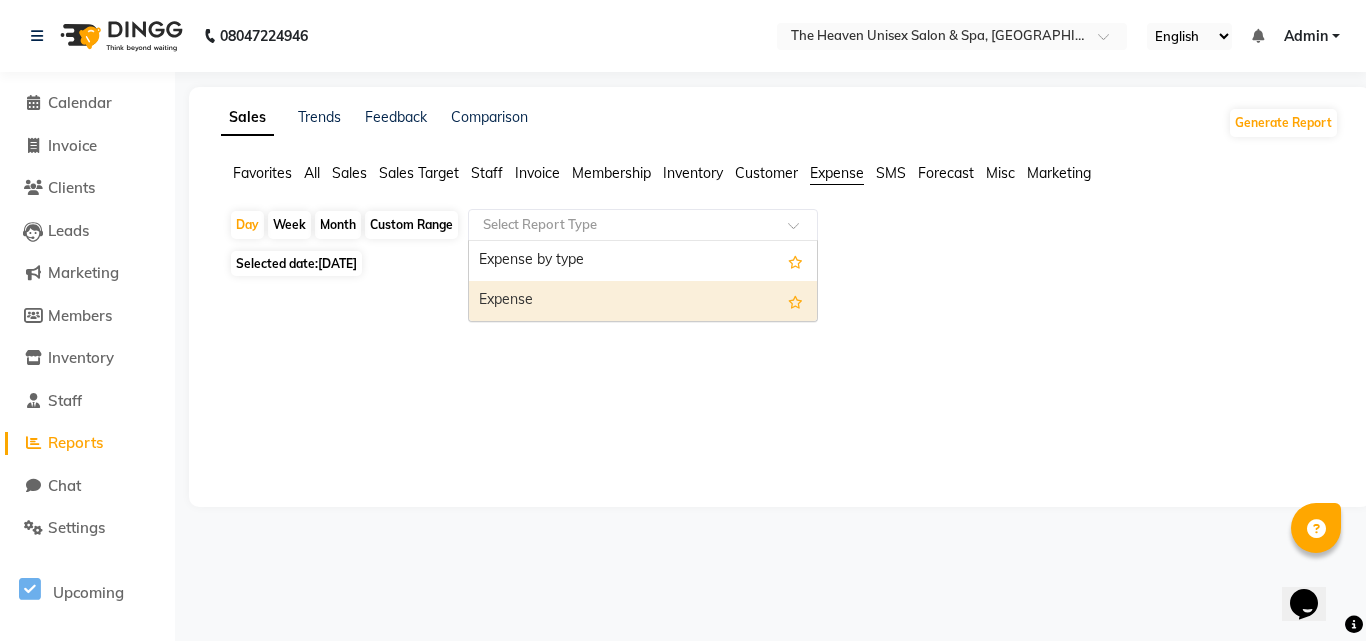 click on "Expense" at bounding box center [643, 301] 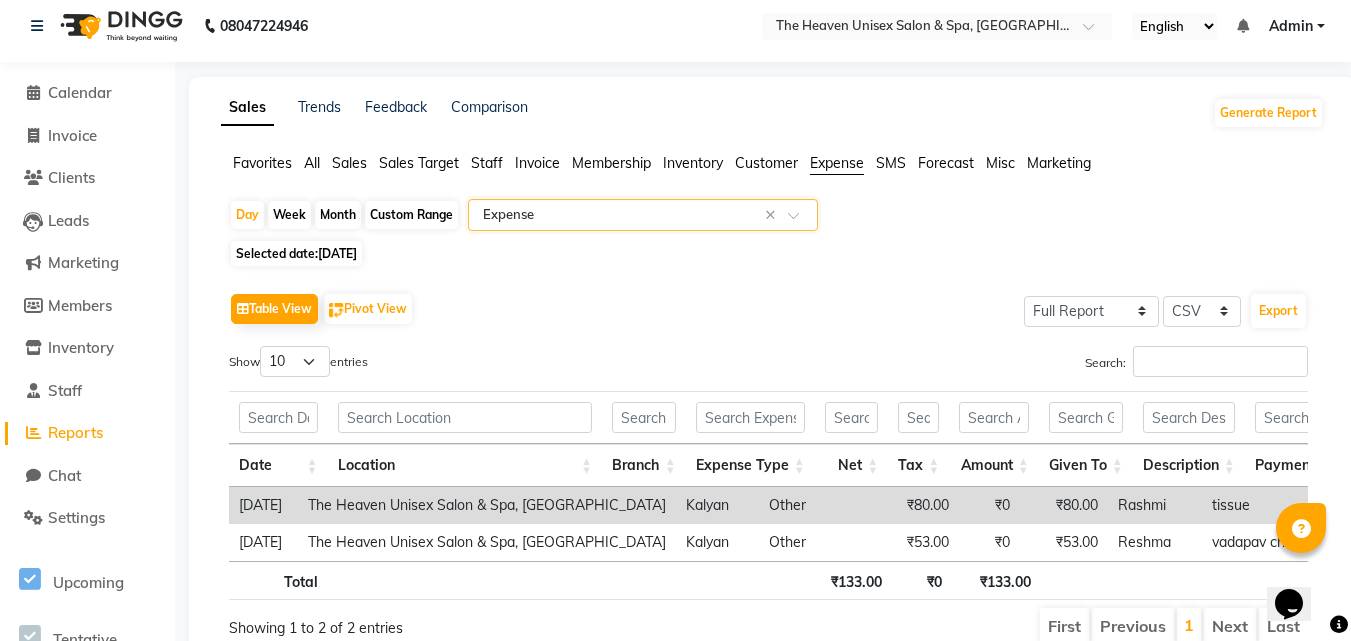 scroll, scrollTop: 0, scrollLeft: 0, axis: both 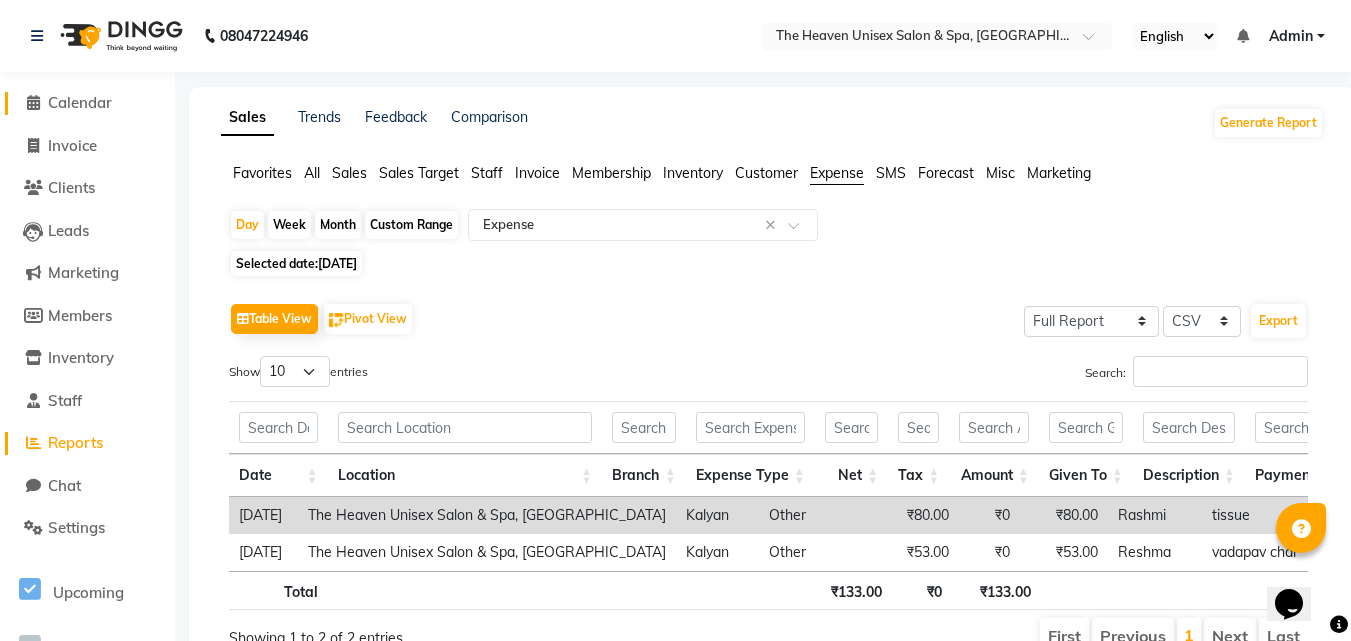 click on "Calendar" 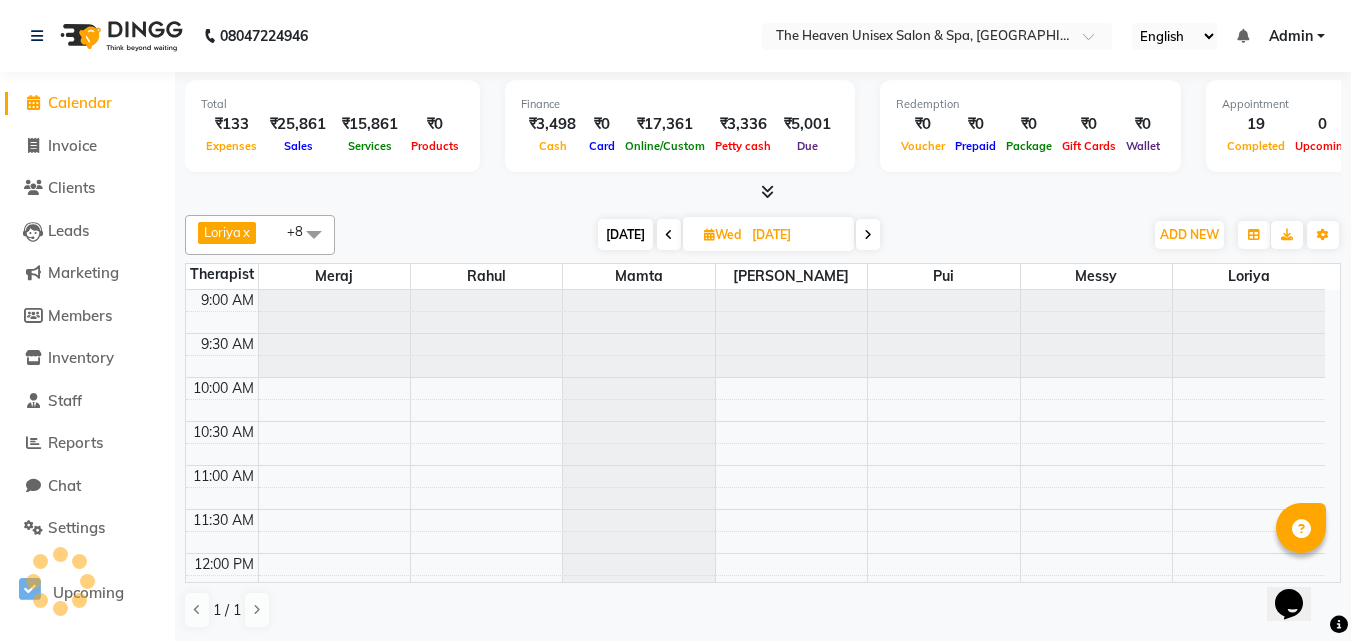scroll, scrollTop: 939, scrollLeft: 0, axis: vertical 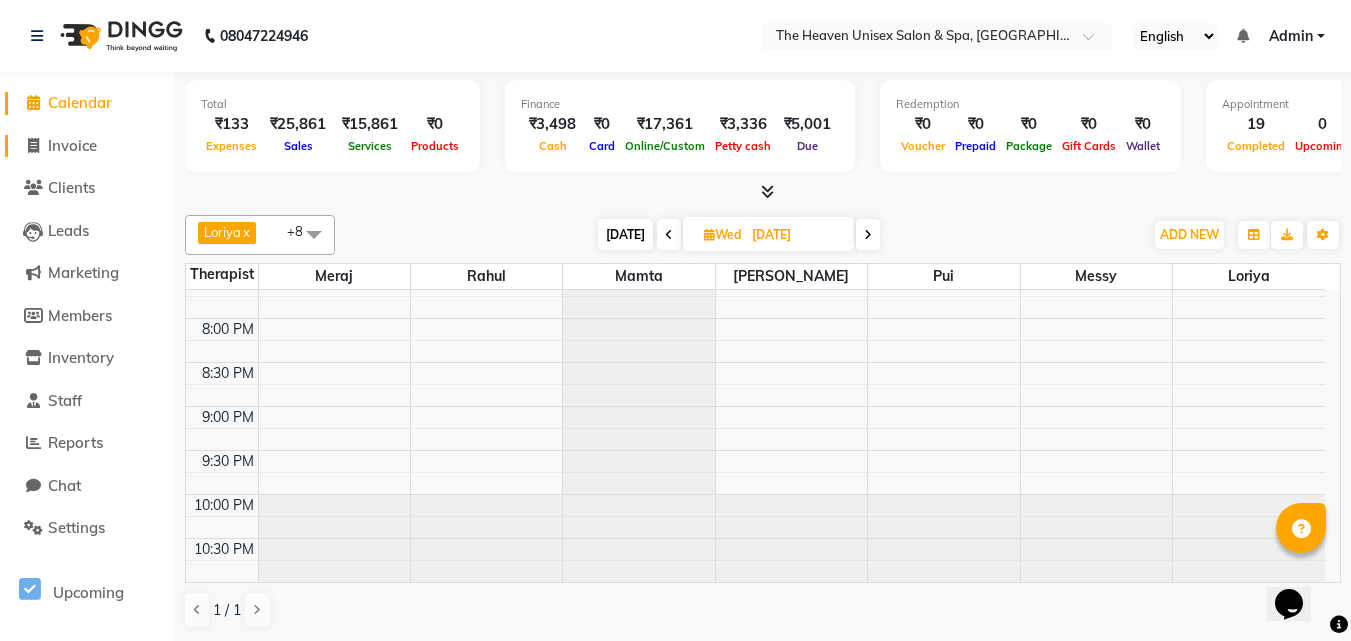 click on "Invoice" 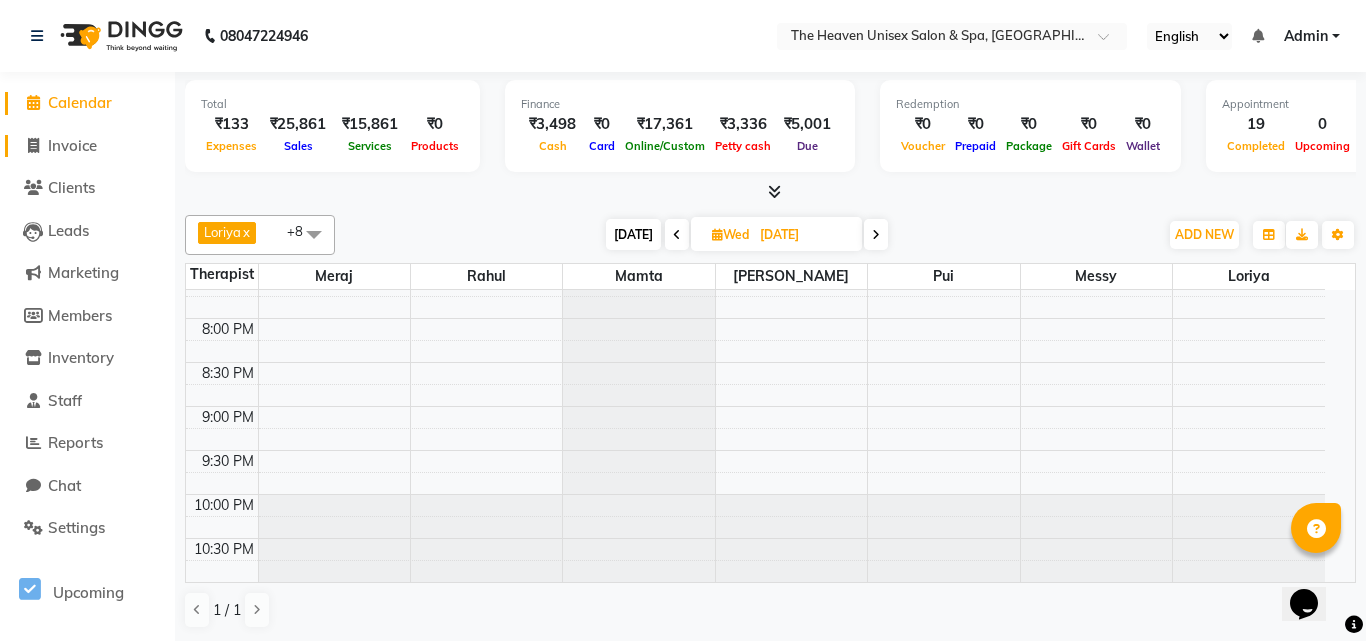 select on "8417" 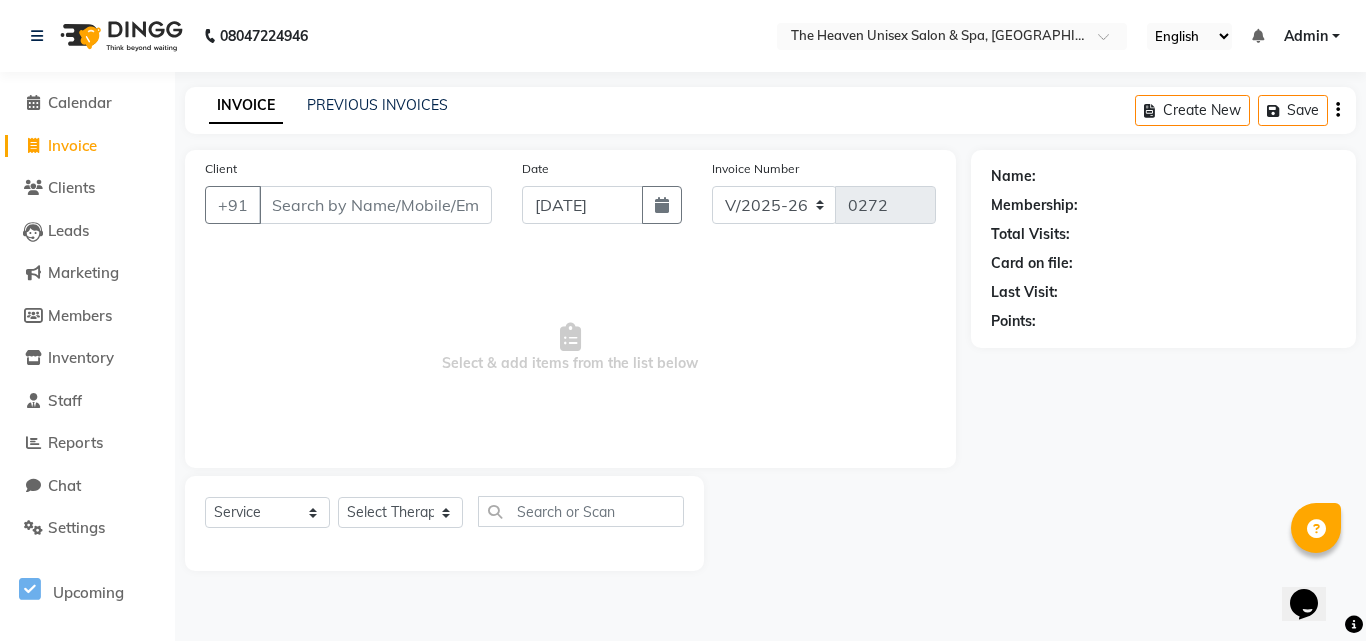 click on "INVOICE PREVIOUS INVOICES Create New   Save" 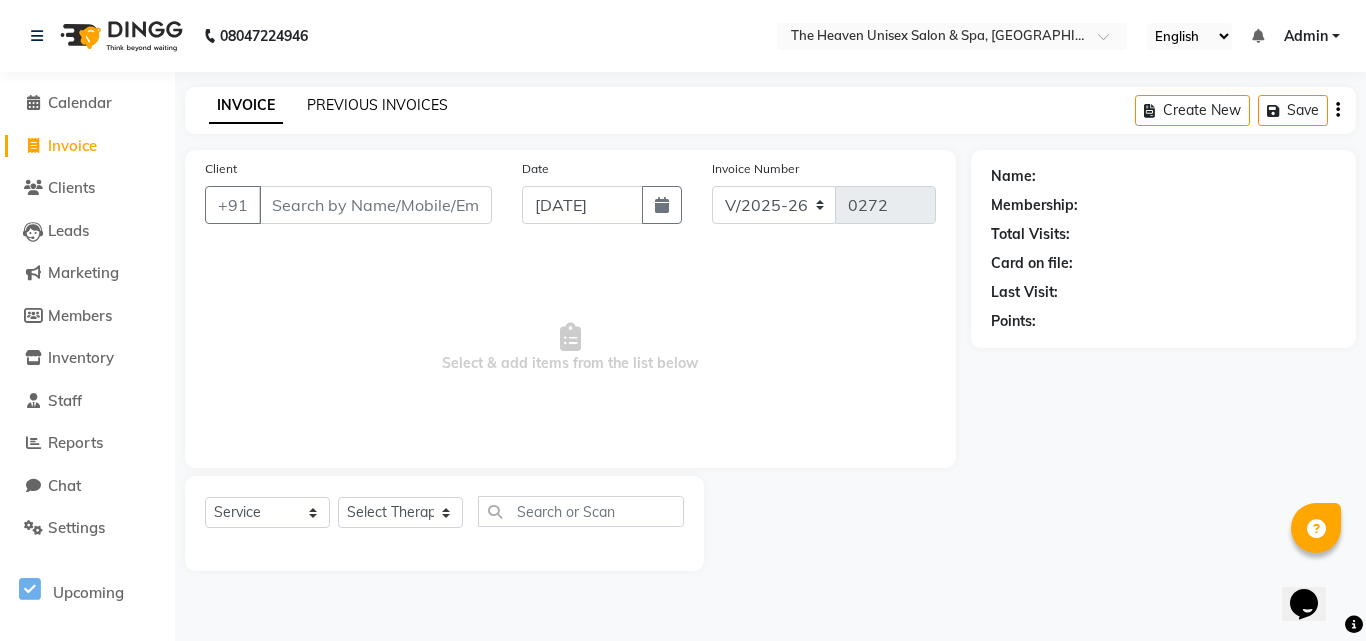 click on "PREVIOUS INVOICES" 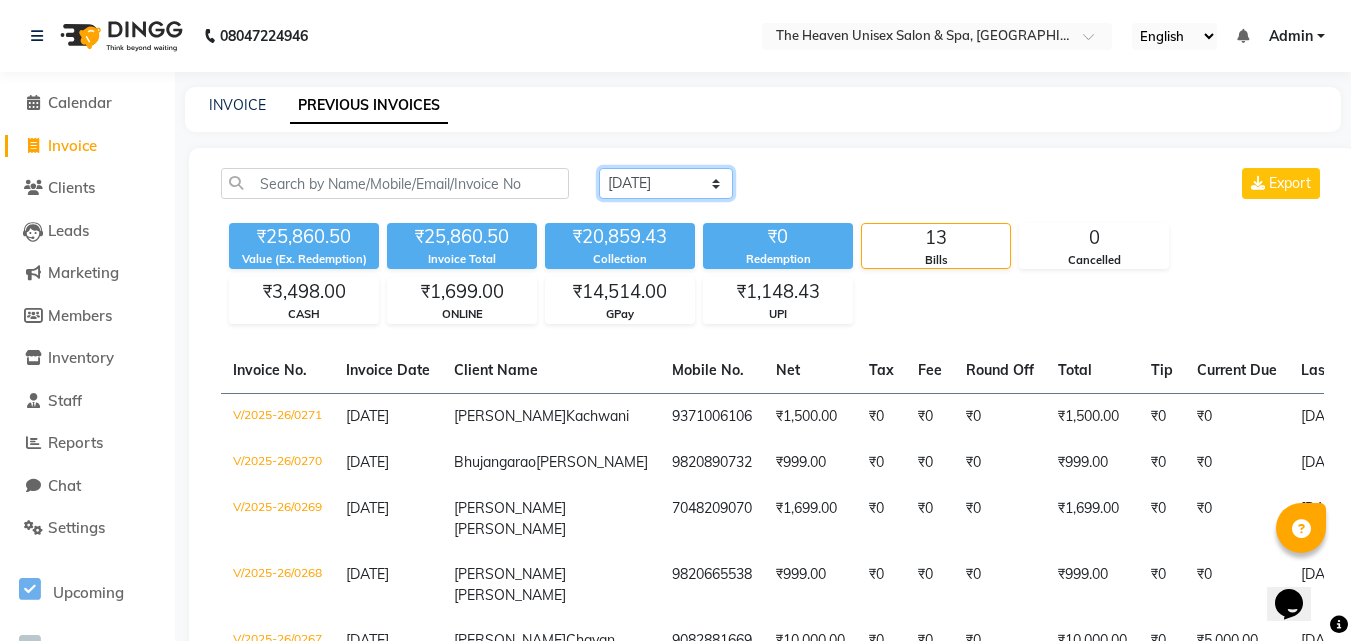 click on "Today Yesterday Custom Range" 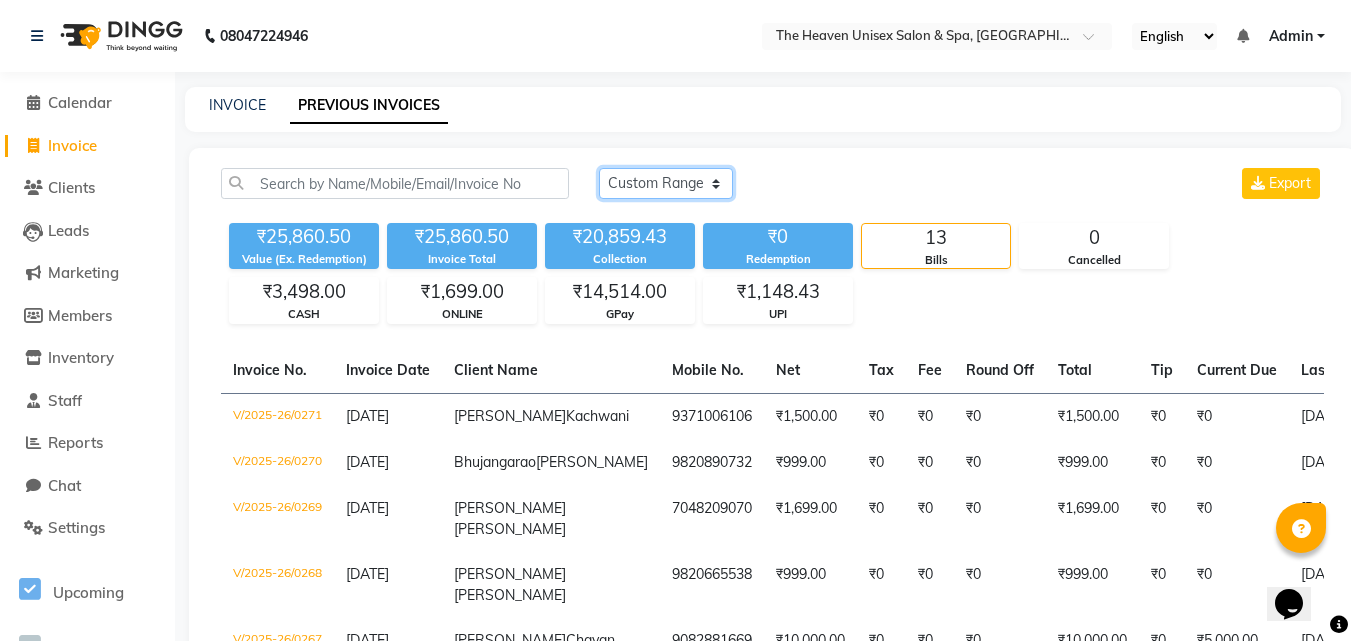 click on "Today Yesterday Custom Range" 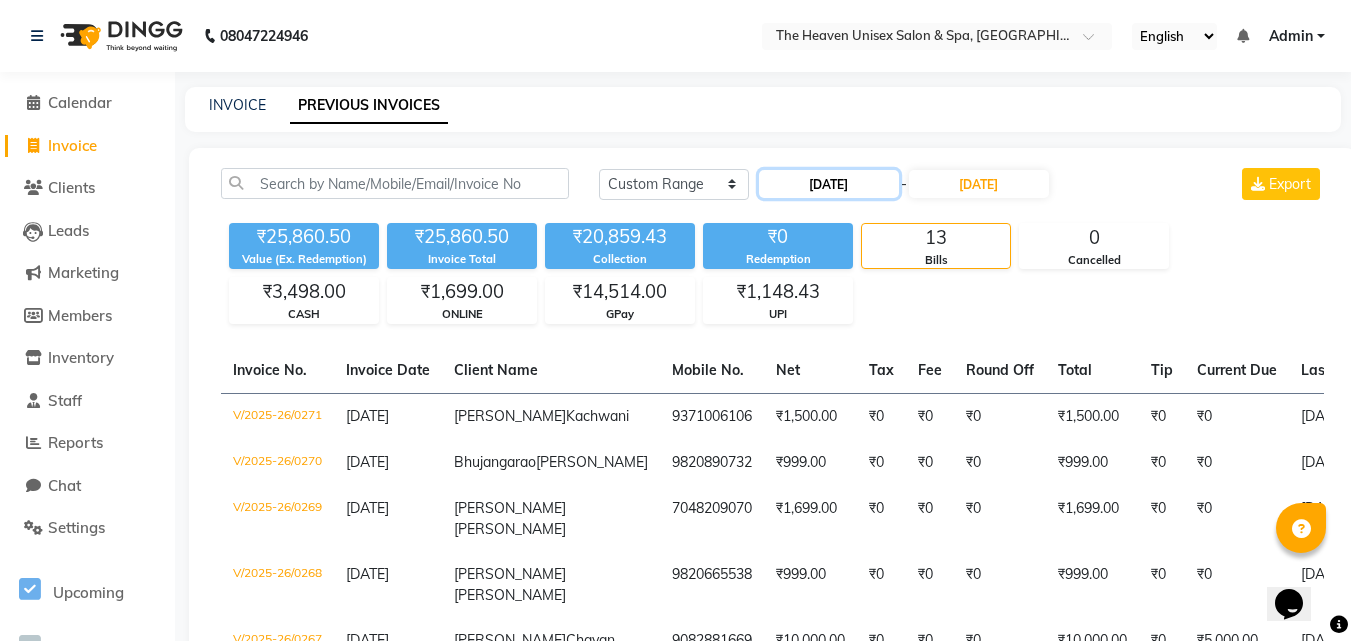 click on "13-07-2025" 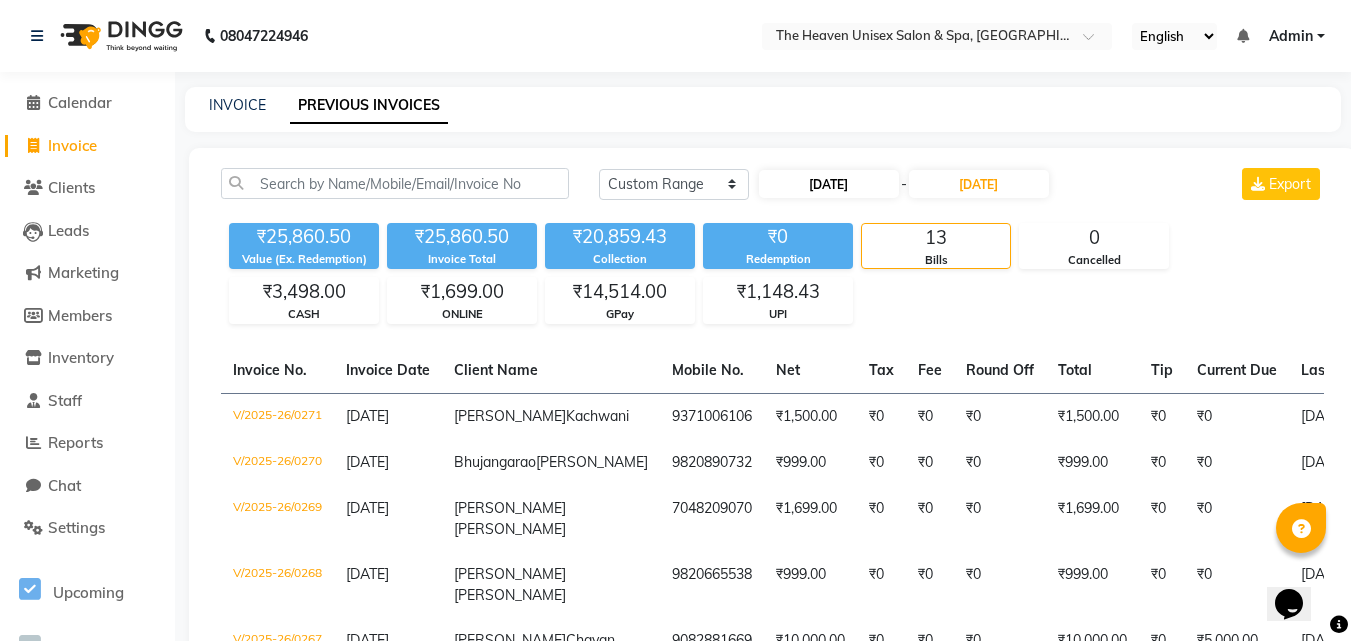 select on "7" 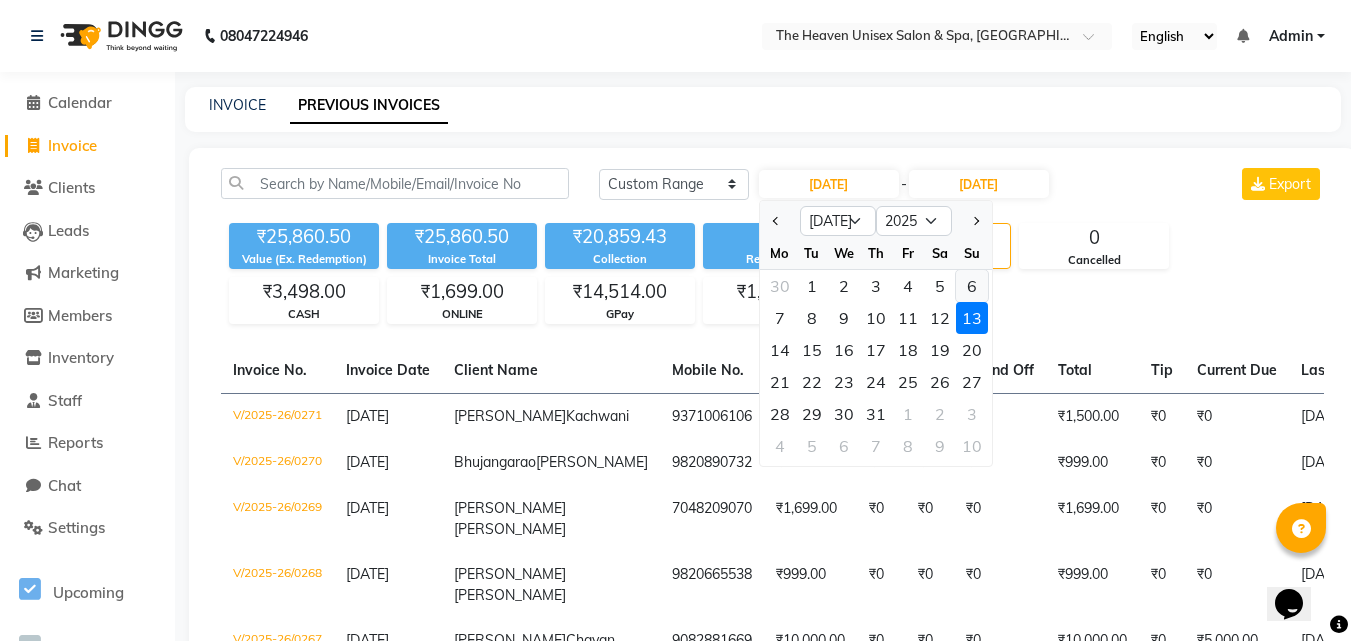 click on "6" 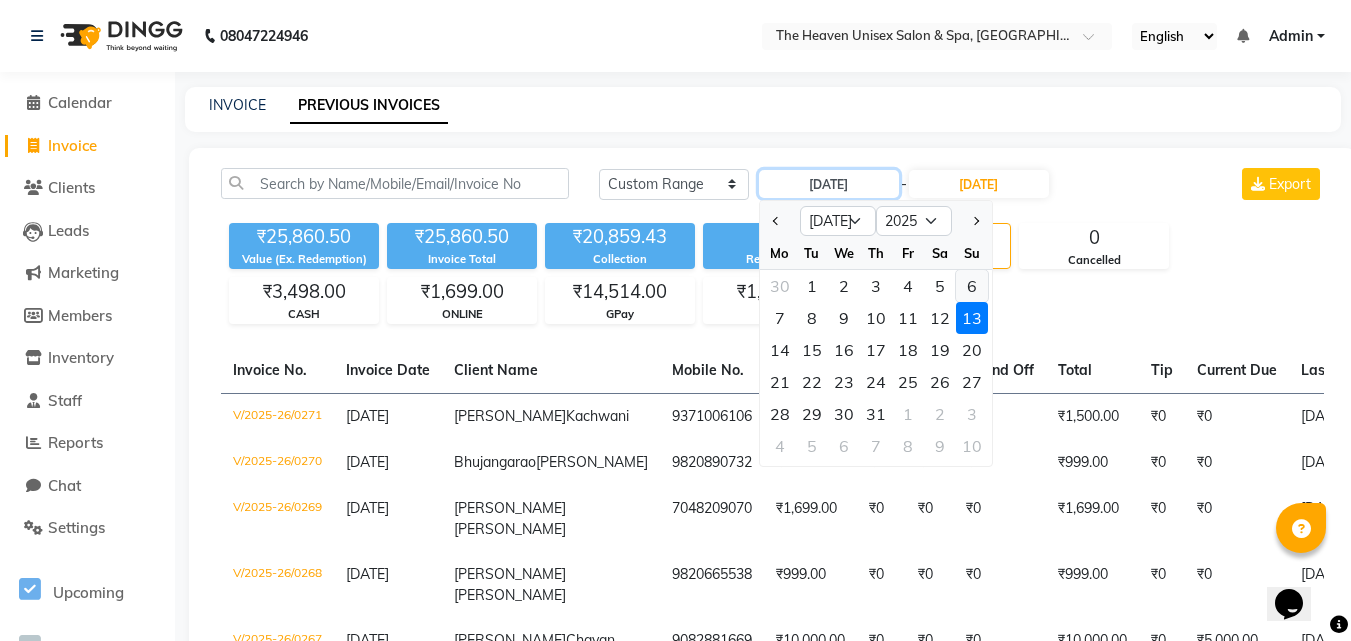 type on "06-07-2025" 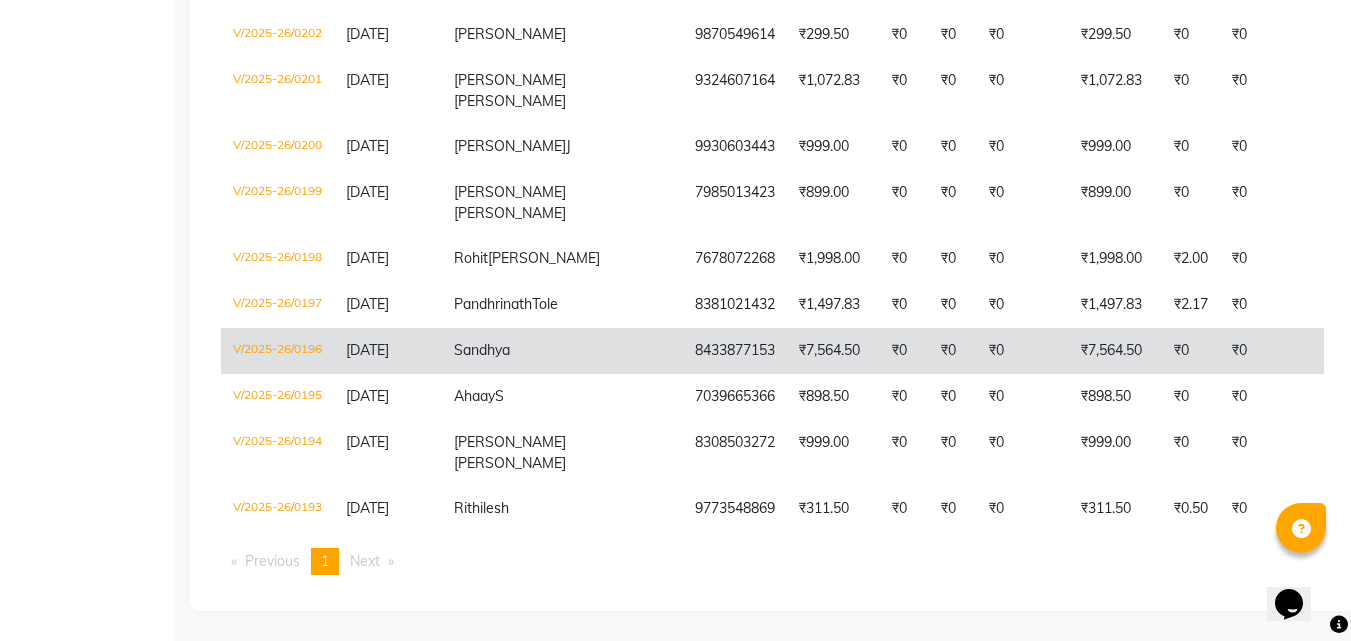 scroll, scrollTop: 4000, scrollLeft: 0, axis: vertical 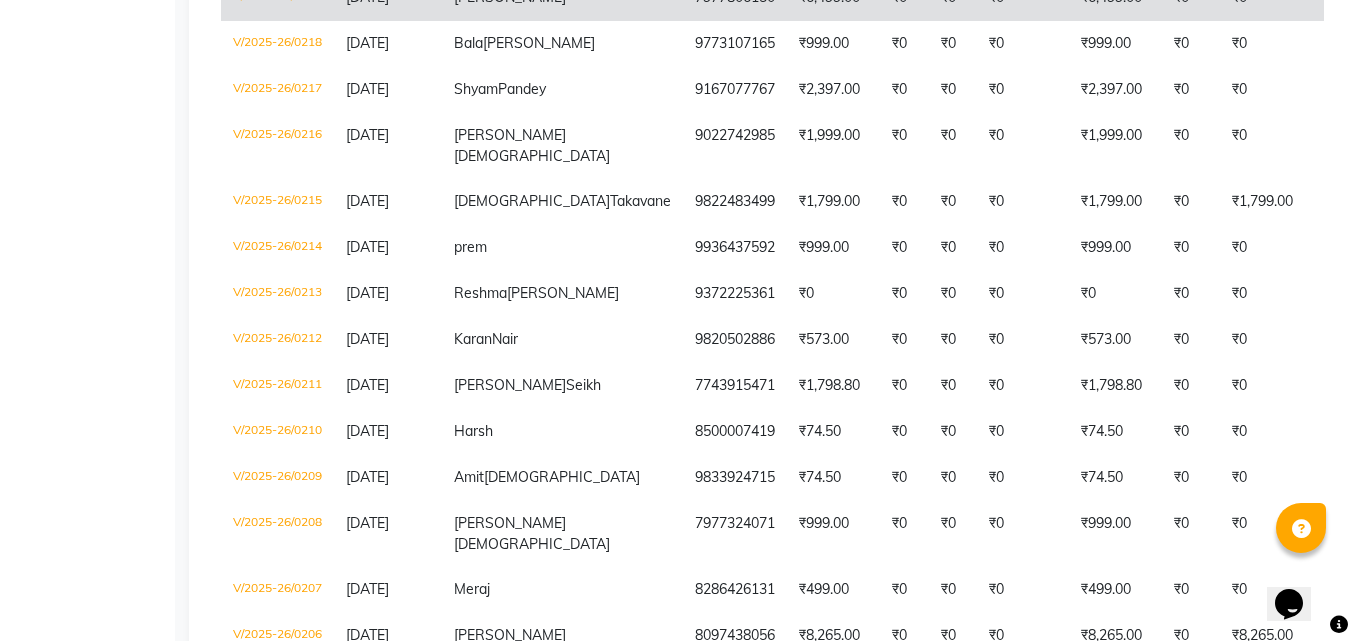 click on "7977806150" 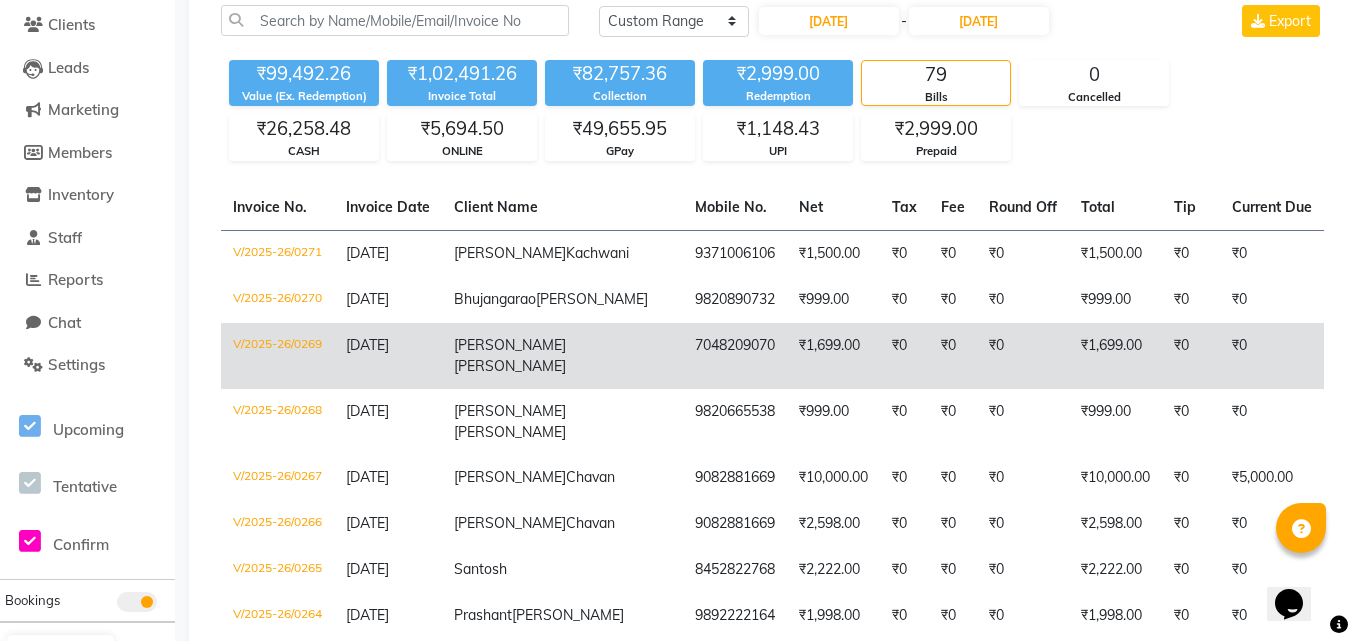 scroll, scrollTop: 0, scrollLeft: 0, axis: both 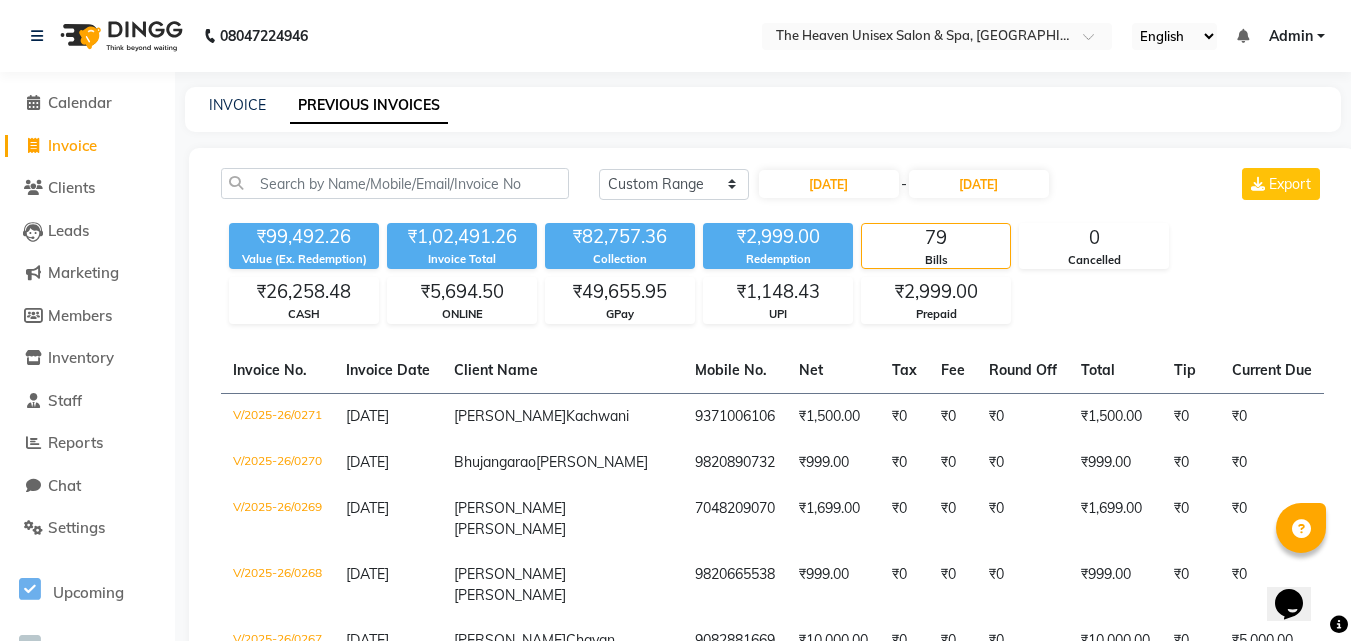 click on "INVOICE PREVIOUS INVOICES" 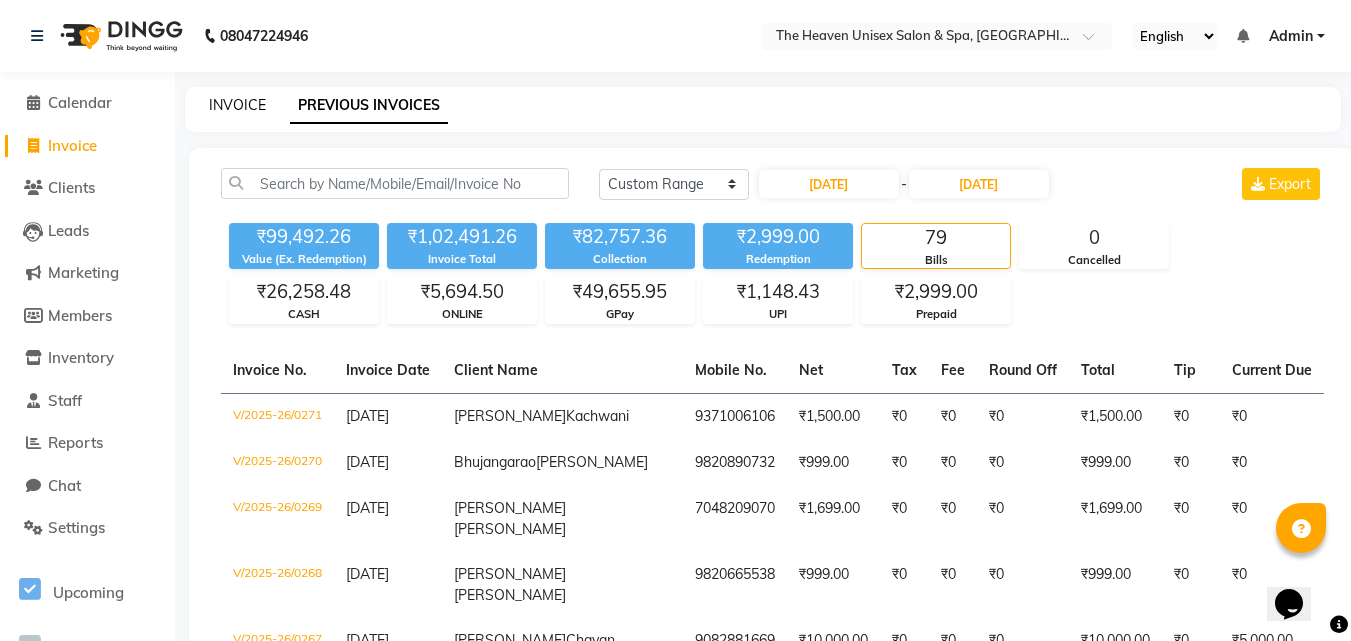 click on "INVOICE" 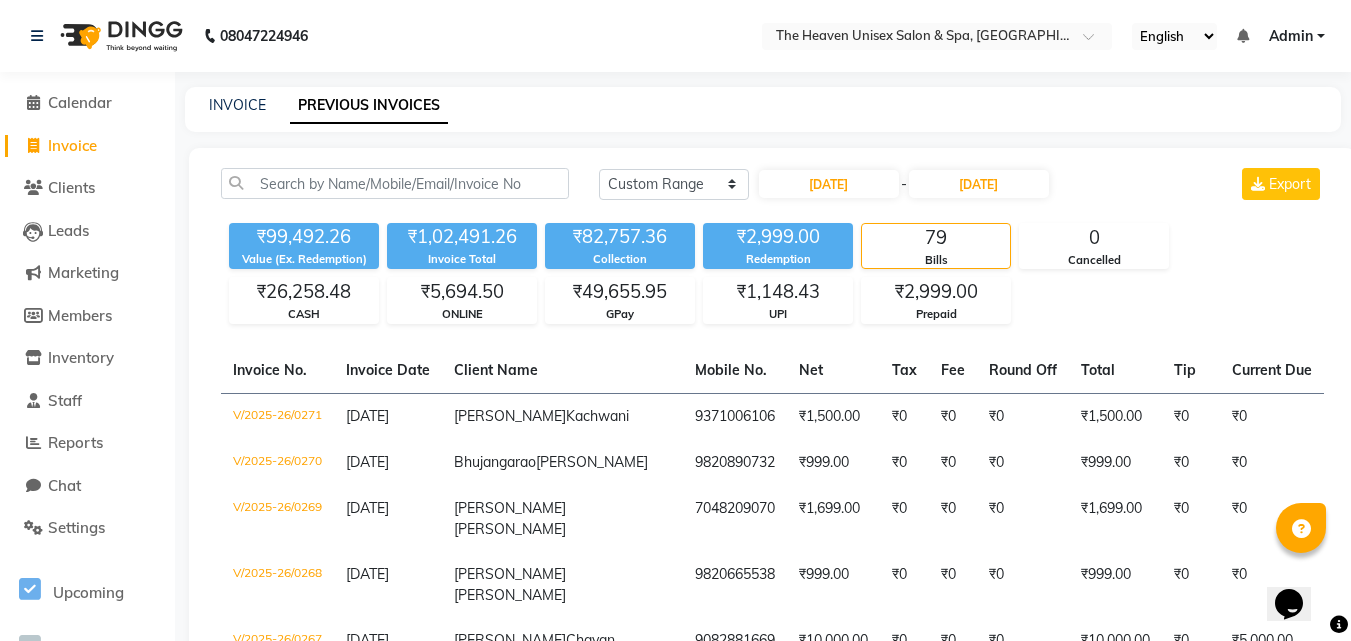 select on "8417" 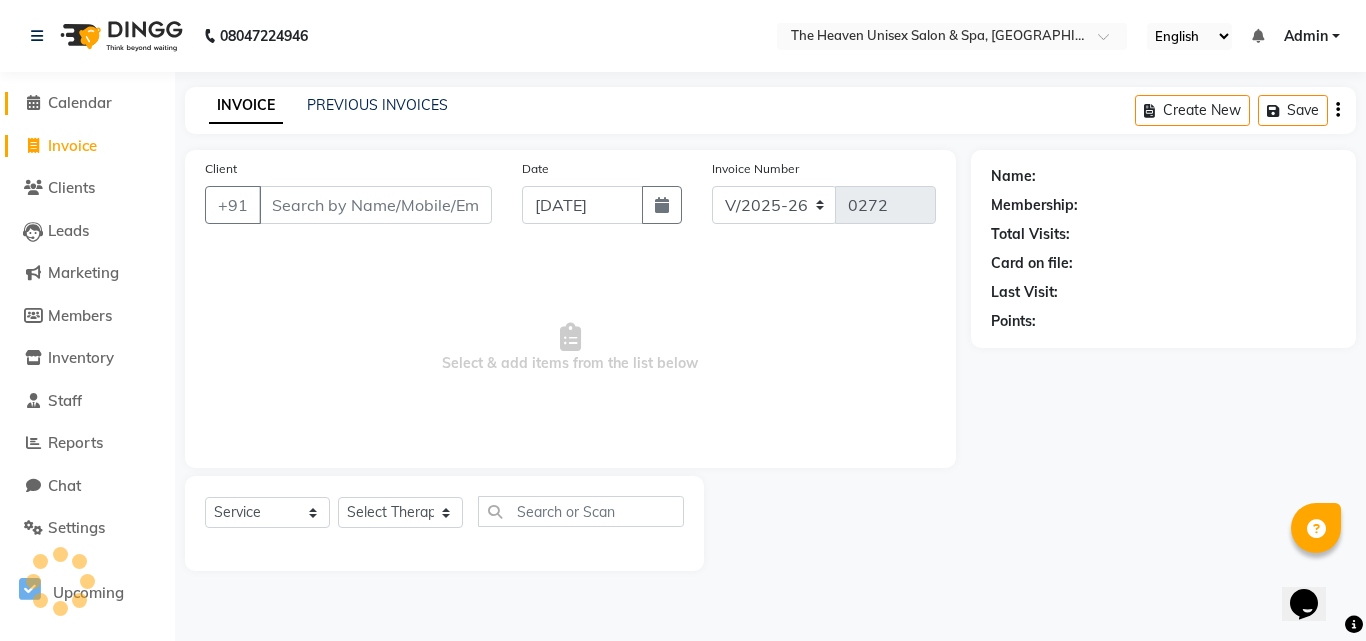 click on "Calendar" 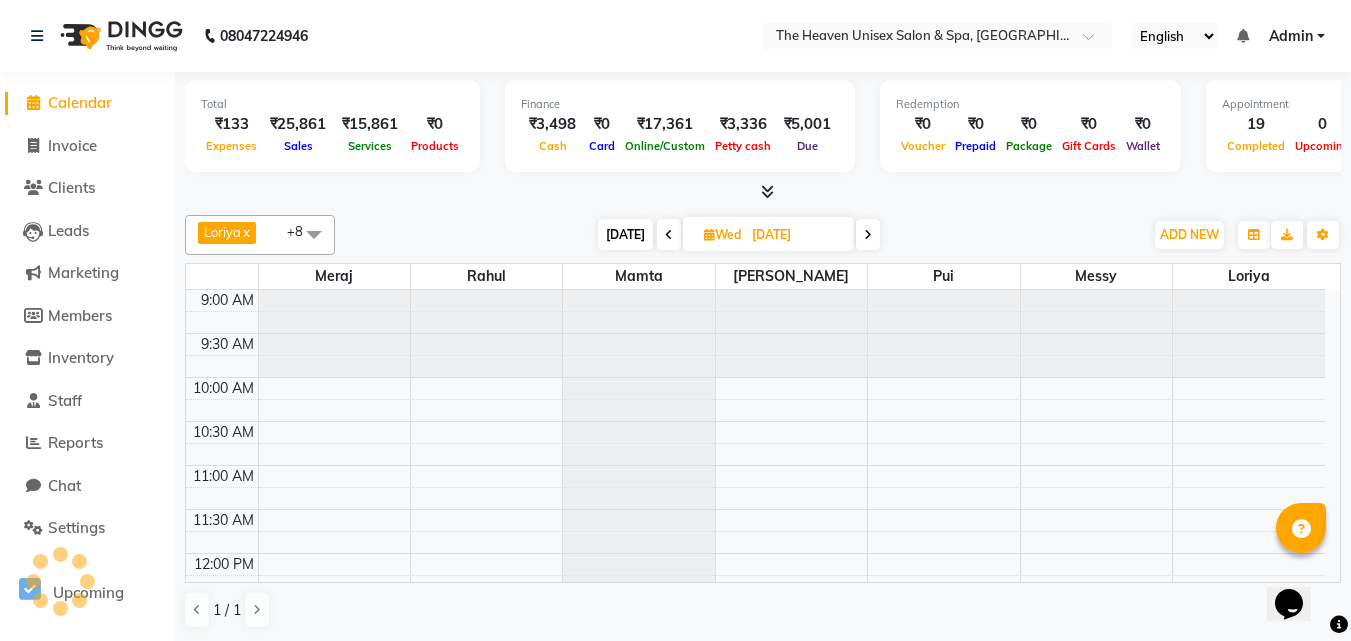 scroll, scrollTop: 0, scrollLeft: 0, axis: both 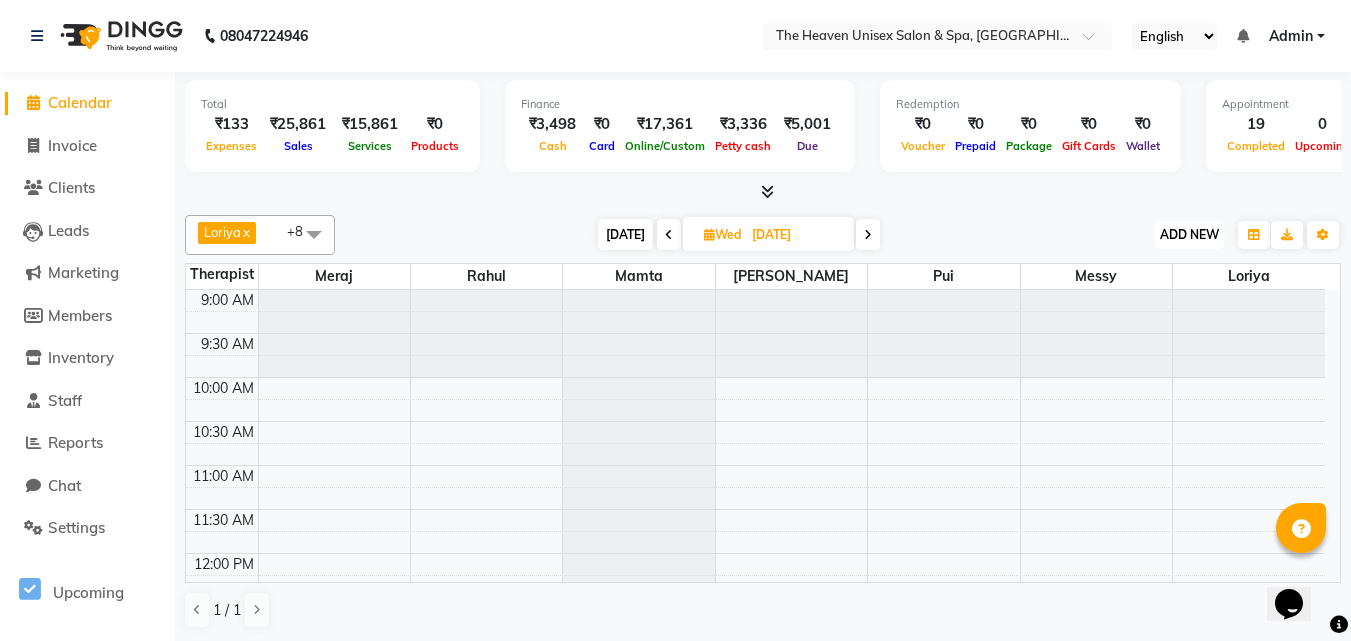 click on "ADD NEW" at bounding box center (1189, 234) 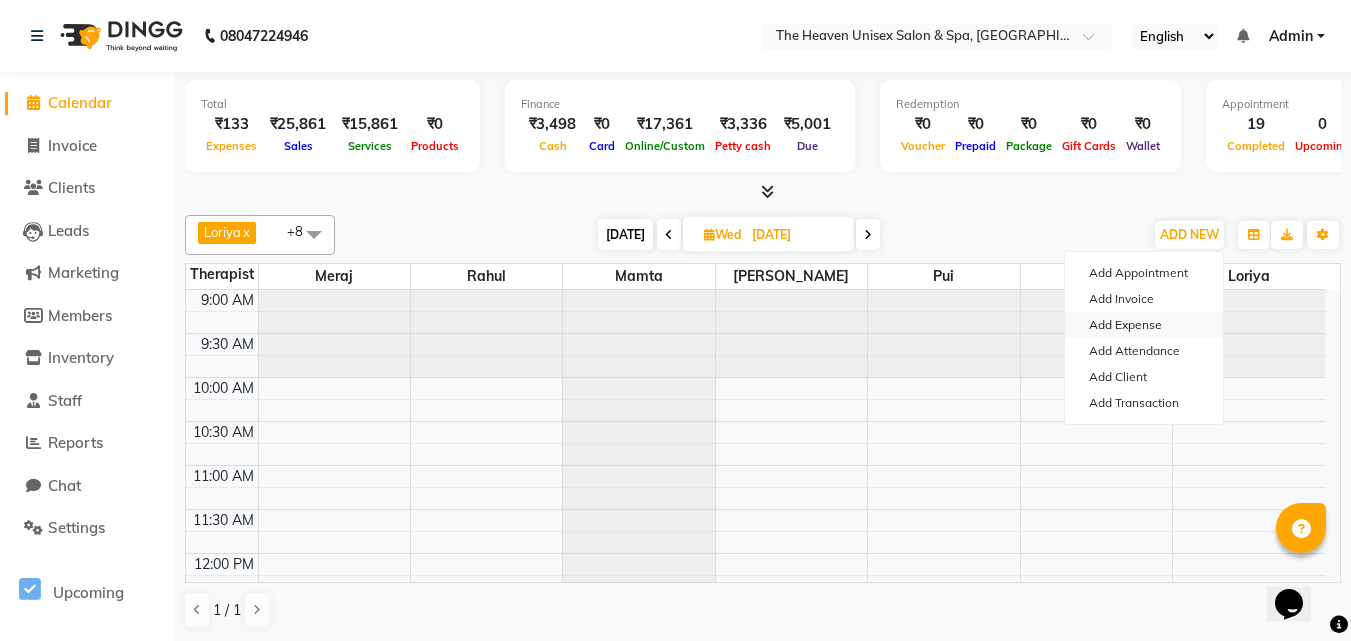 click on "Add Expense" at bounding box center [1144, 325] 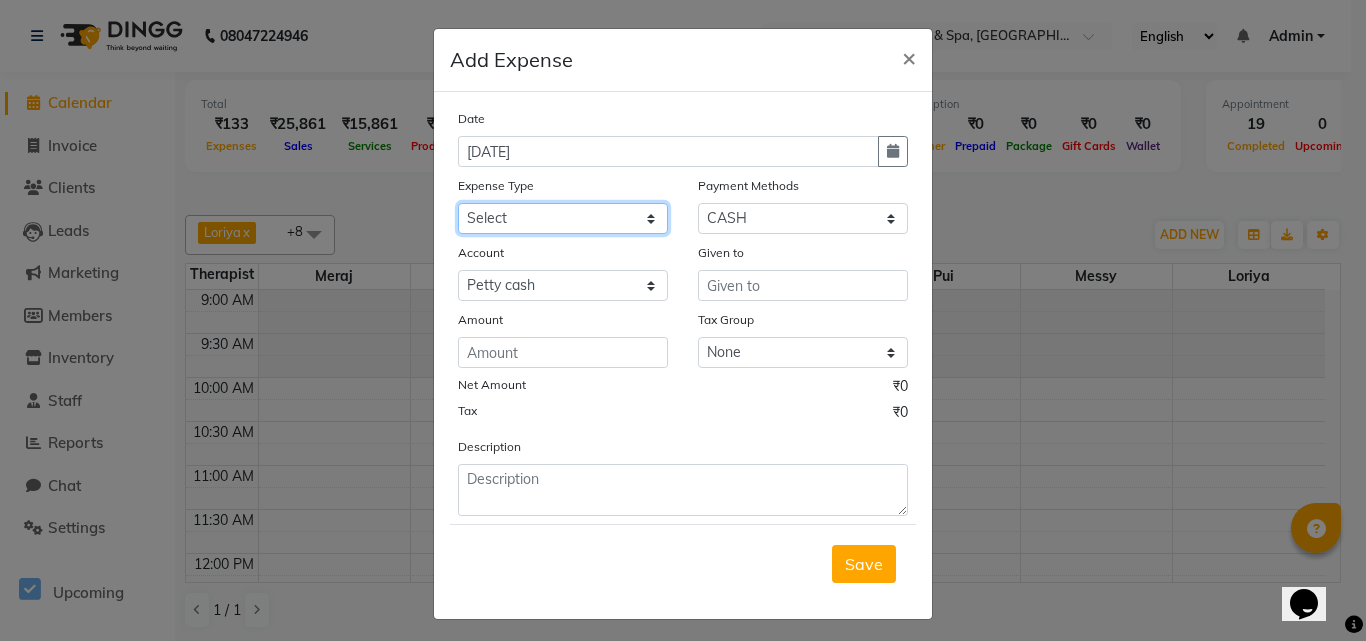 click on "Select Advance Salary Bank charges Car maintenance  Cash transfer to bank Cash transfer to hub Client Snacks Clinical charges Equipment Fuel Govt fee Incentive Insurance International purchase Loan Repayment Maintenance Marketing Miscellaneous MRA Other Pantry Product Rent Salary Staff Snacks Tax Tea & Refreshment Utilities" 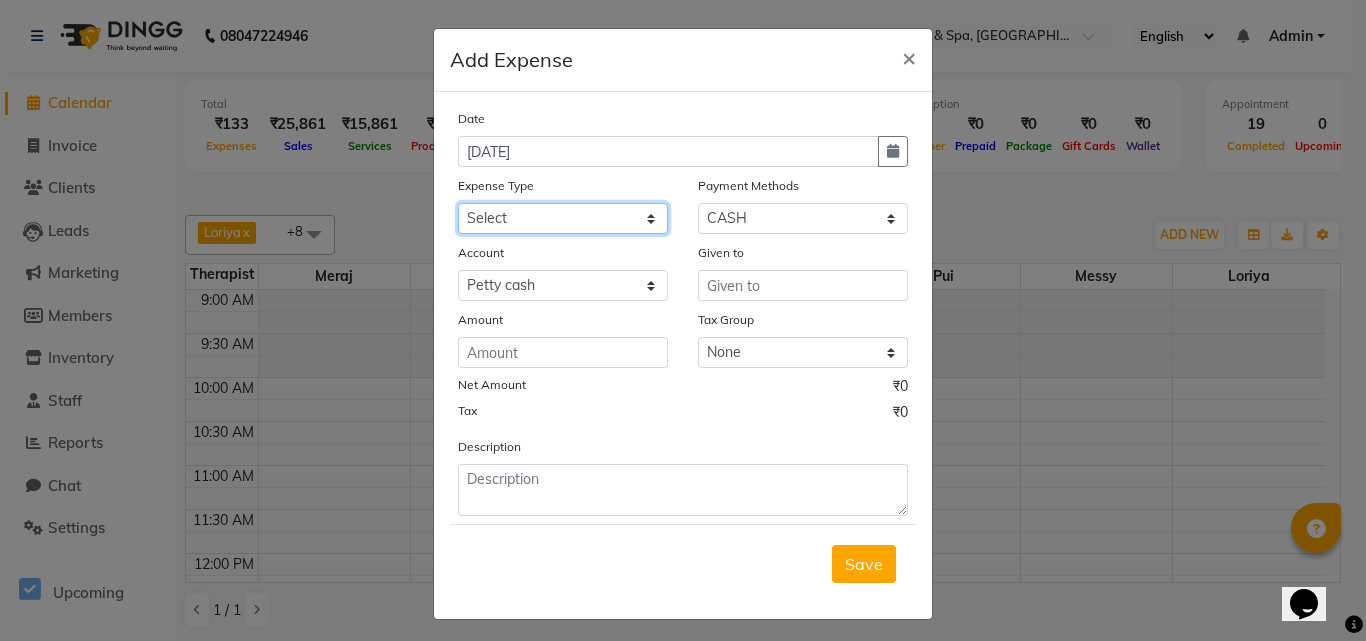 select on "26" 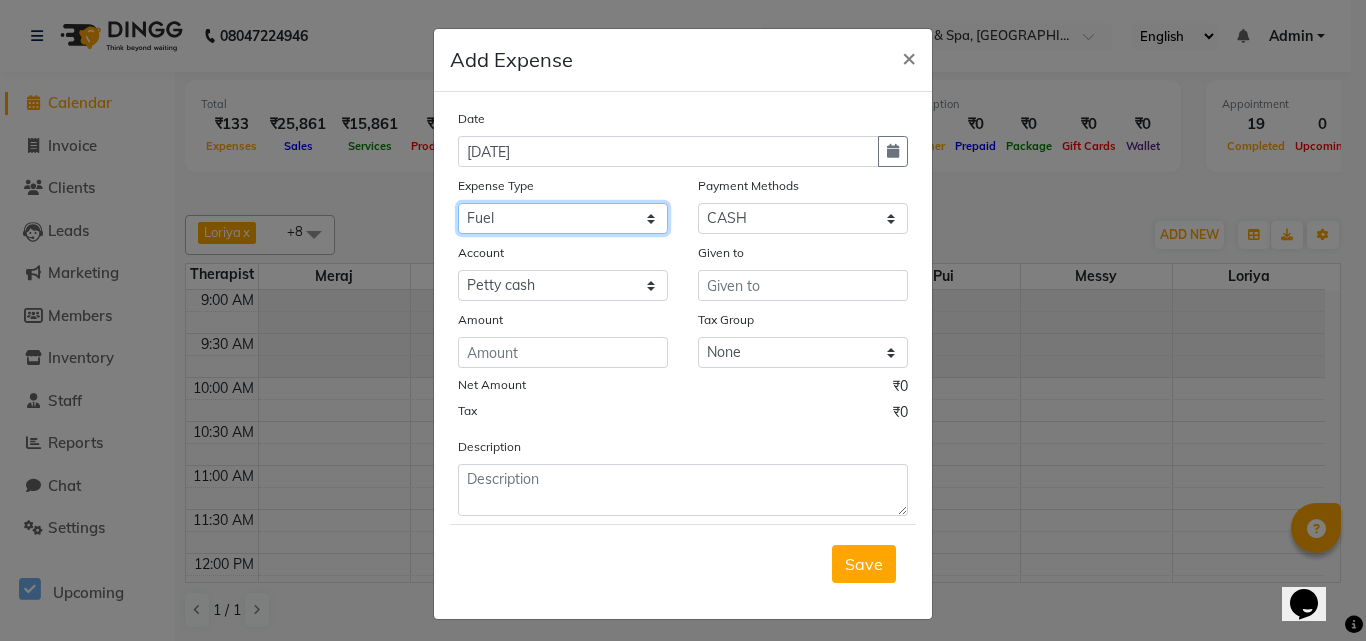 click on "Select Advance Salary Bank charges Car maintenance  Cash transfer to bank Cash transfer to hub Client Snacks Clinical charges Equipment Fuel Govt fee Incentive Insurance International purchase Loan Repayment Maintenance Marketing Miscellaneous MRA Other Pantry Product Rent Salary Staff Snacks Tax Tea & Refreshment Utilities" 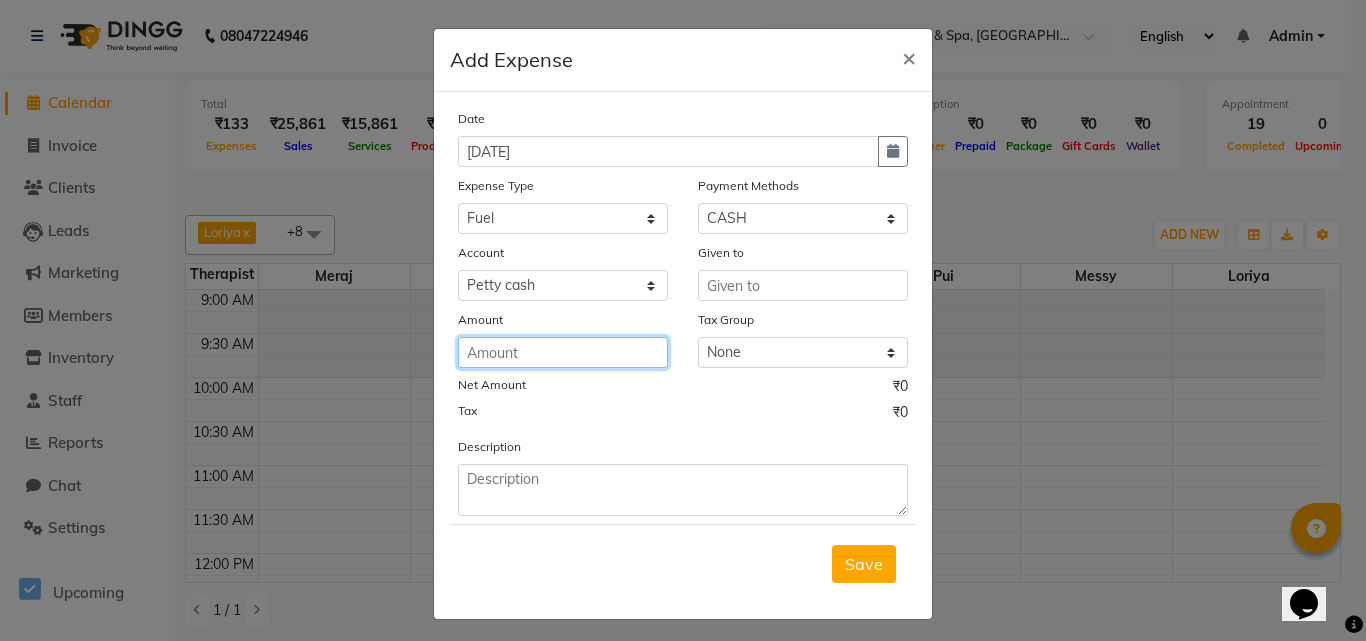click 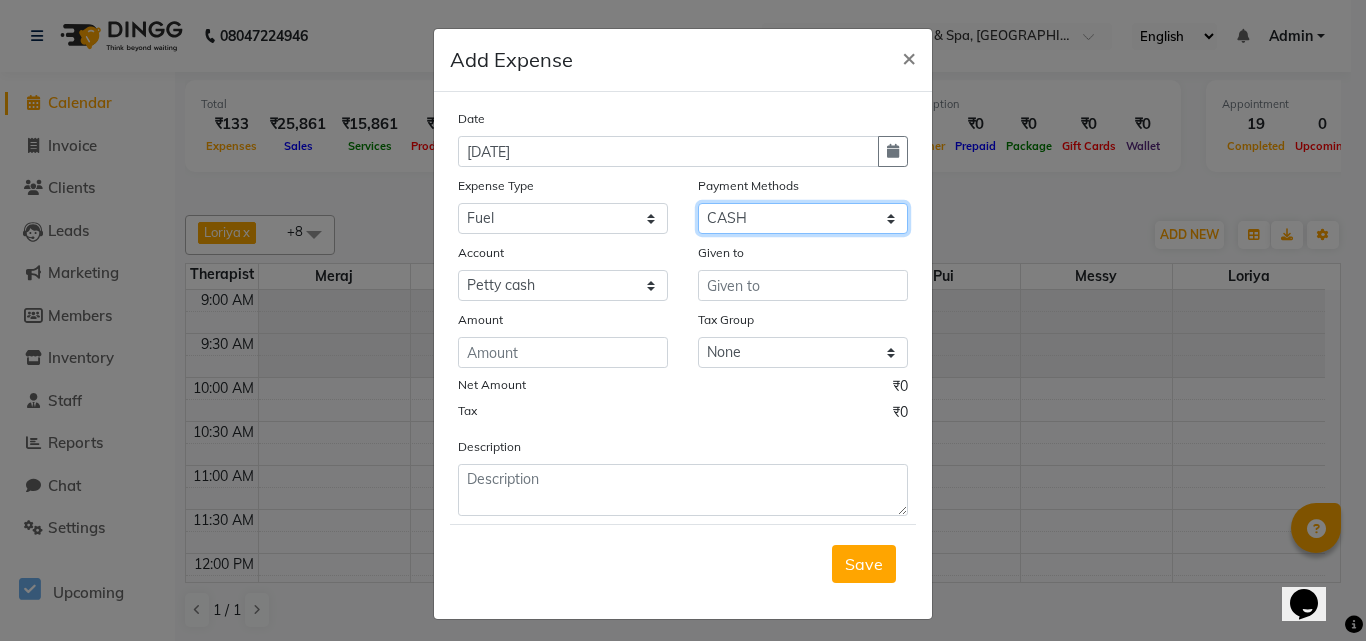 click on "Select ONLINE CASH UPI Prepaid Voucher Wallet GPay" 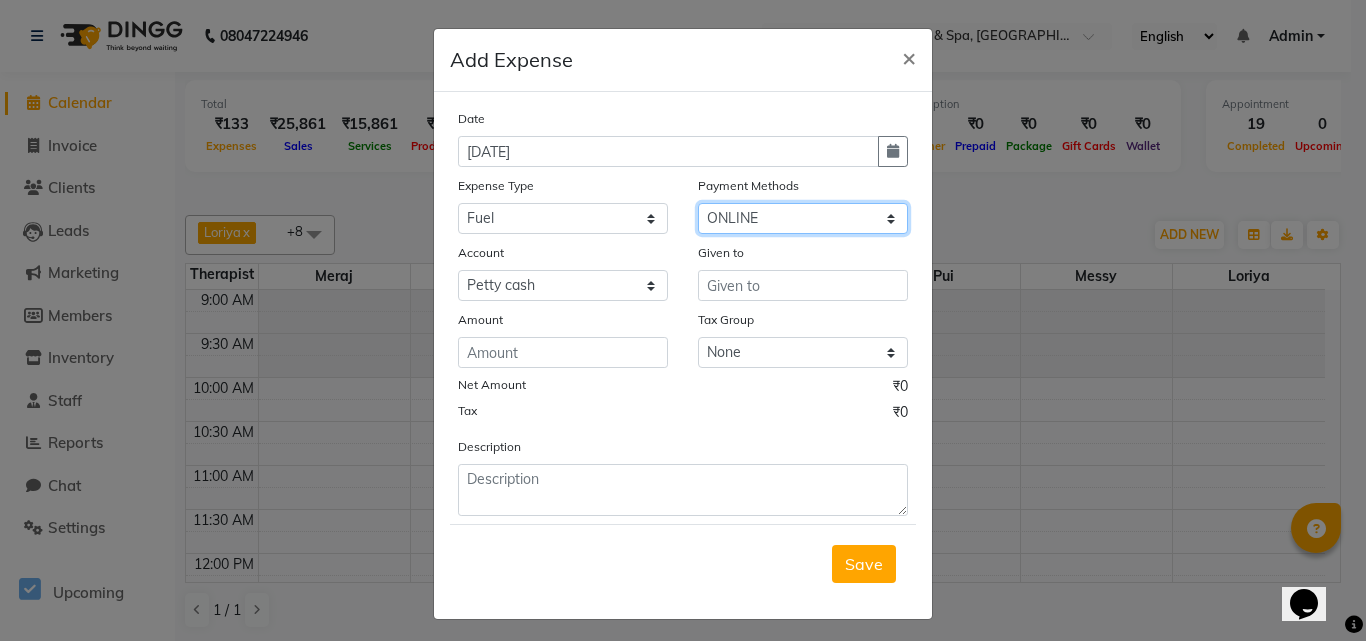 click on "Select ONLINE CASH UPI Prepaid Voucher Wallet GPay" 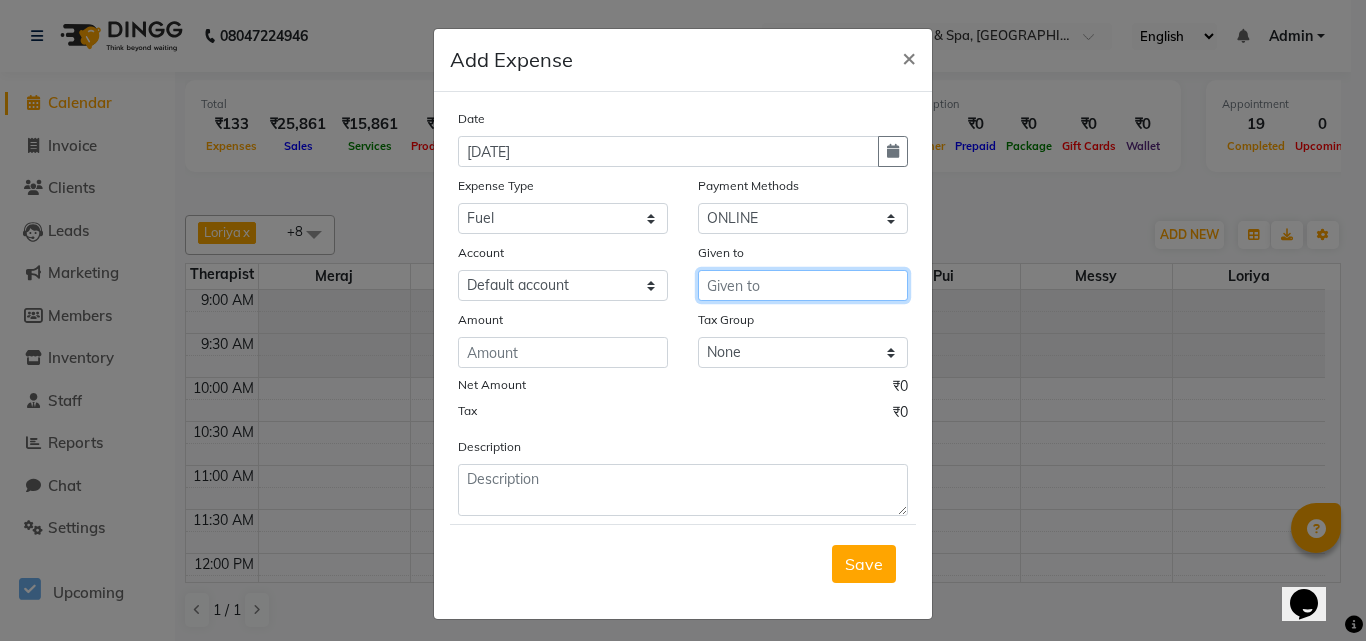 click at bounding box center (803, 285) 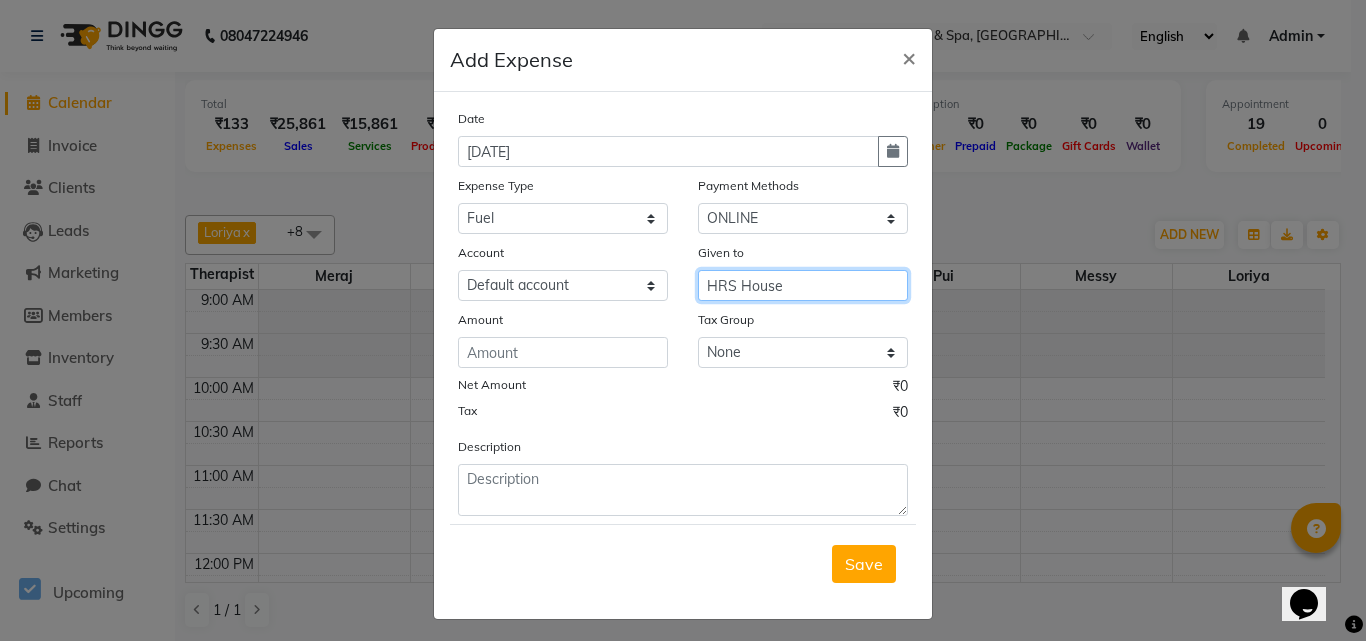 type on "HRS House" 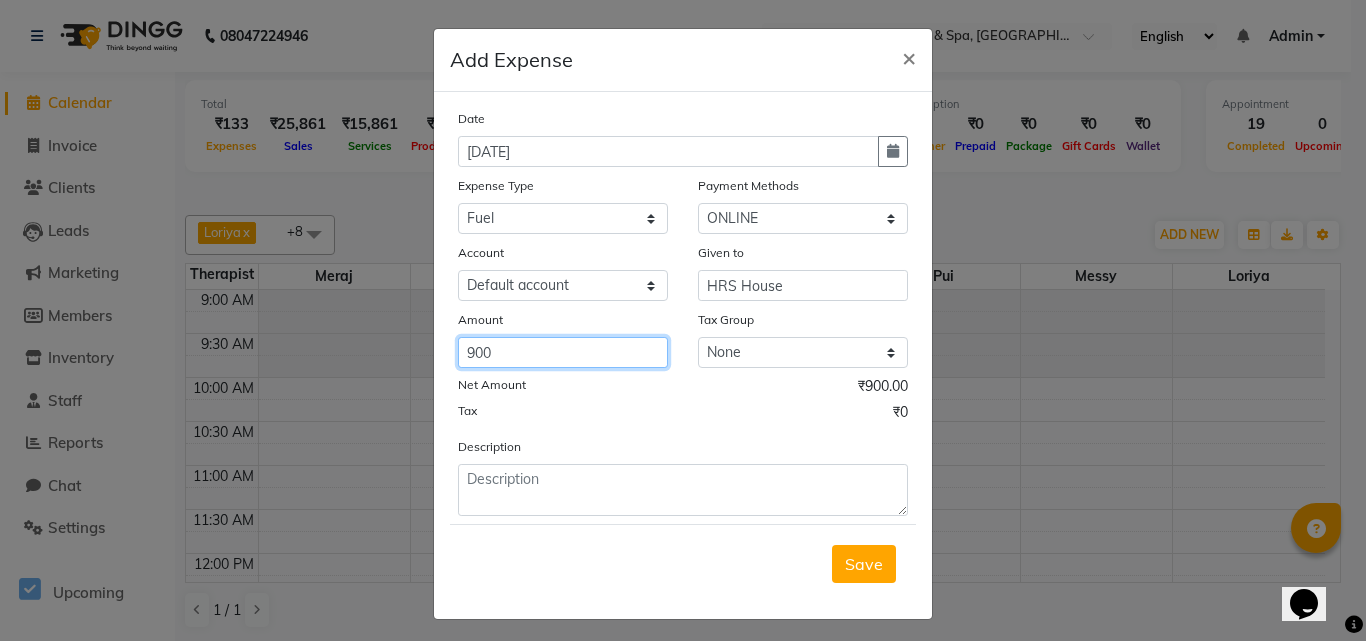 type on "900" 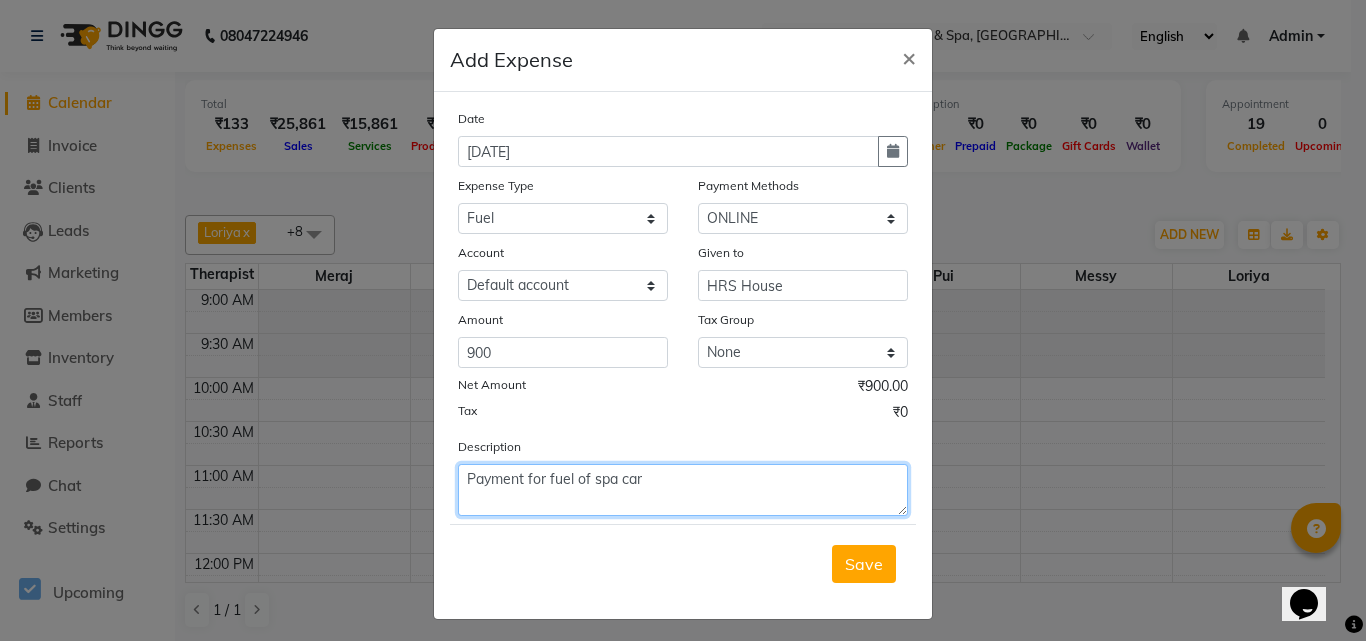 type on "Payment for fuel of spa car" 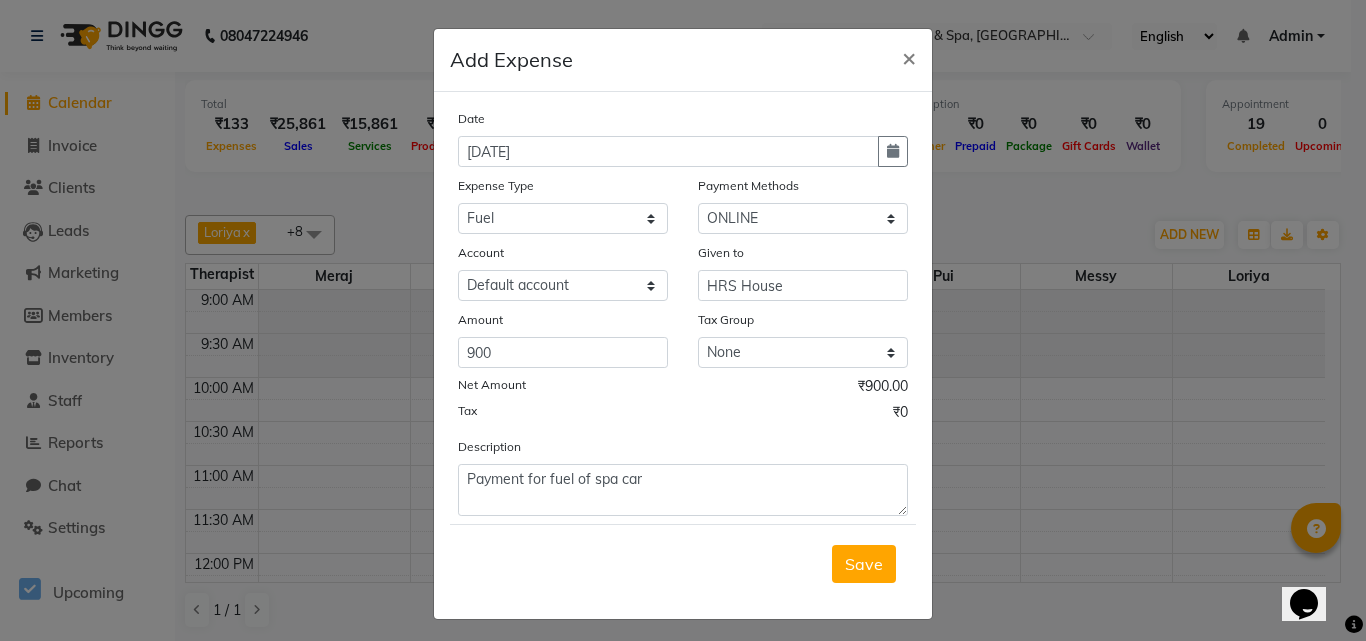 type 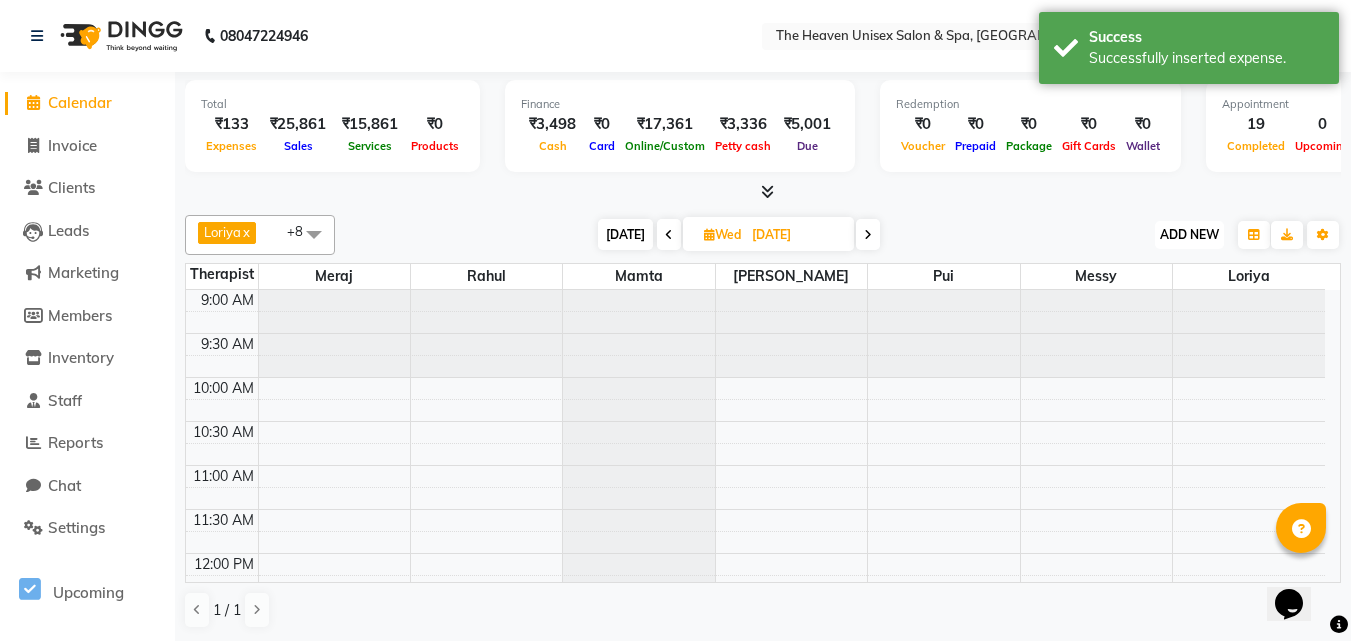 click on "ADD NEW" at bounding box center [1189, 234] 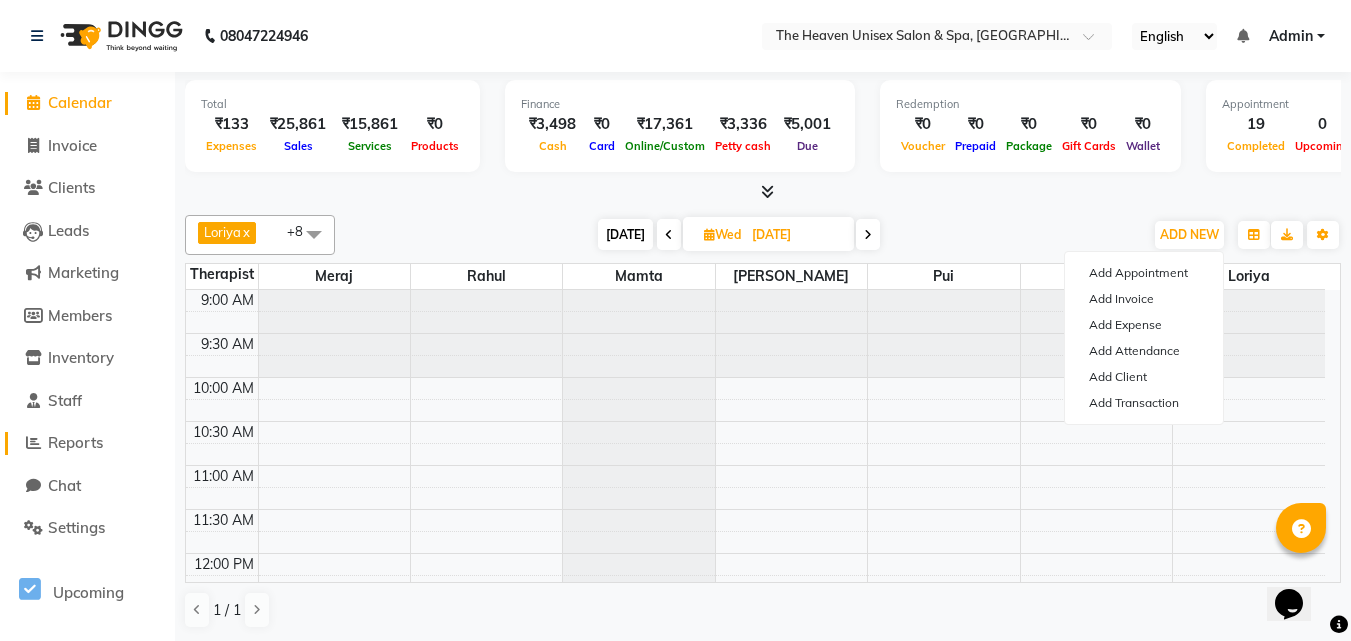 click on "Reports" 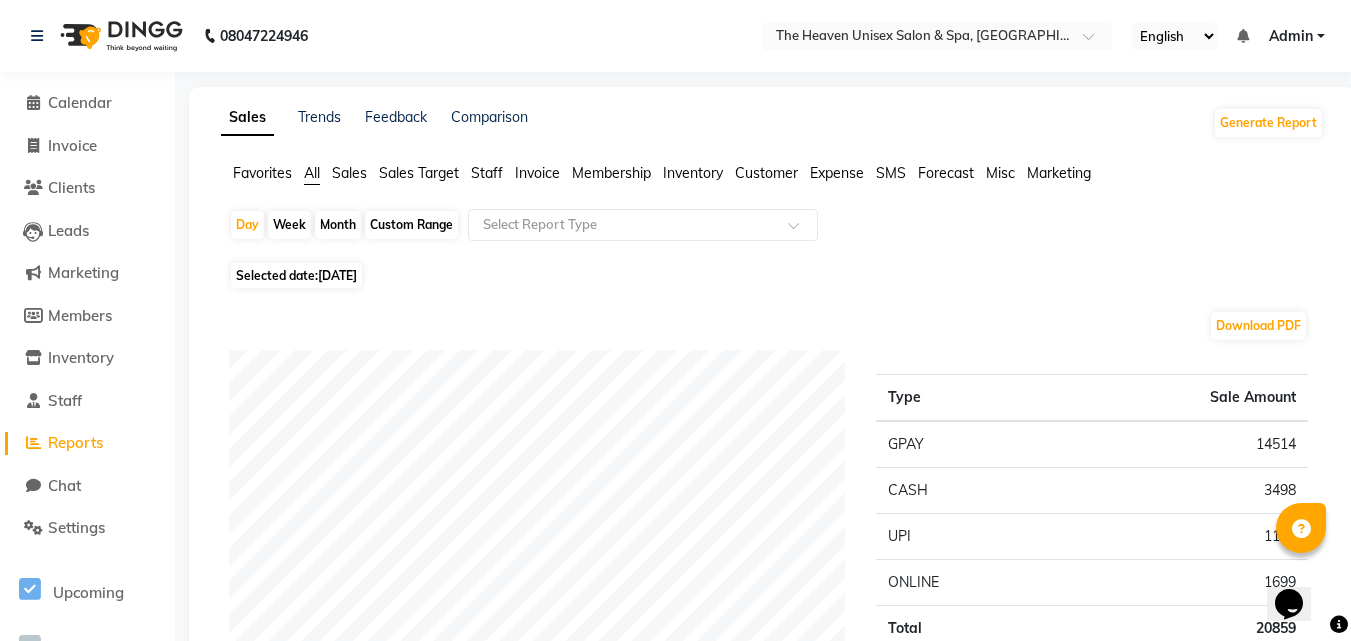 click on "Expense" 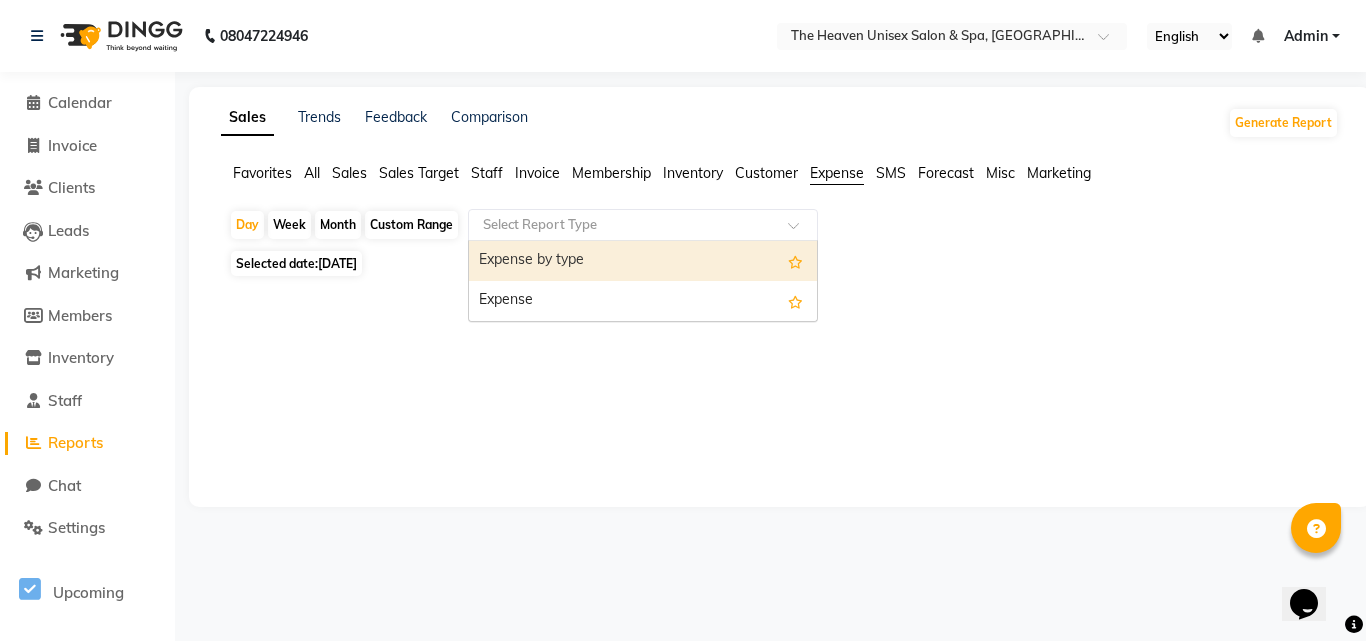 click 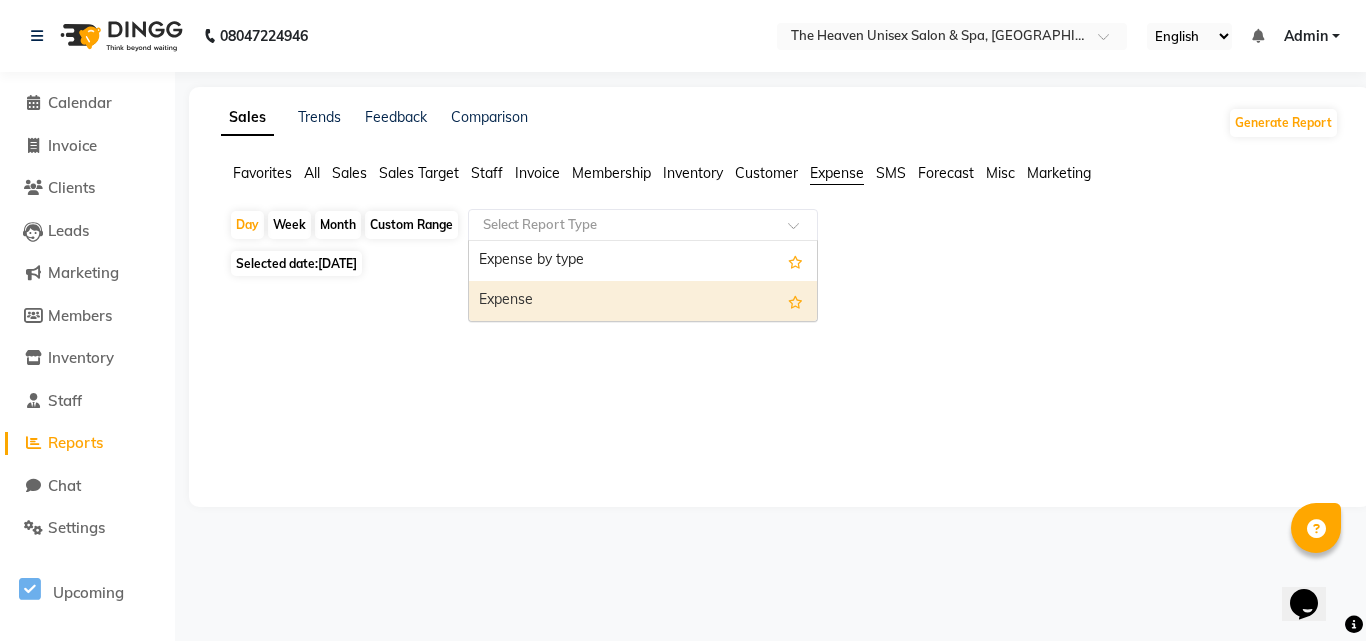 click on "Expense" at bounding box center (643, 301) 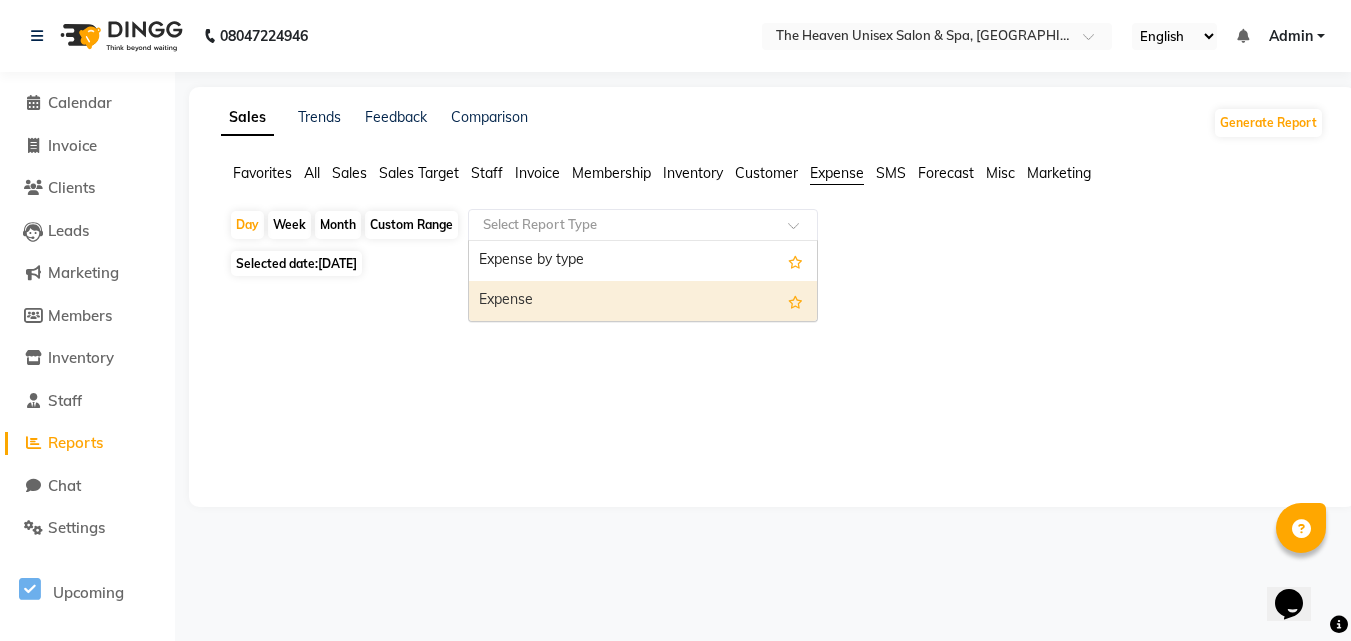 select on "full_report" 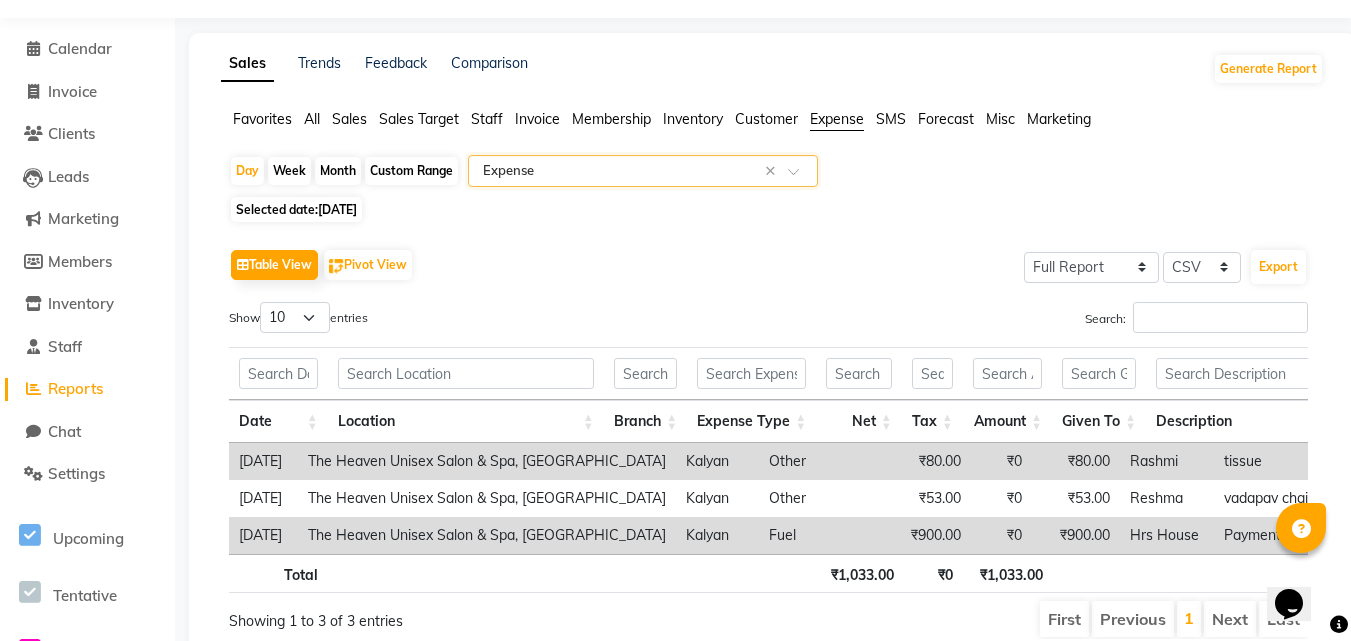 scroll, scrollTop: 0, scrollLeft: 0, axis: both 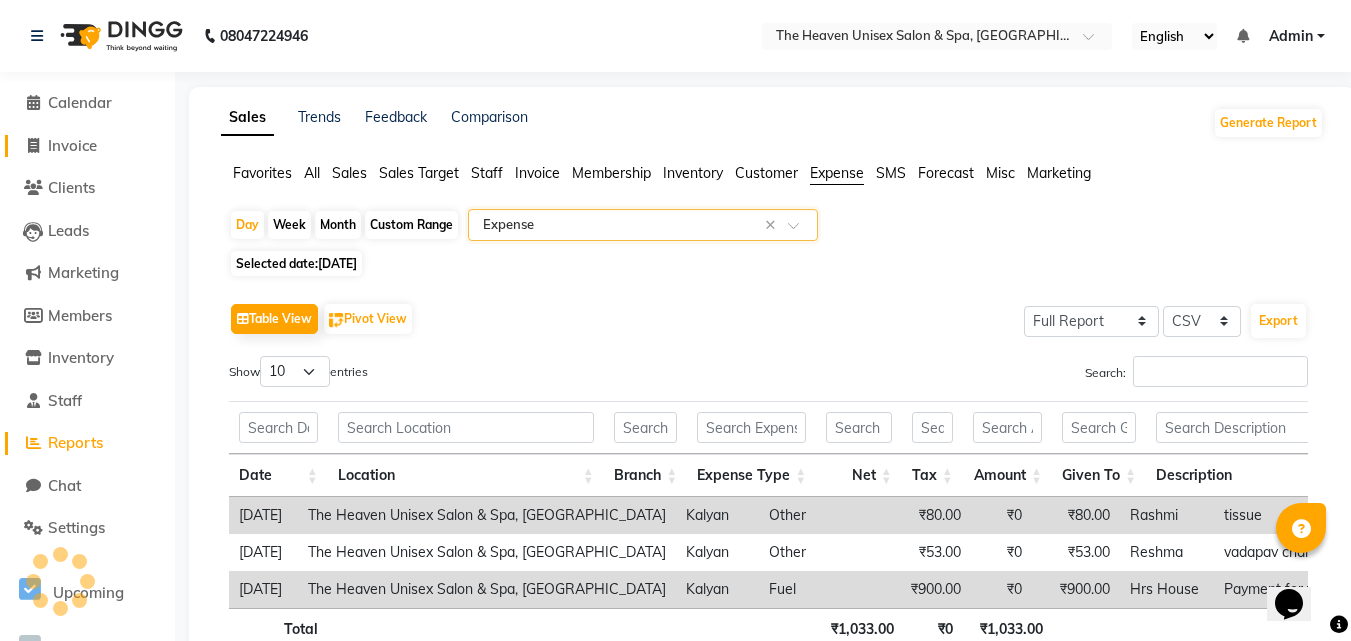 click on "Invoice" 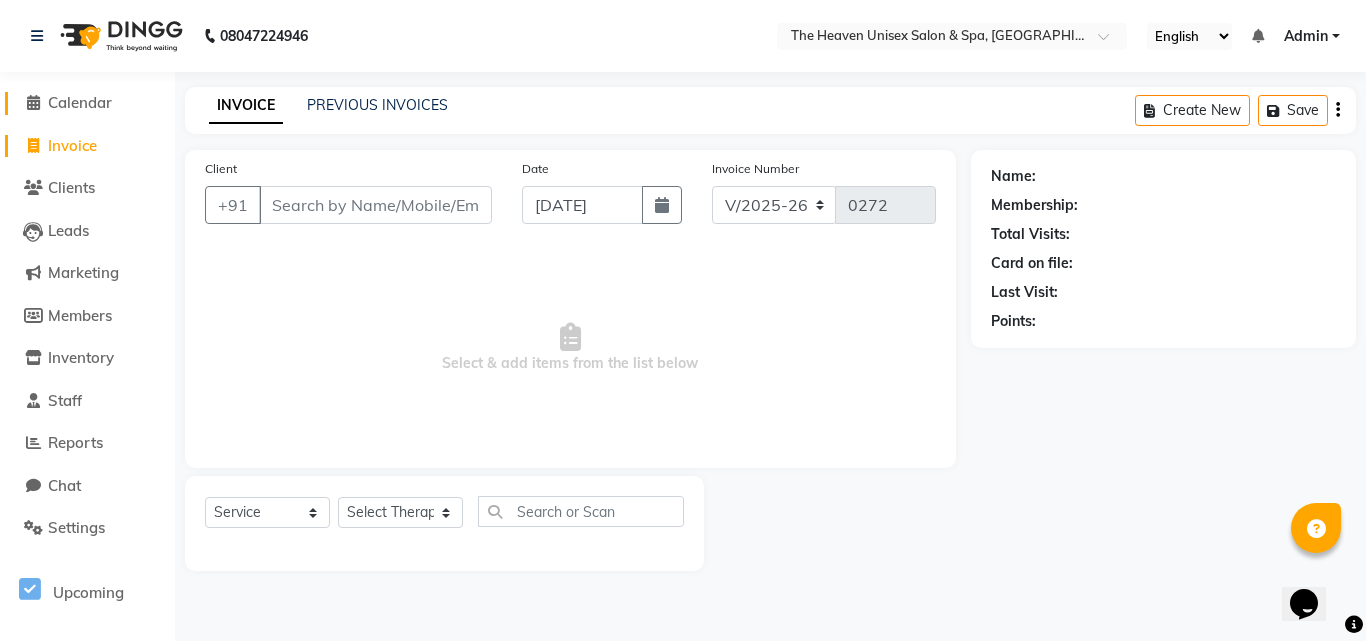 click on "Calendar" 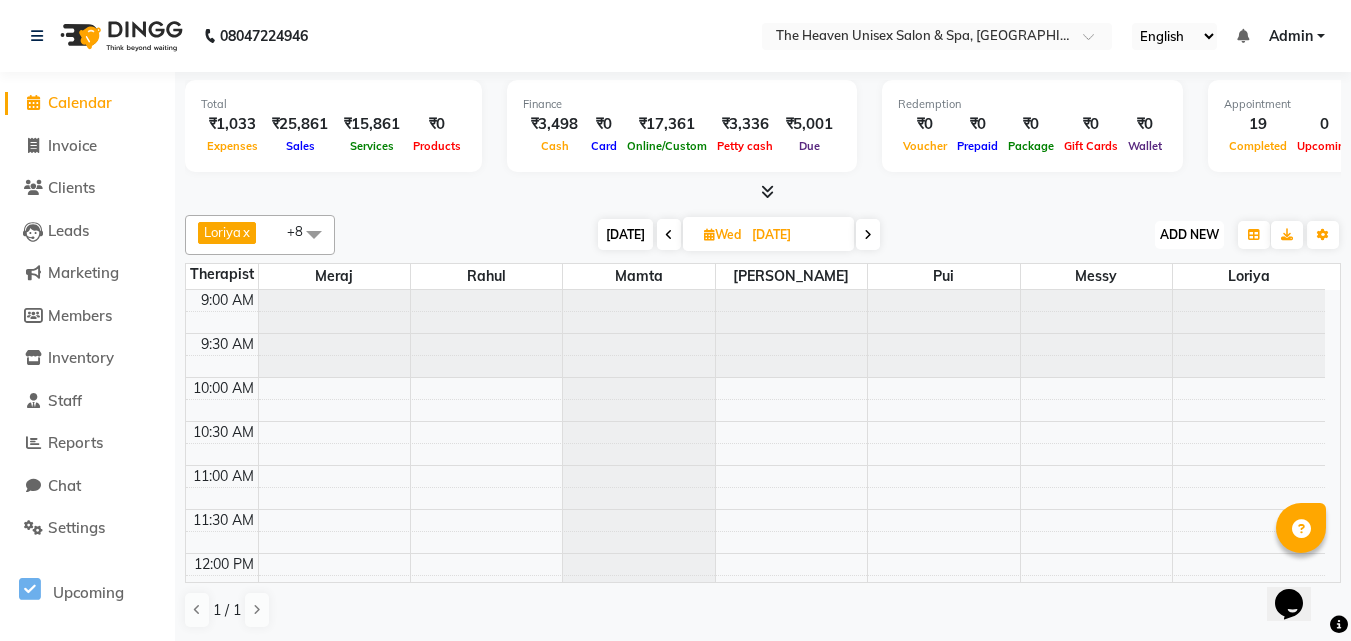 click on "ADD NEW Toggle Dropdown" at bounding box center (1189, 235) 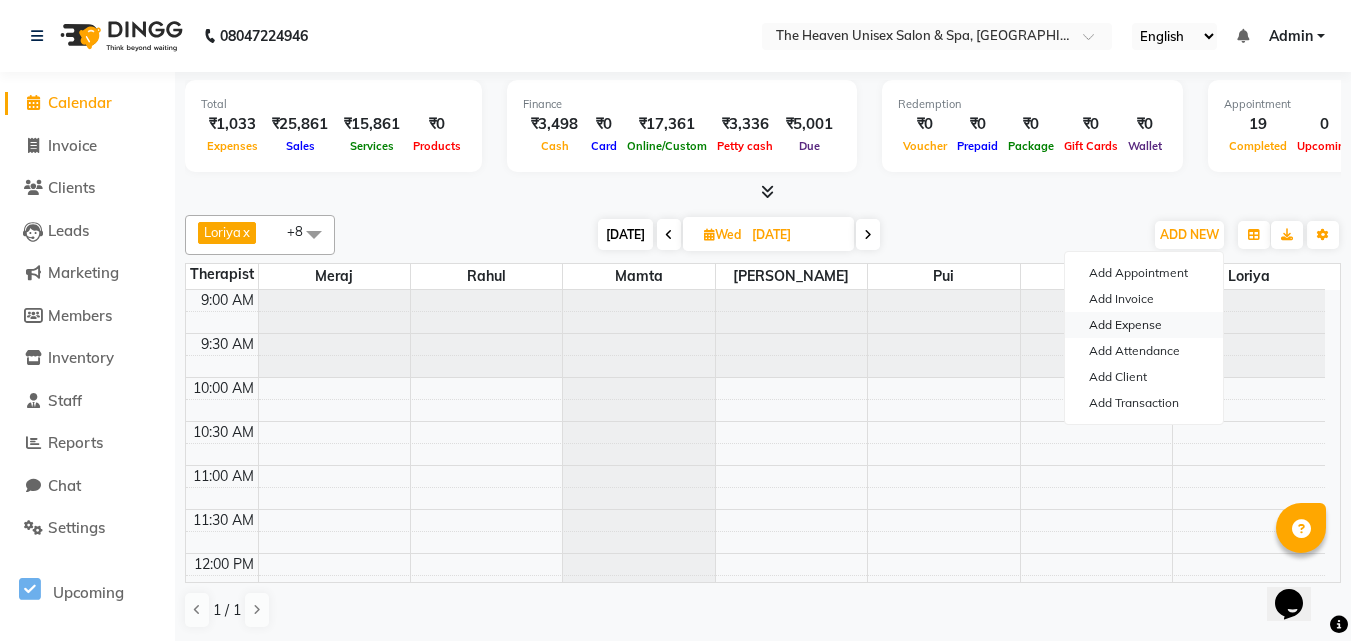 click on "Add Expense" at bounding box center [1144, 325] 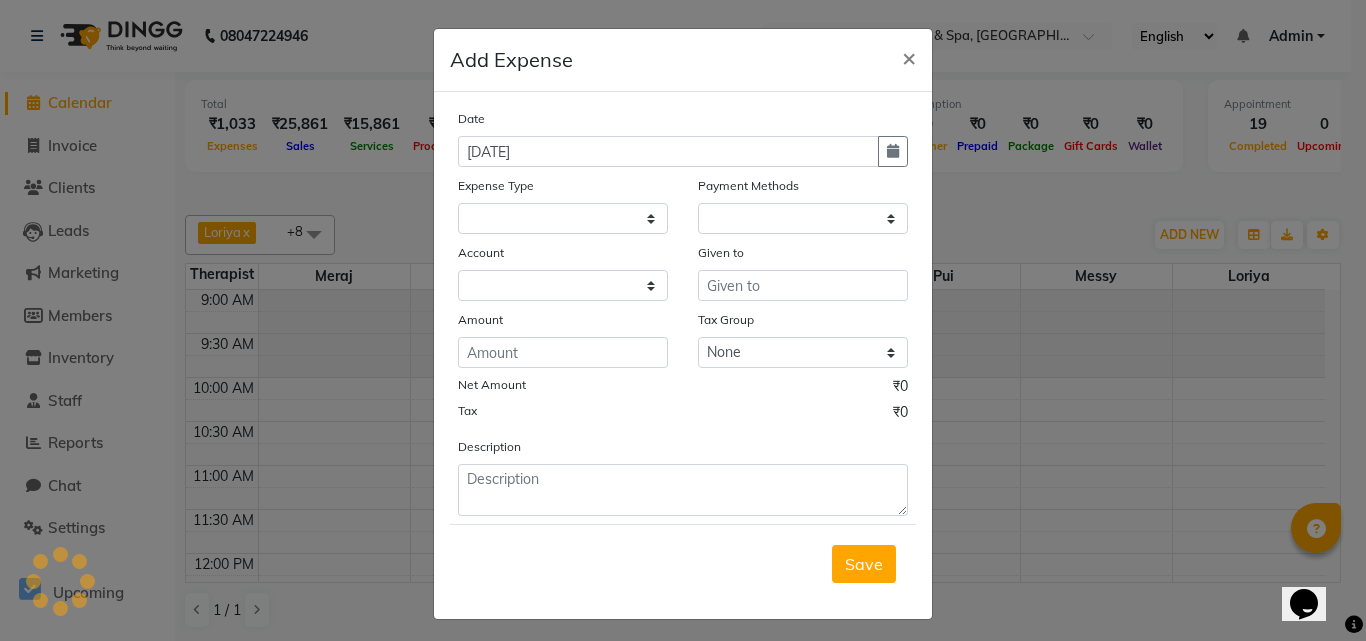 select on "1" 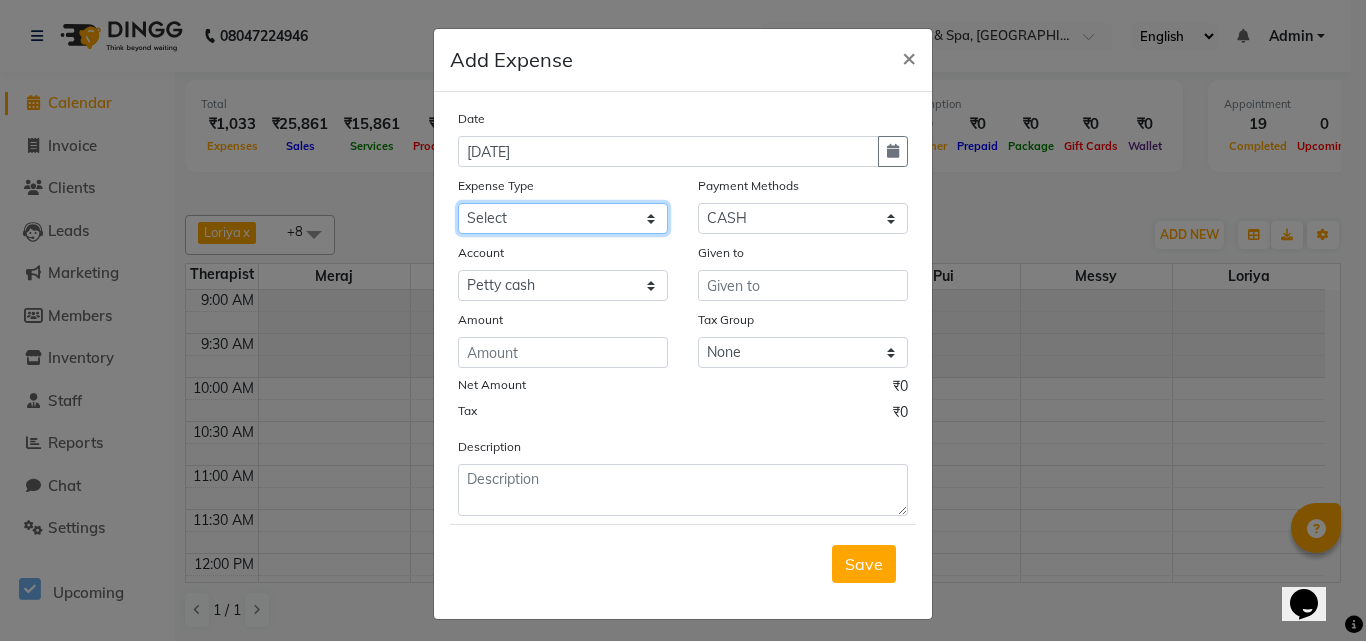 click on "Select Advance Salary Bank charges Car maintenance  Cash transfer to bank Cash transfer to hub Client Snacks Clinical charges Equipment Fuel Govt fee Incentive Insurance International purchase Loan Repayment Maintenance Marketing Miscellaneous MRA Other Pantry Product Rent Salary Staff Snacks Tax Tea & Refreshment Utilities" 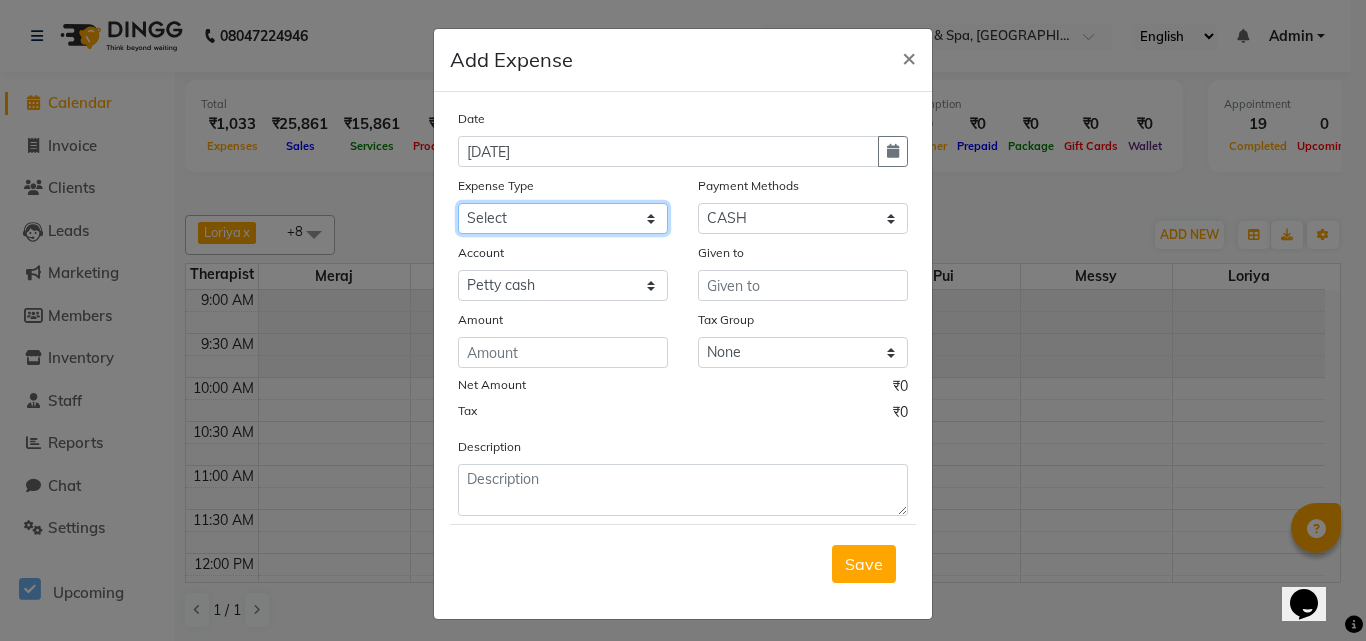 select on "18" 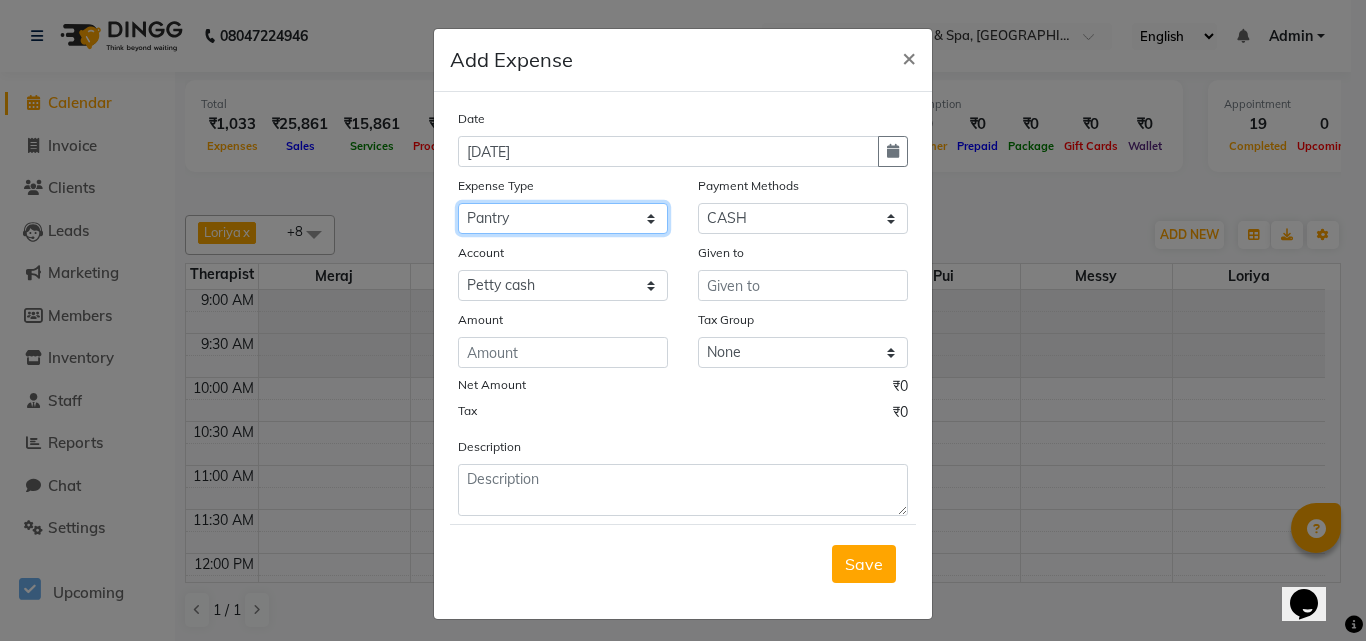 click on "Select Advance Salary Bank charges Car maintenance  Cash transfer to bank Cash transfer to hub Client Snacks Clinical charges Equipment Fuel Govt fee Incentive Insurance International purchase Loan Repayment Maintenance Marketing Miscellaneous MRA Other Pantry Product Rent Salary Staff Snacks Tax Tea & Refreshment Utilities" 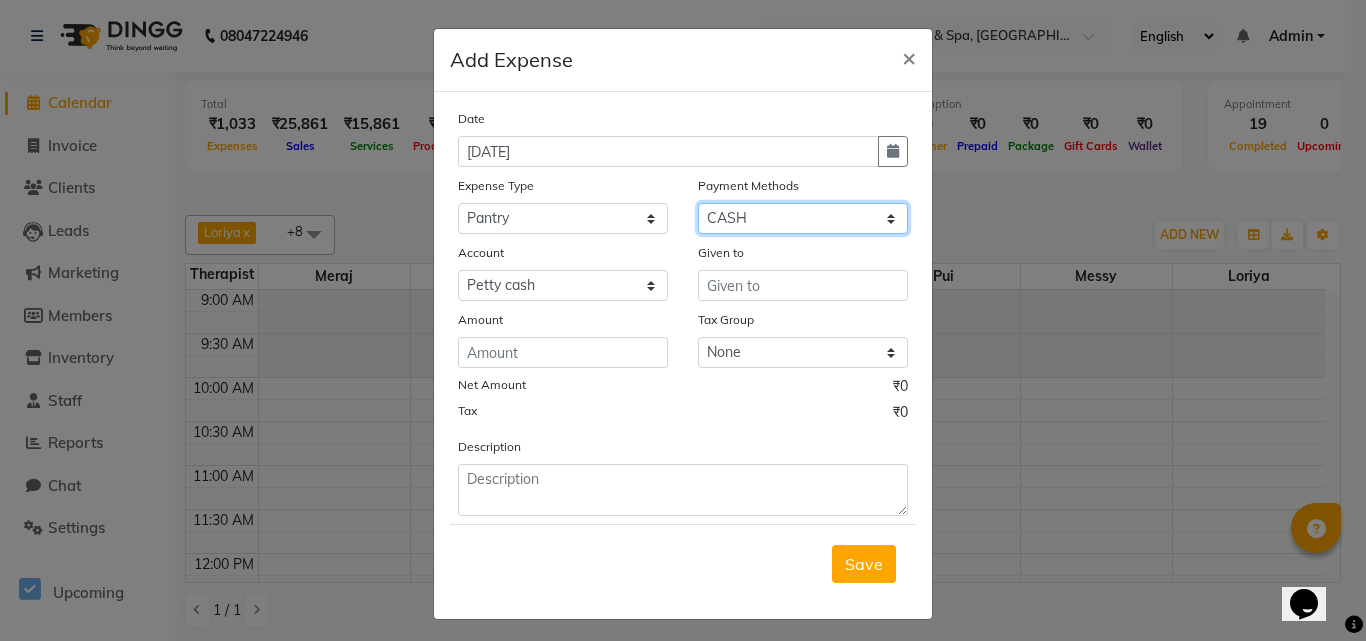 click on "Select ONLINE CASH UPI Prepaid Voucher Wallet GPay" 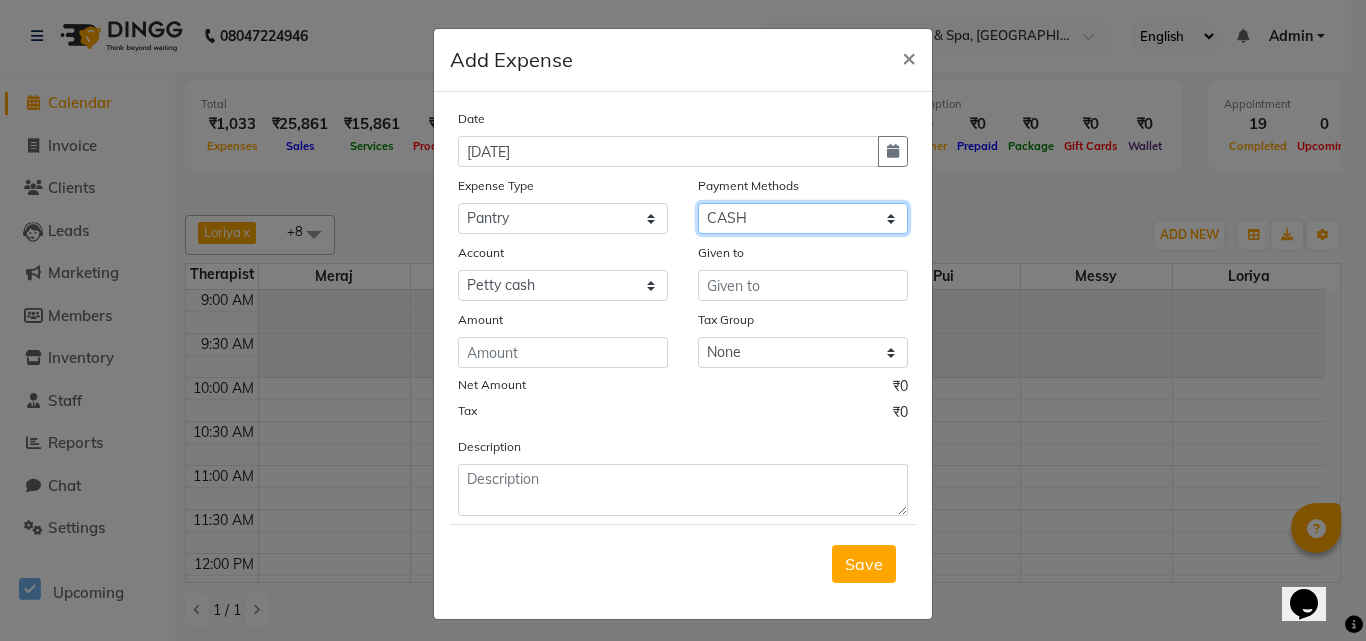 select on "3" 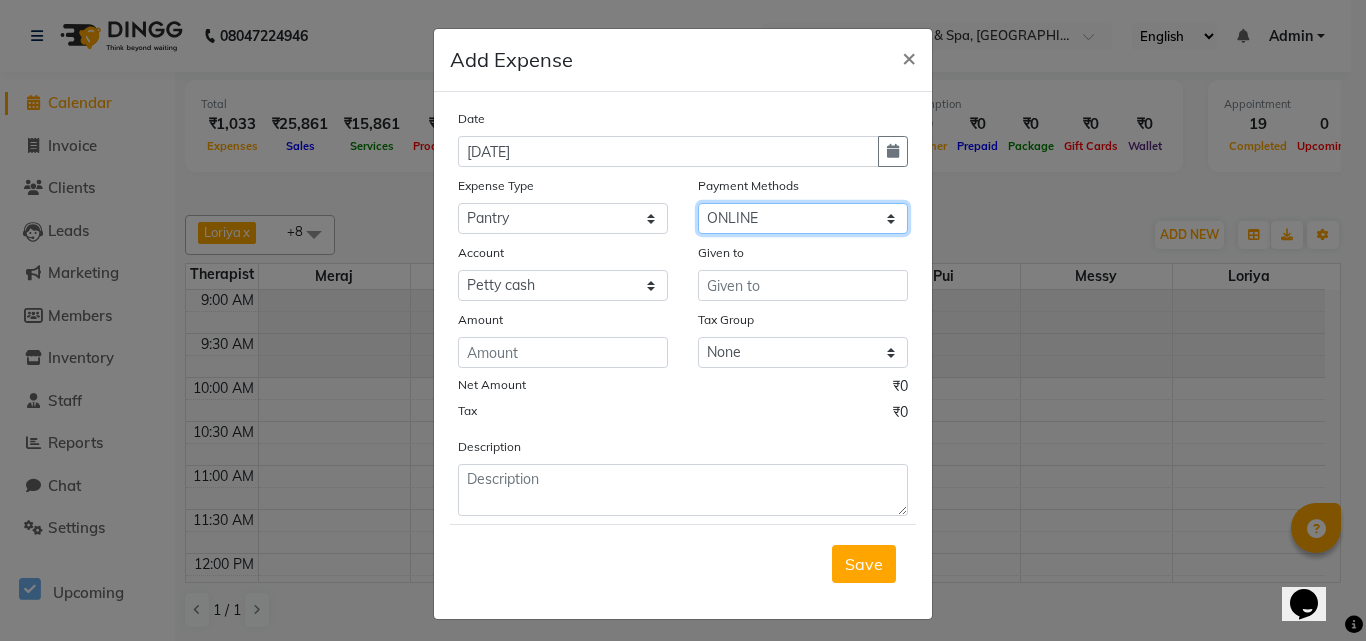 click on "Select ONLINE CASH UPI Prepaid Voucher Wallet GPay" 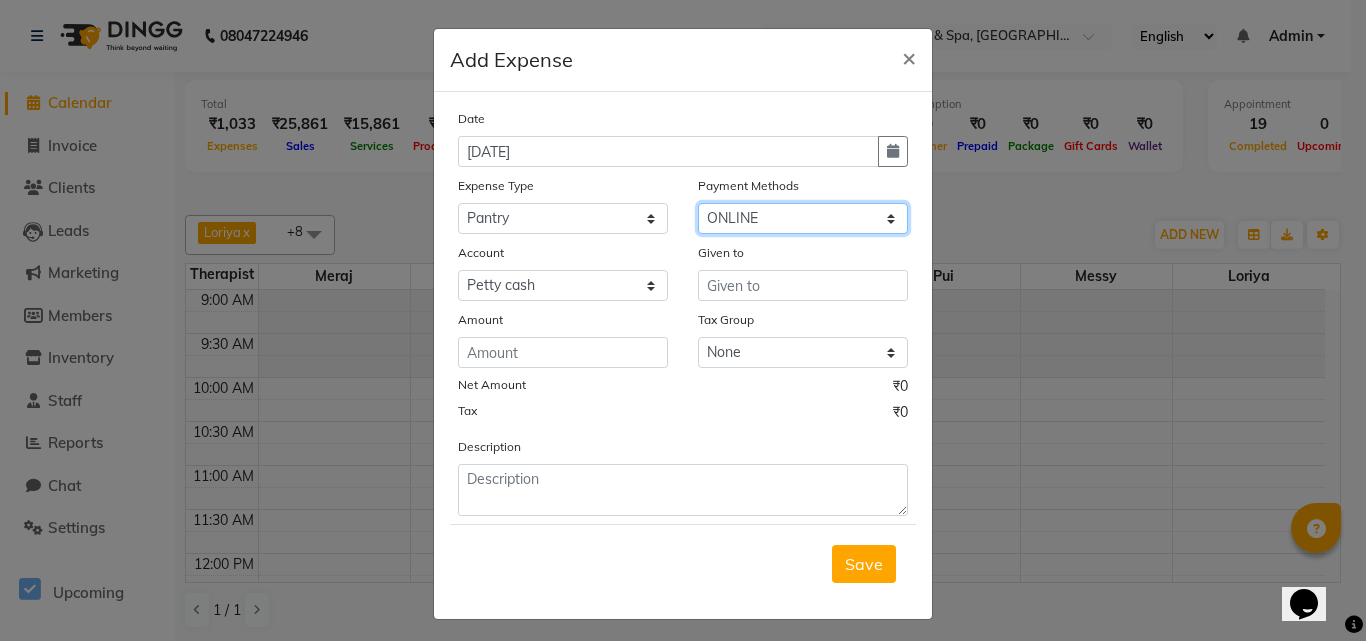 select on "7540" 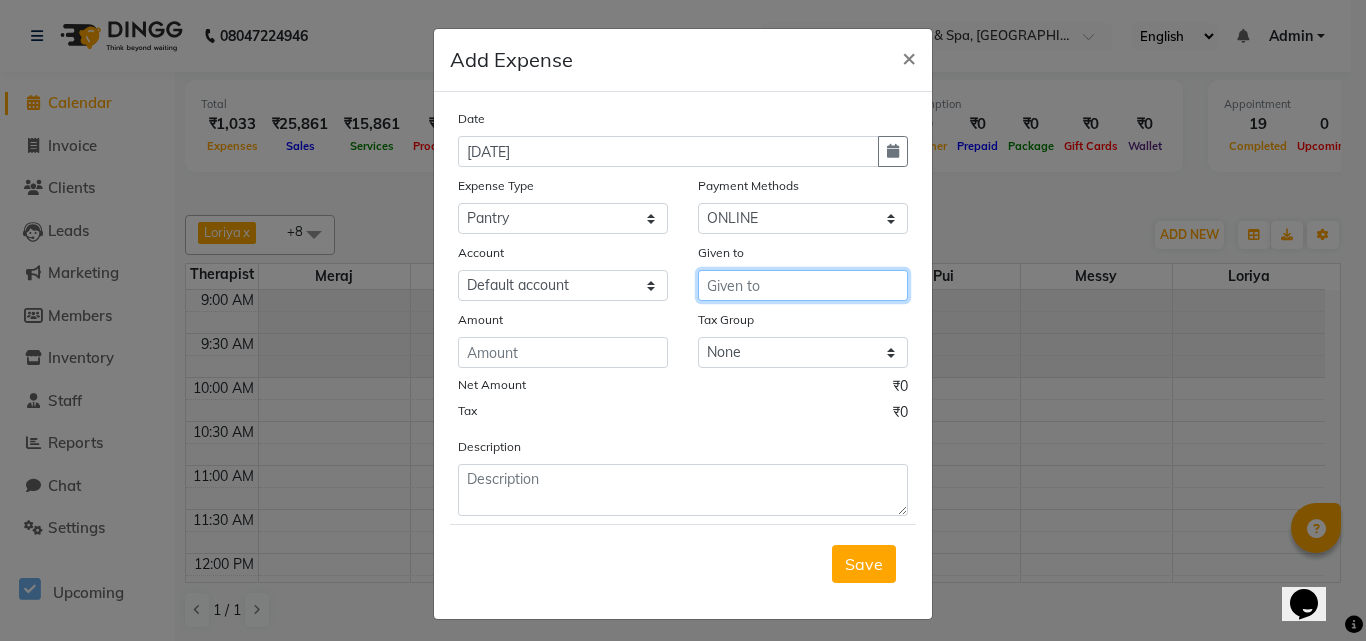click at bounding box center [803, 285] 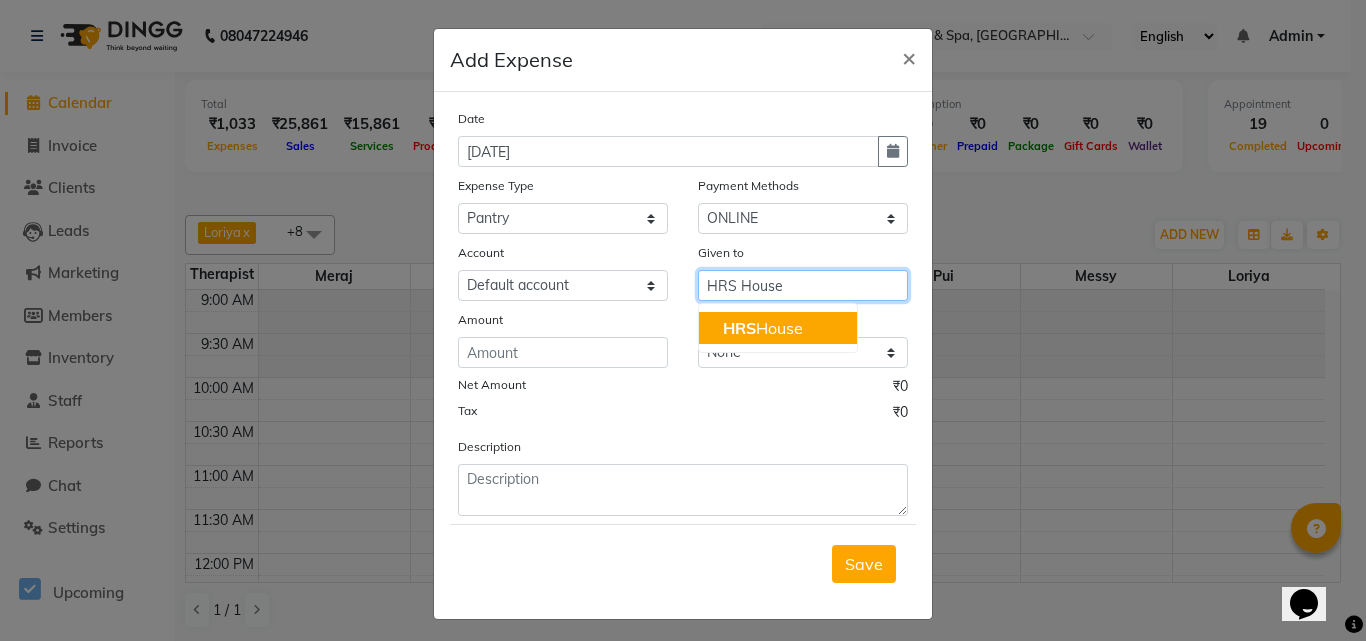 type on "HRS House" 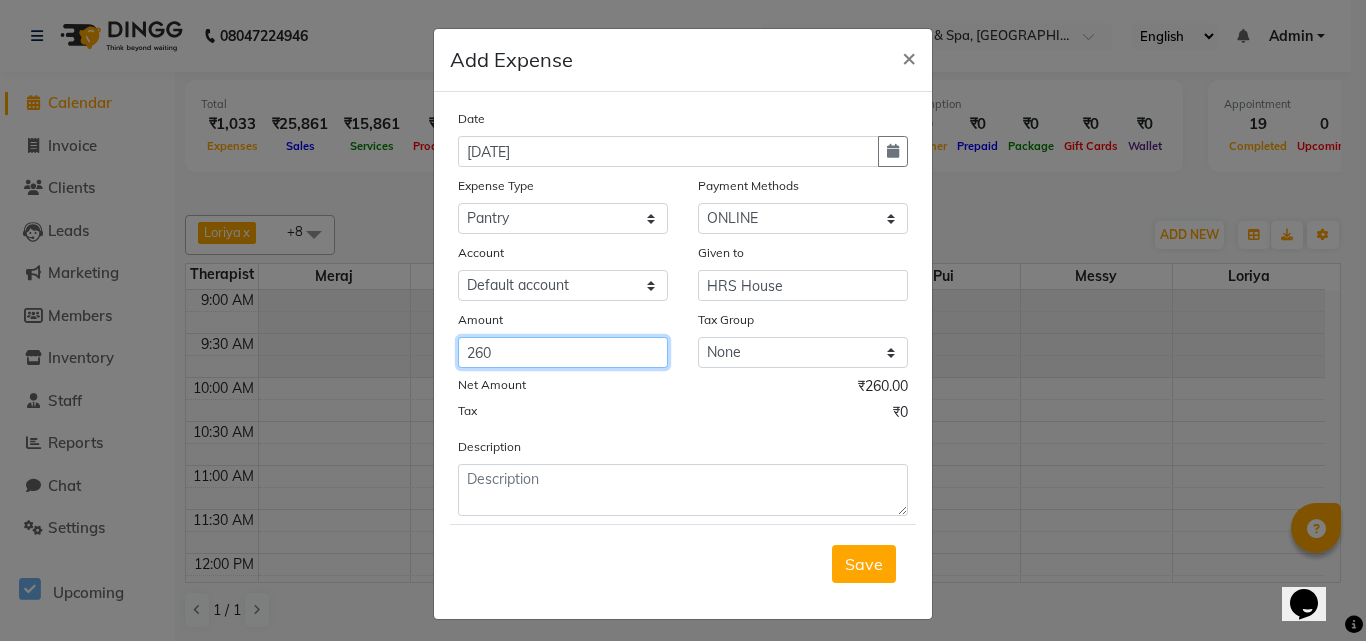 type on "260" 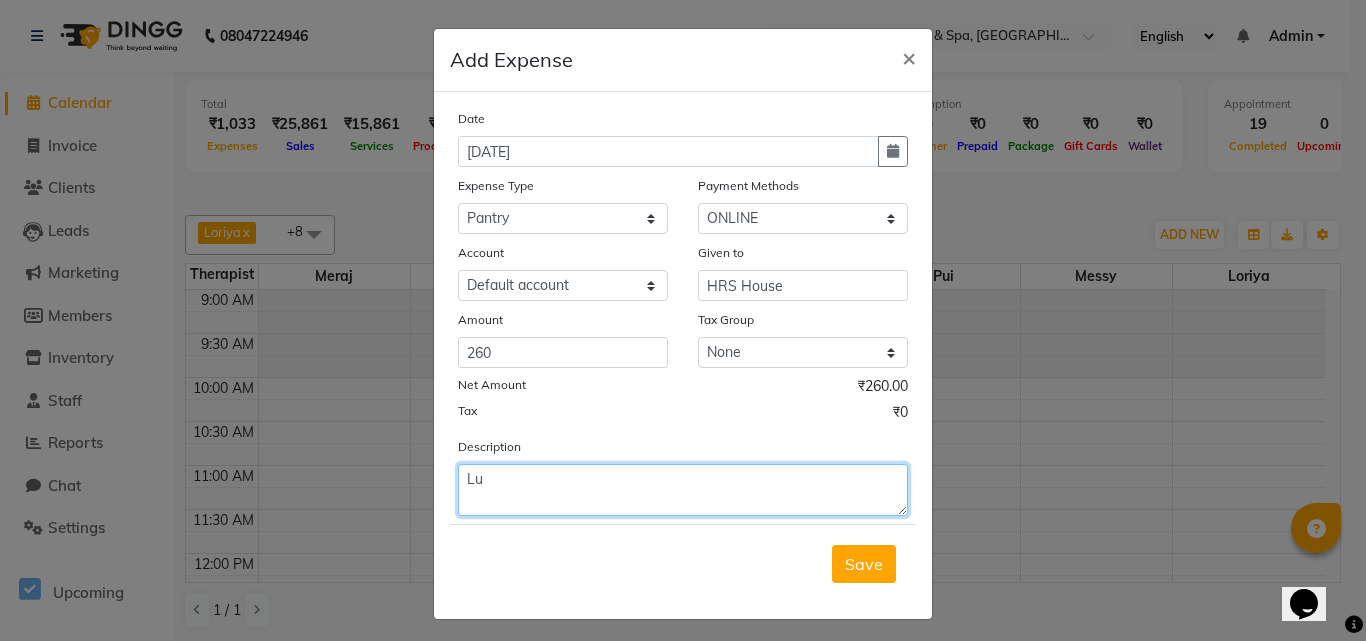 type on "L" 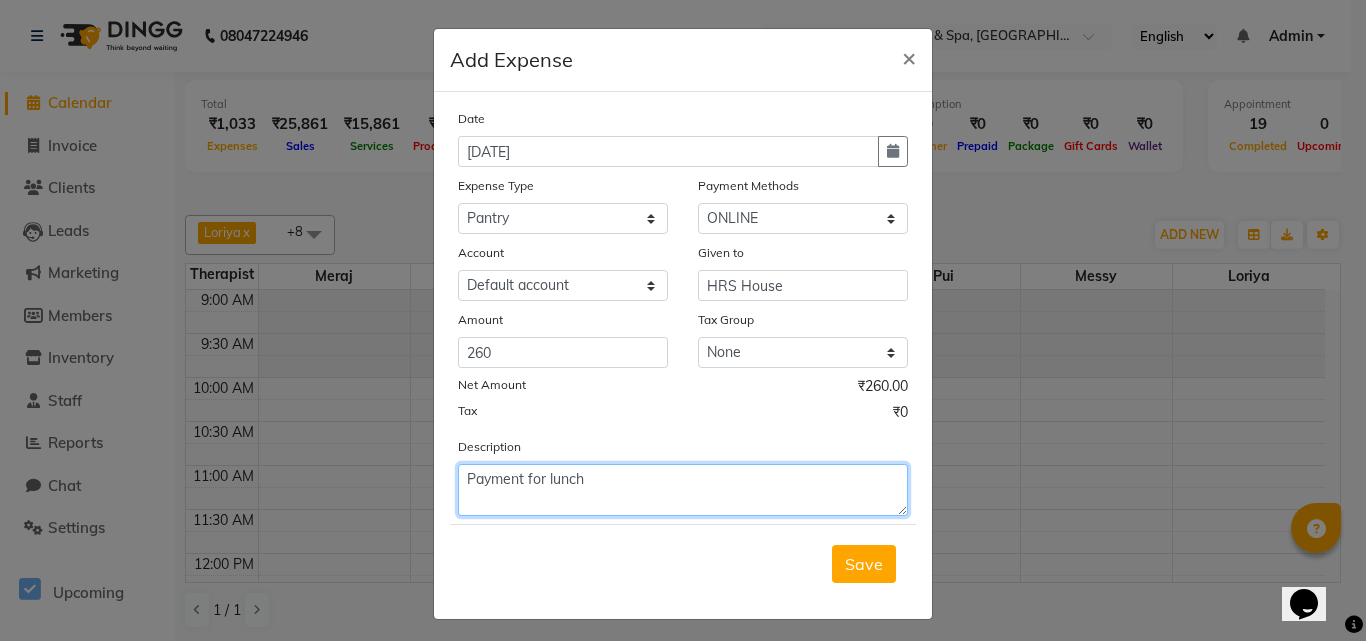 type on "Payment for lunch" 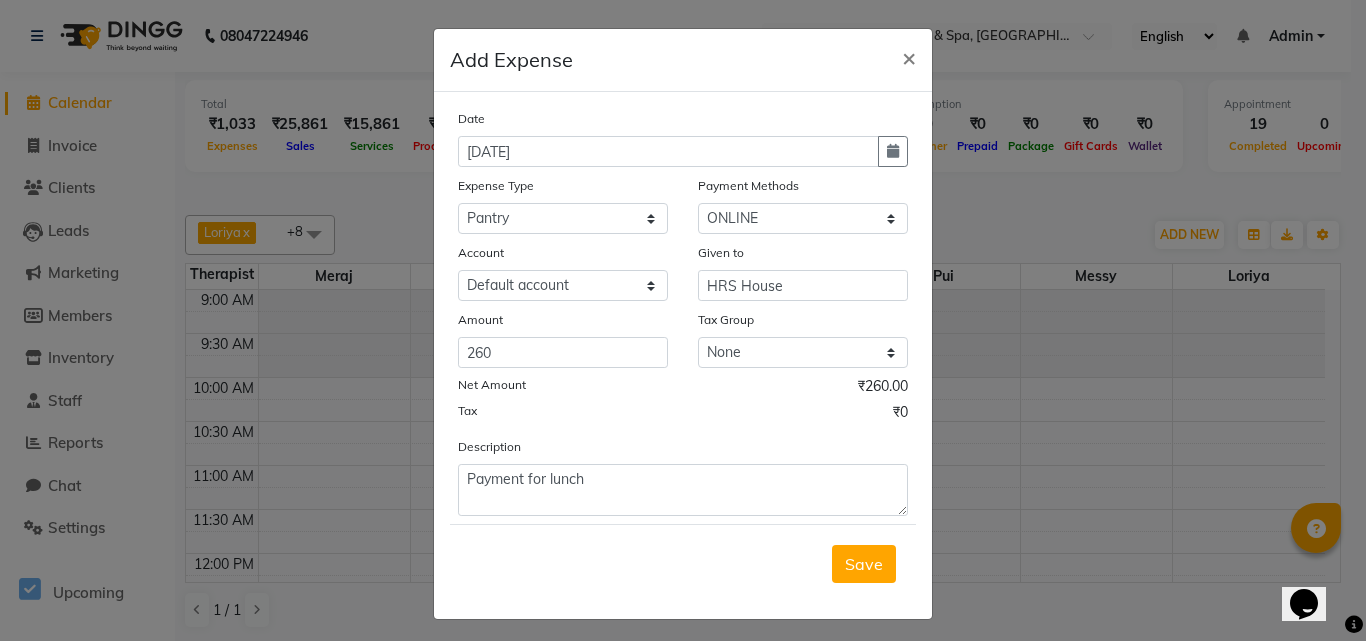 type 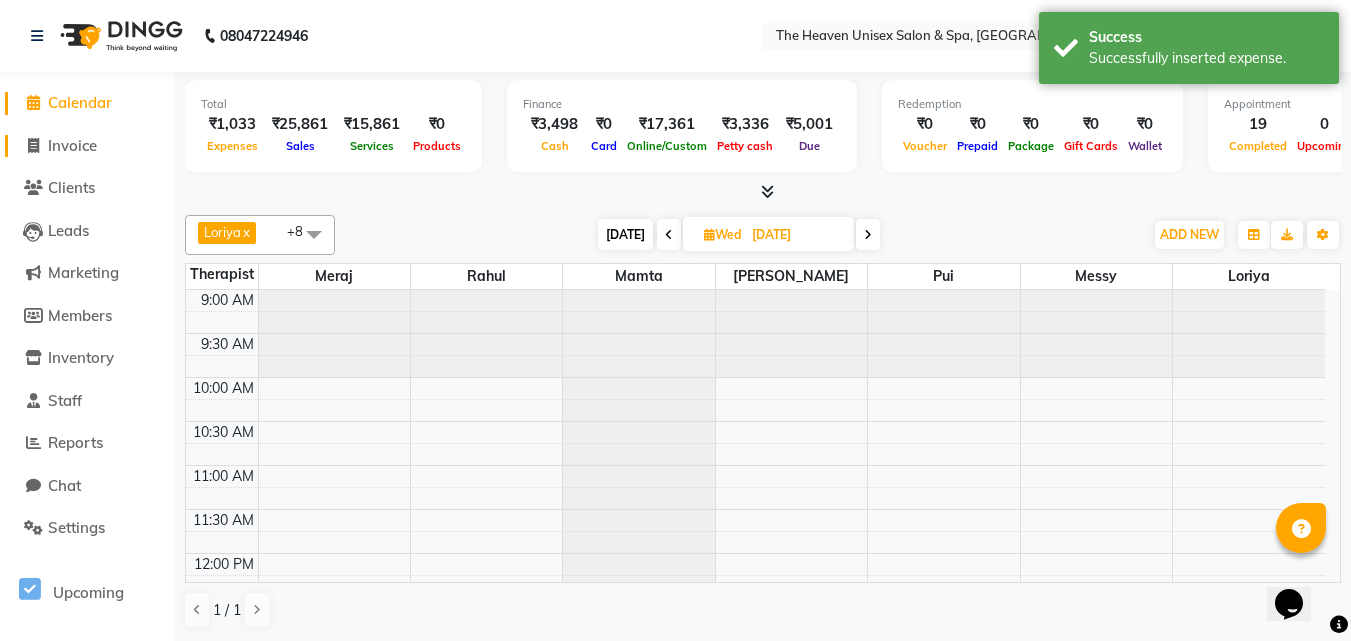 click on "Invoice" 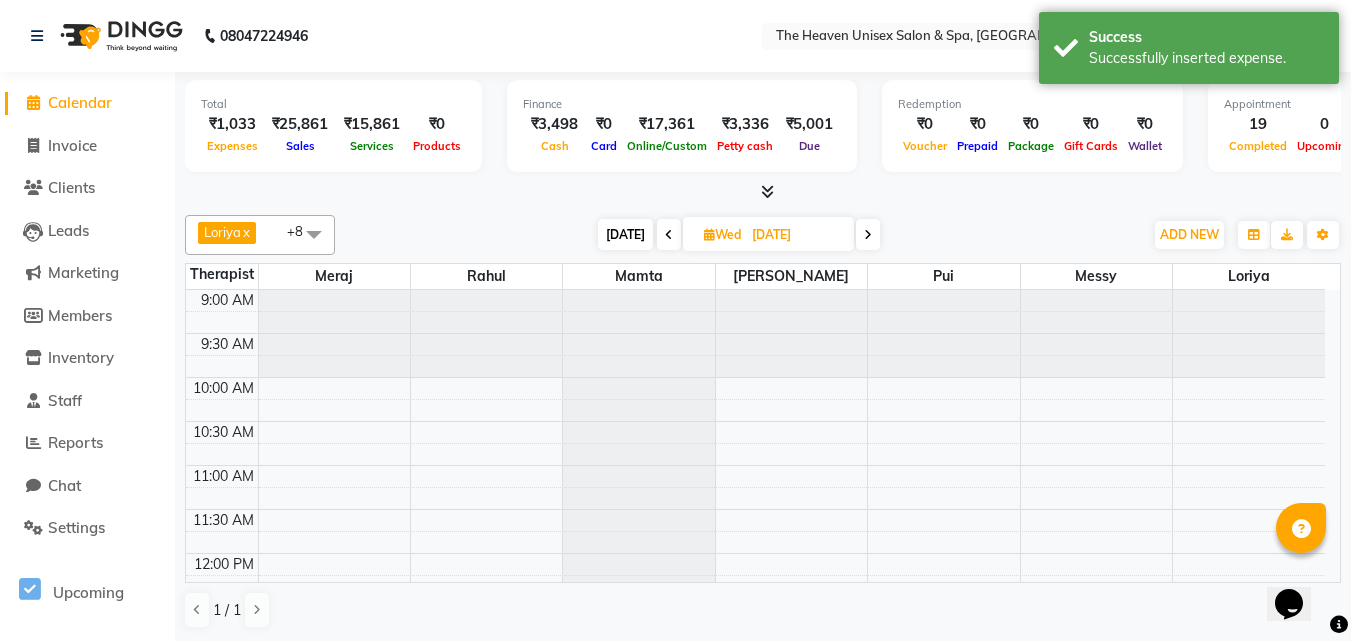 select on "8417" 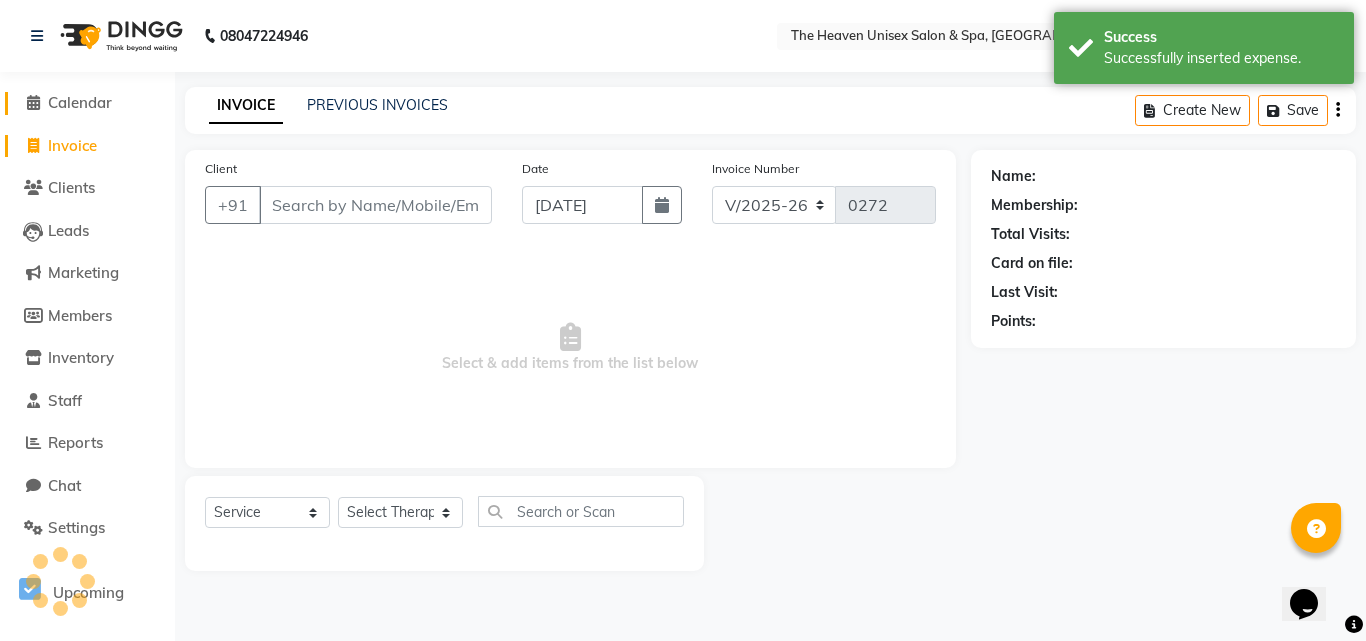 click on "Calendar" 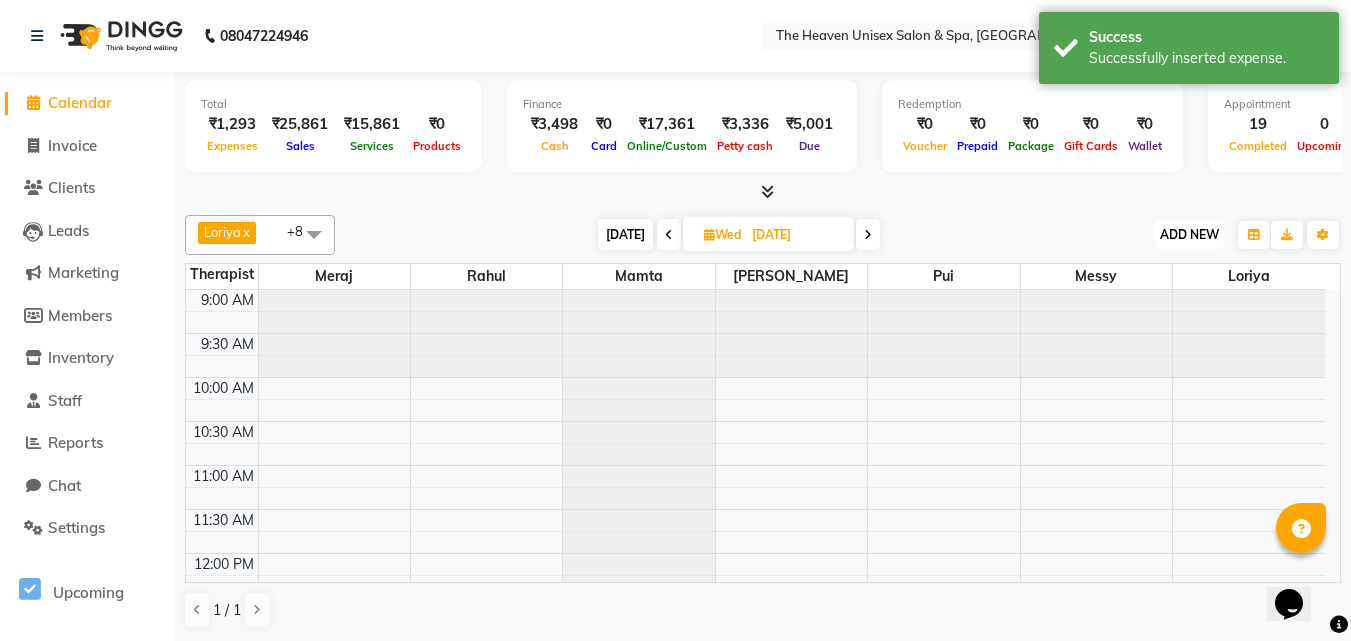 click on "ADD NEW" at bounding box center (1189, 234) 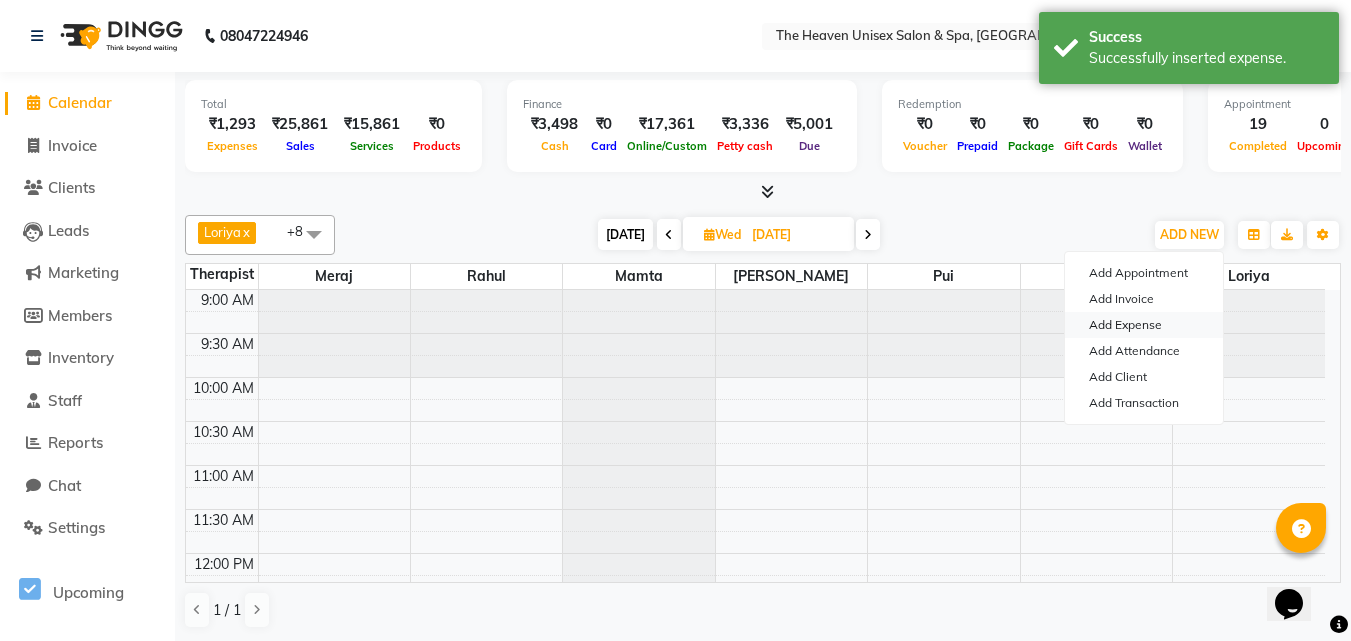 click on "Add Expense" at bounding box center (1144, 325) 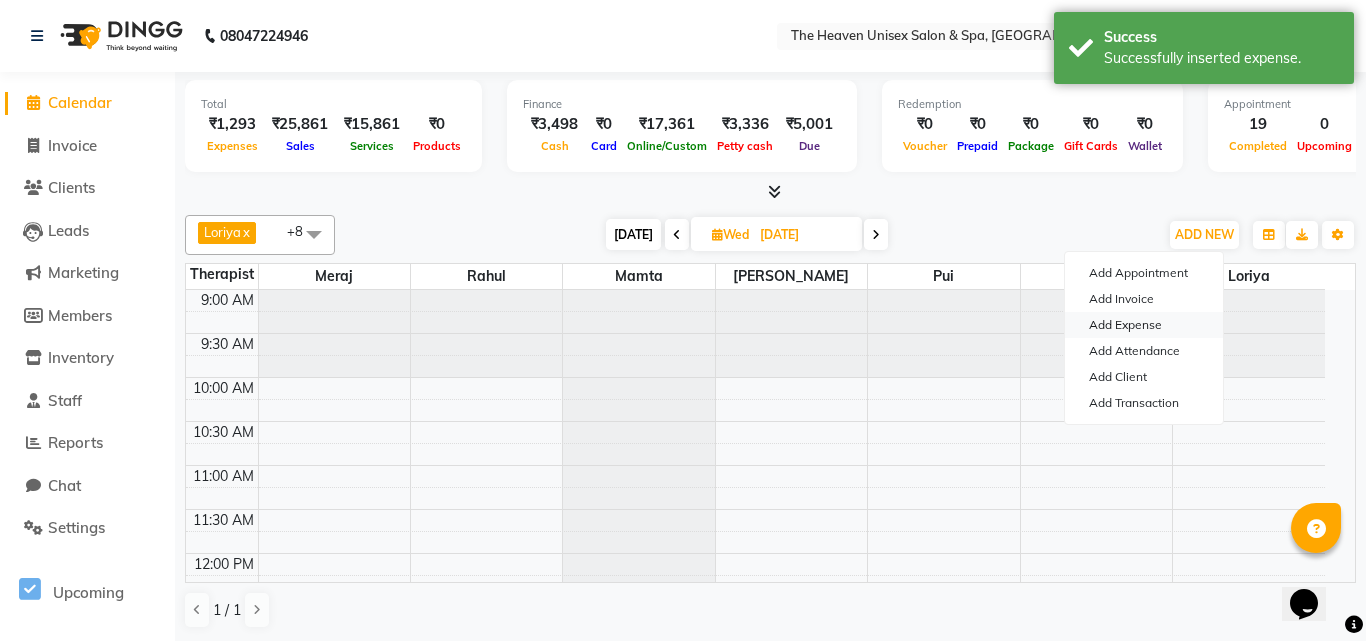 select on "1" 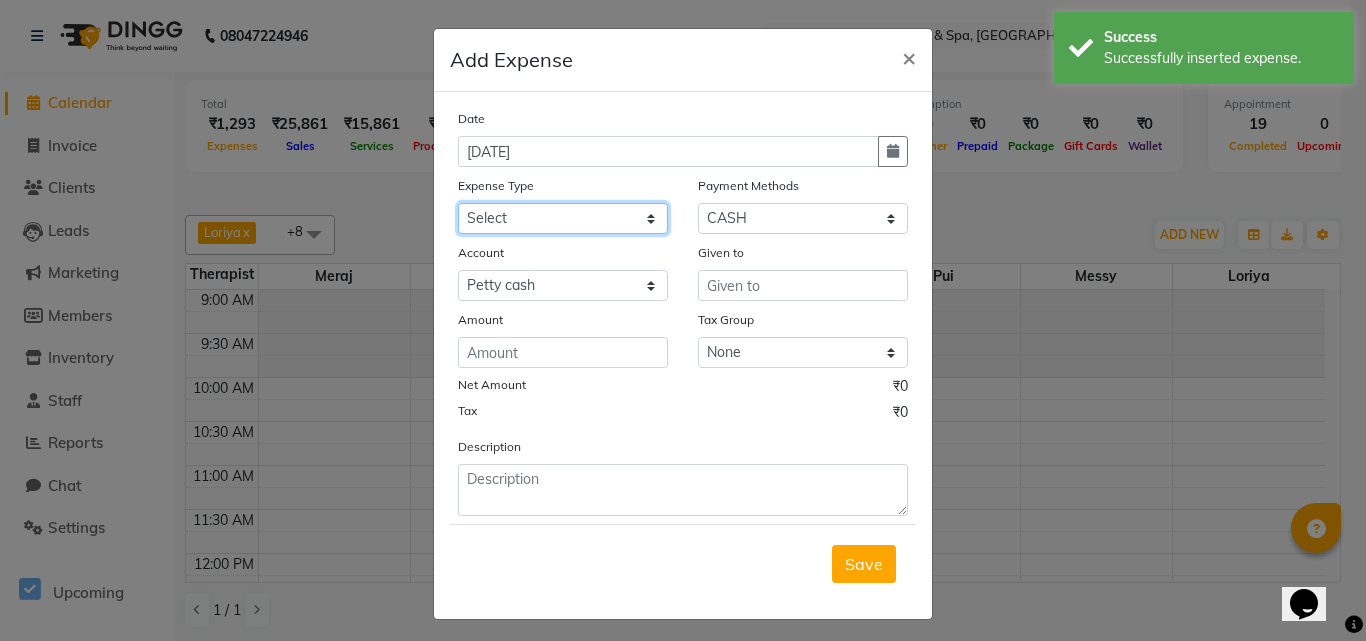 click on "Select Advance Salary Bank charges Car maintenance  Cash transfer to bank Cash transfer to hub Client Snacks Clinical charges Equipment Fuel Govt fee Incentive Insurance International purchase Loan Repayment Maintenance Marketing Miscellaneous MRA Other Pantry Product Rent Salary Staff Snacks Tax Tea & Refreshment Utilities" 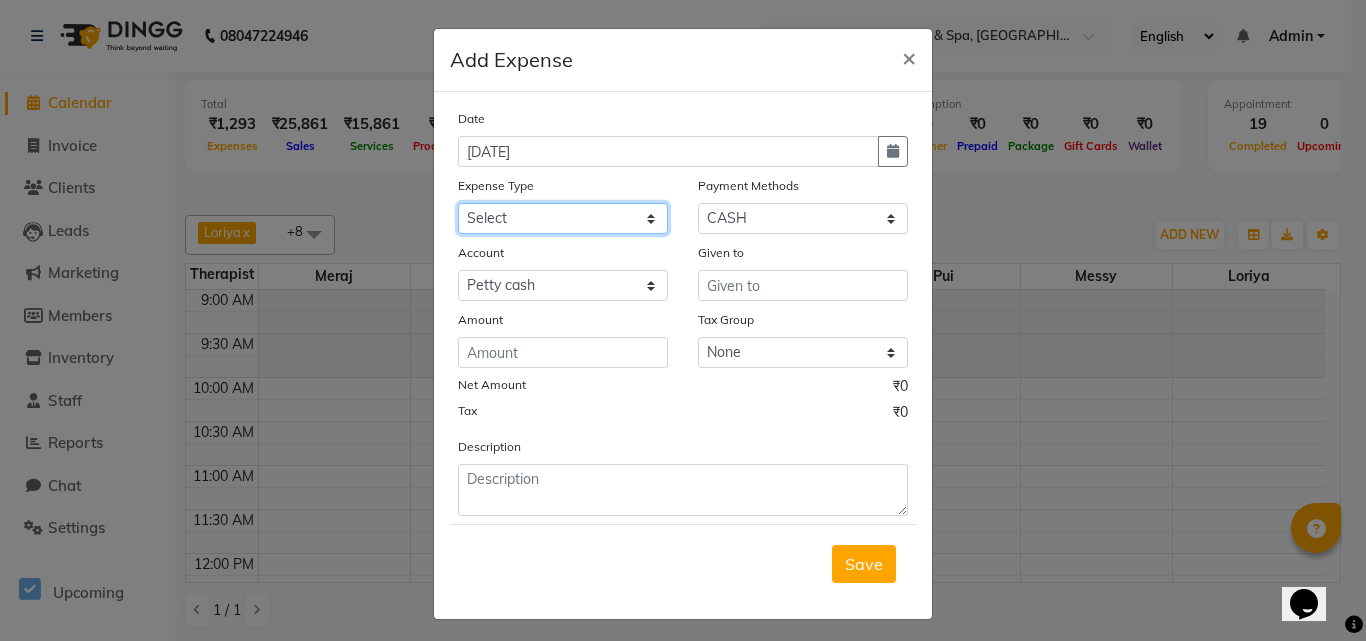select on "9" 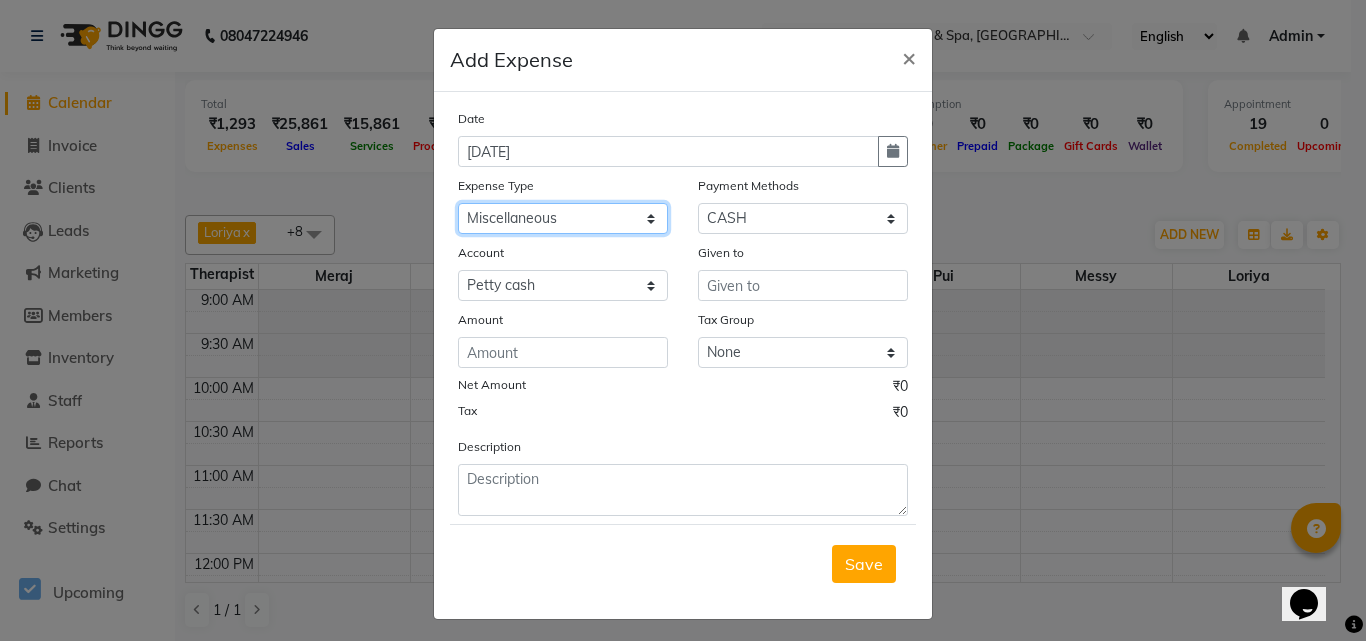 click on "Select Advance Salary Bank charges Car maintenance  Cash transfer to bank Cash transfer to hub Client Snacks Clinical charges Equipment Fuel Govt fee Incentive Insurance International purchase Loan Repayment Maintenance Marketing Miscellaneous MRA Other Pantry Product Rent Salary Staff Snacks Tax Tea & Refreshment Utilities" 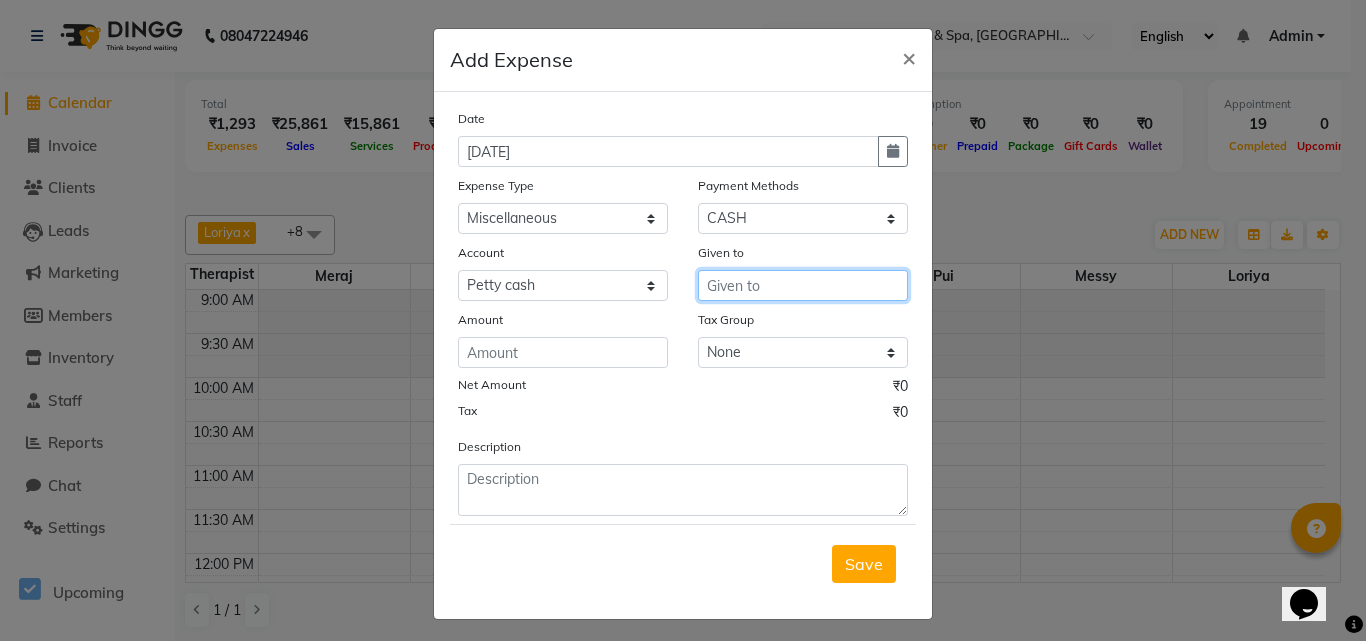 click at bounding box center [803, 285] 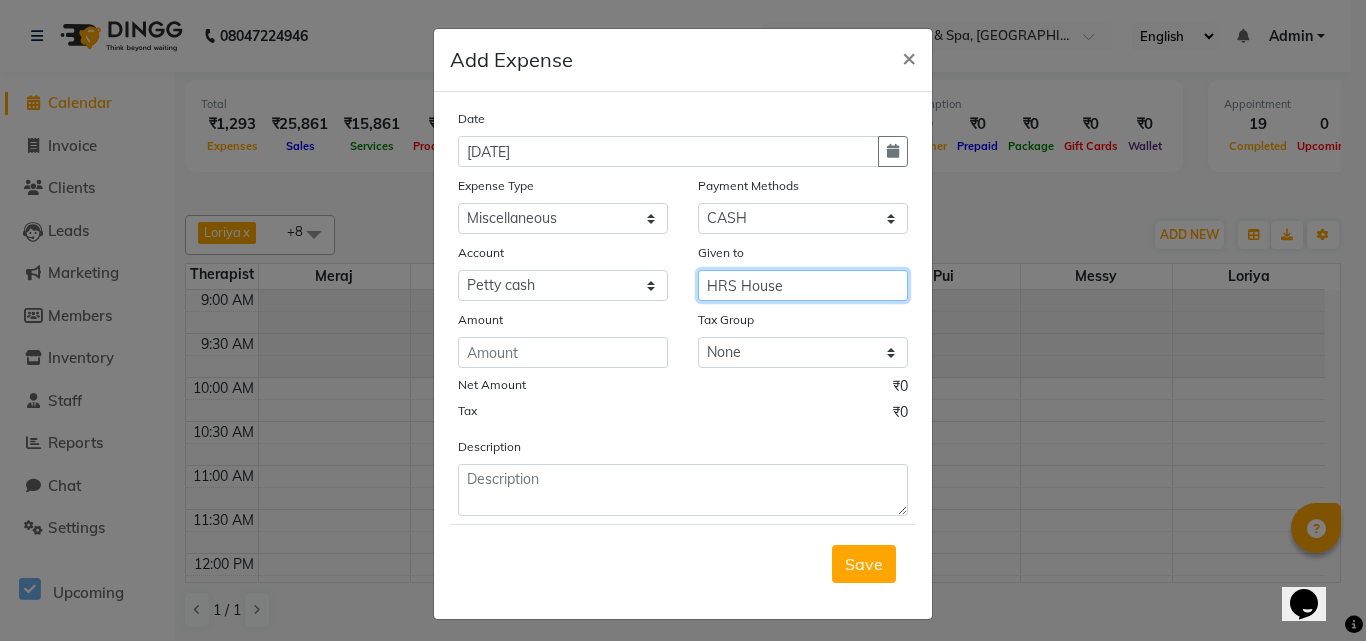 type on "HRS House" 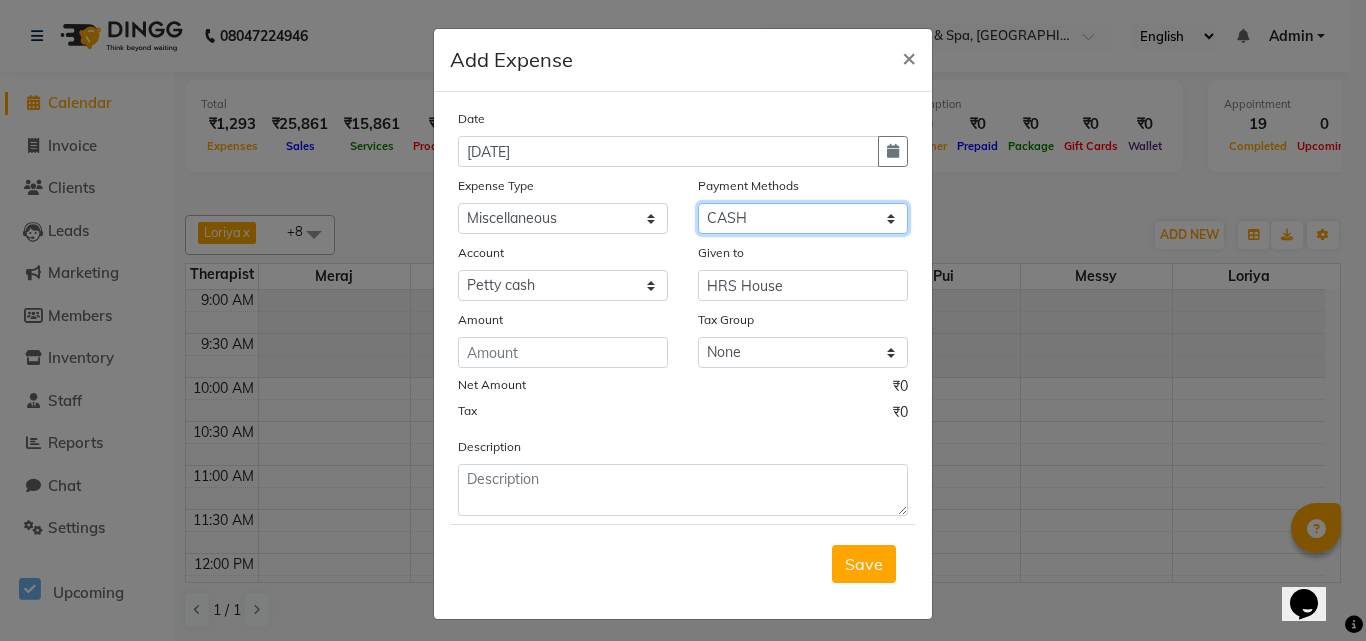 click on "Select ONLINE CASH UPI Prepaid Voucher Wallet GPay" 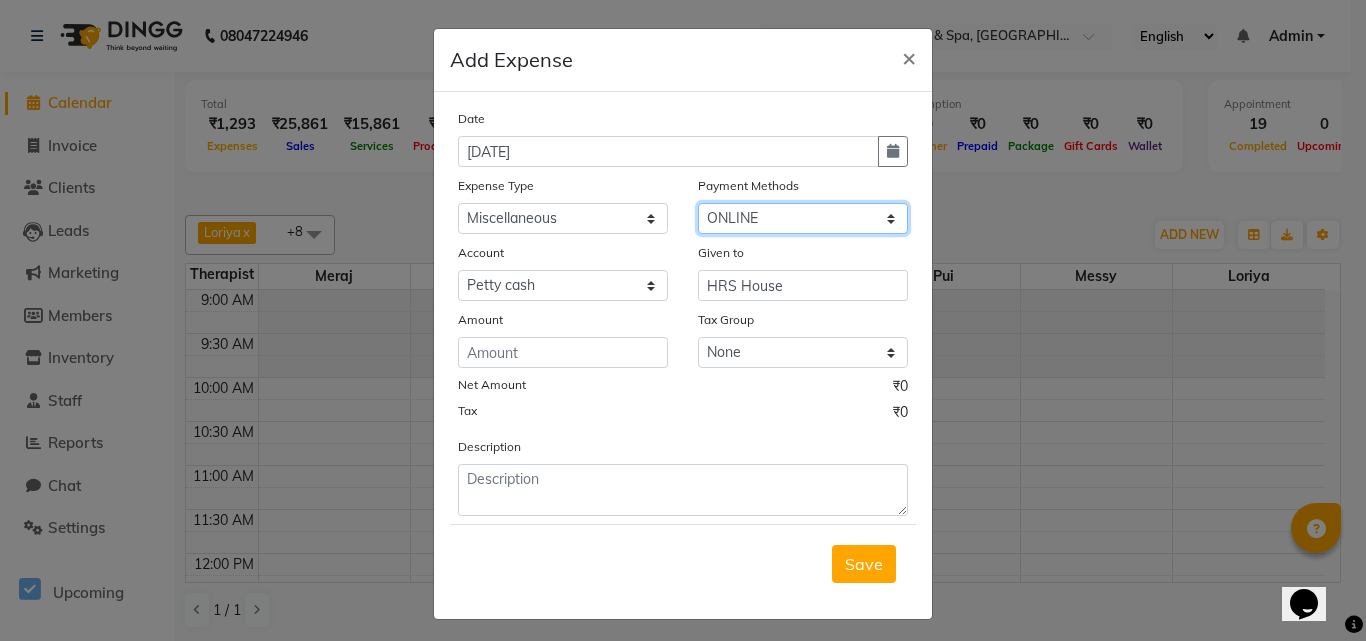 click on "Select ONLINE CASH UPI Prepaid Voucher Wallet GPay" 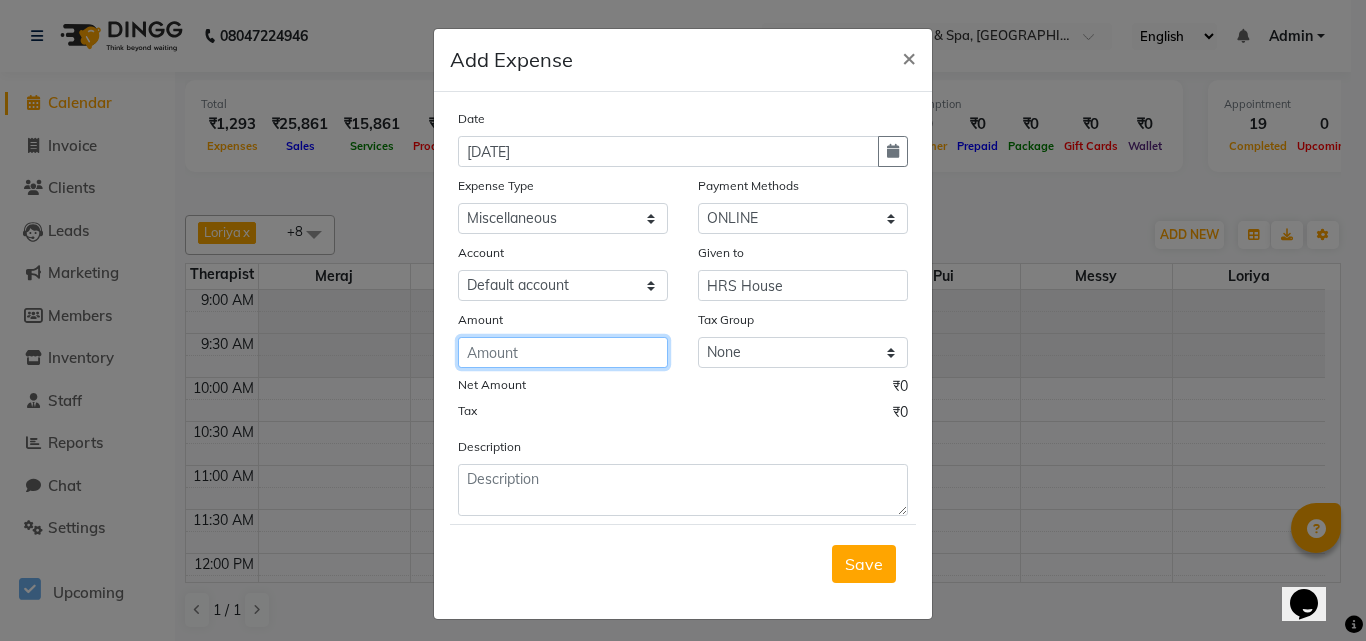 click 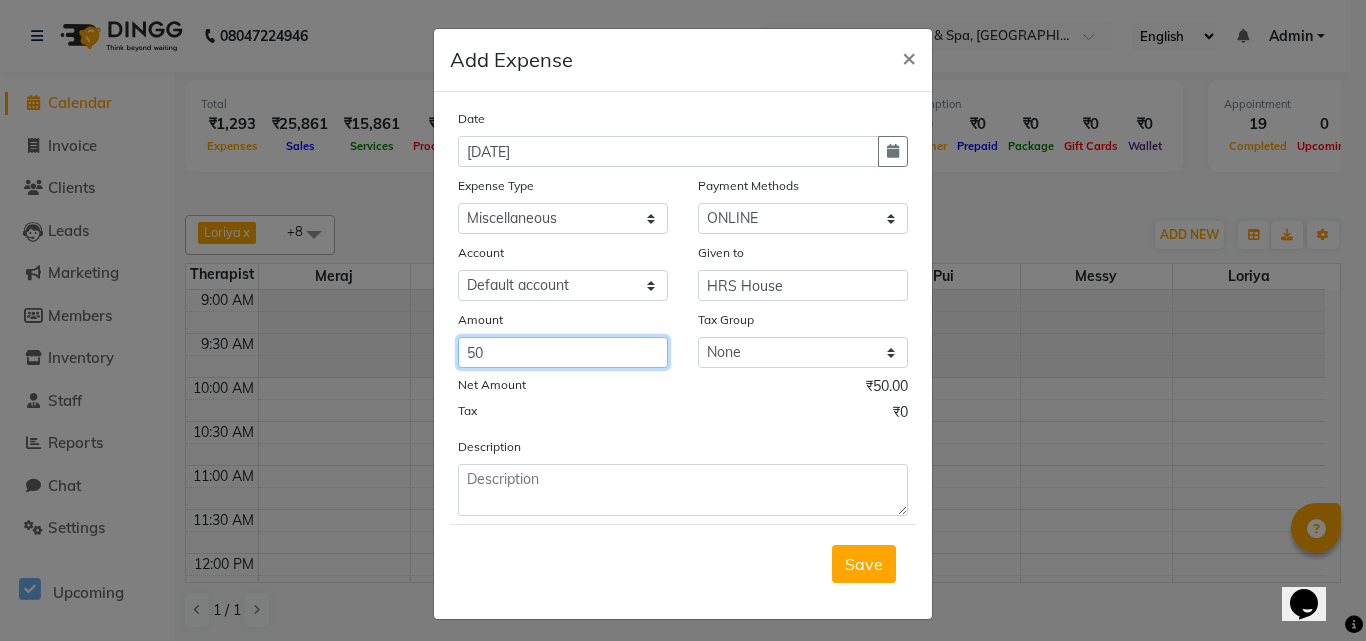 type on "50" 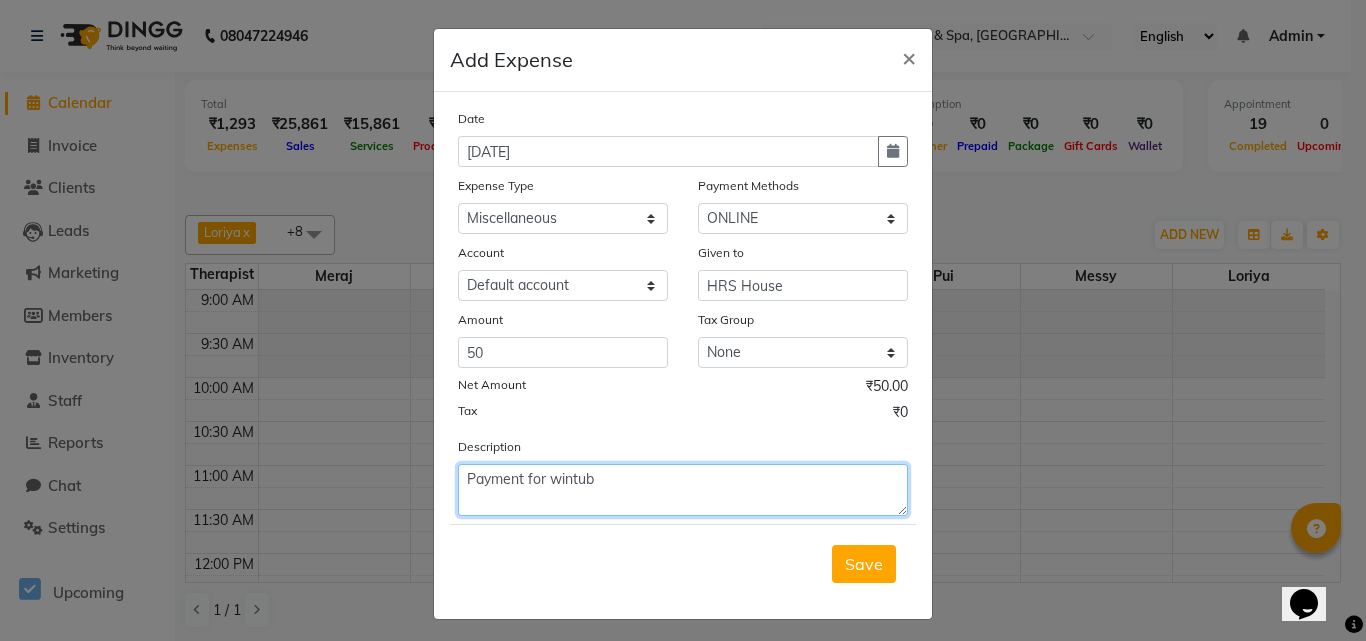 type on "Payment for wintub" 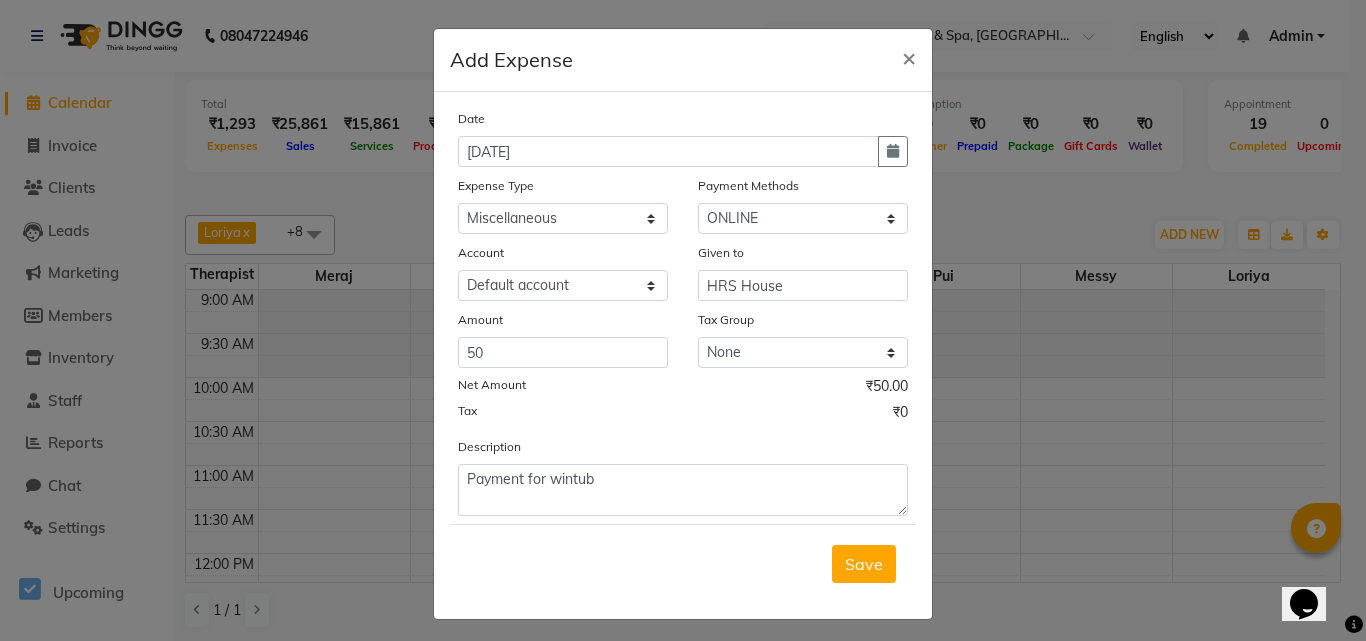 type 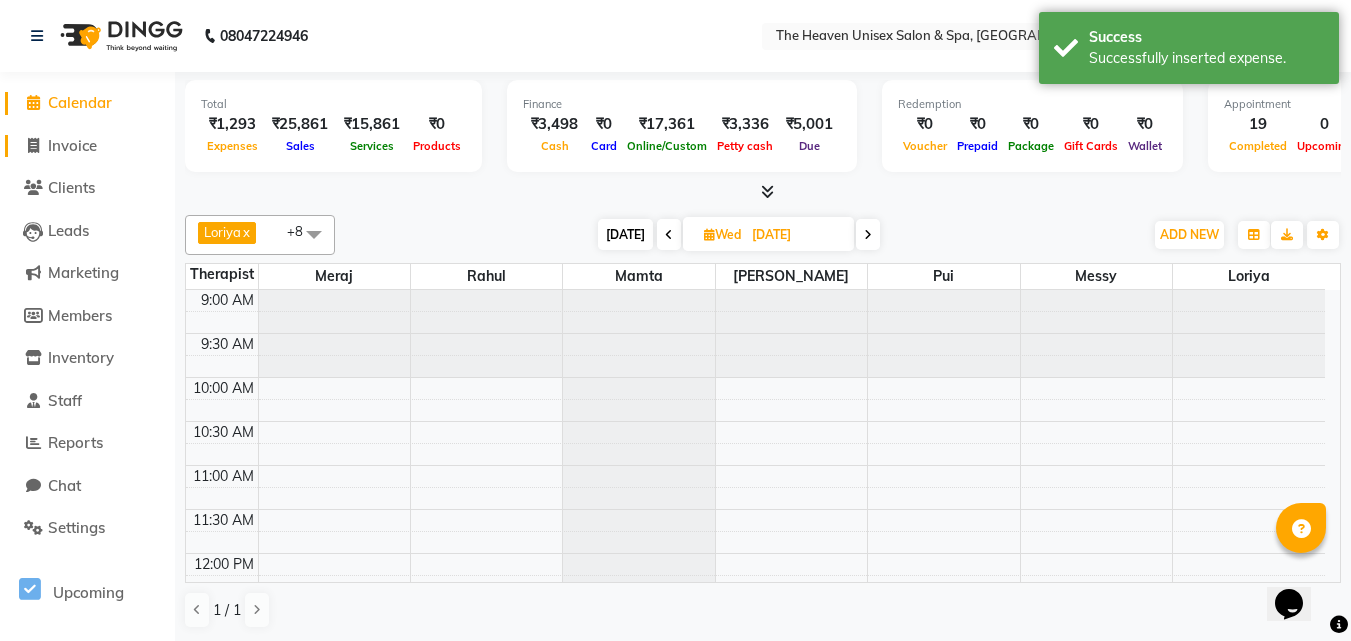 click on "Invoice" 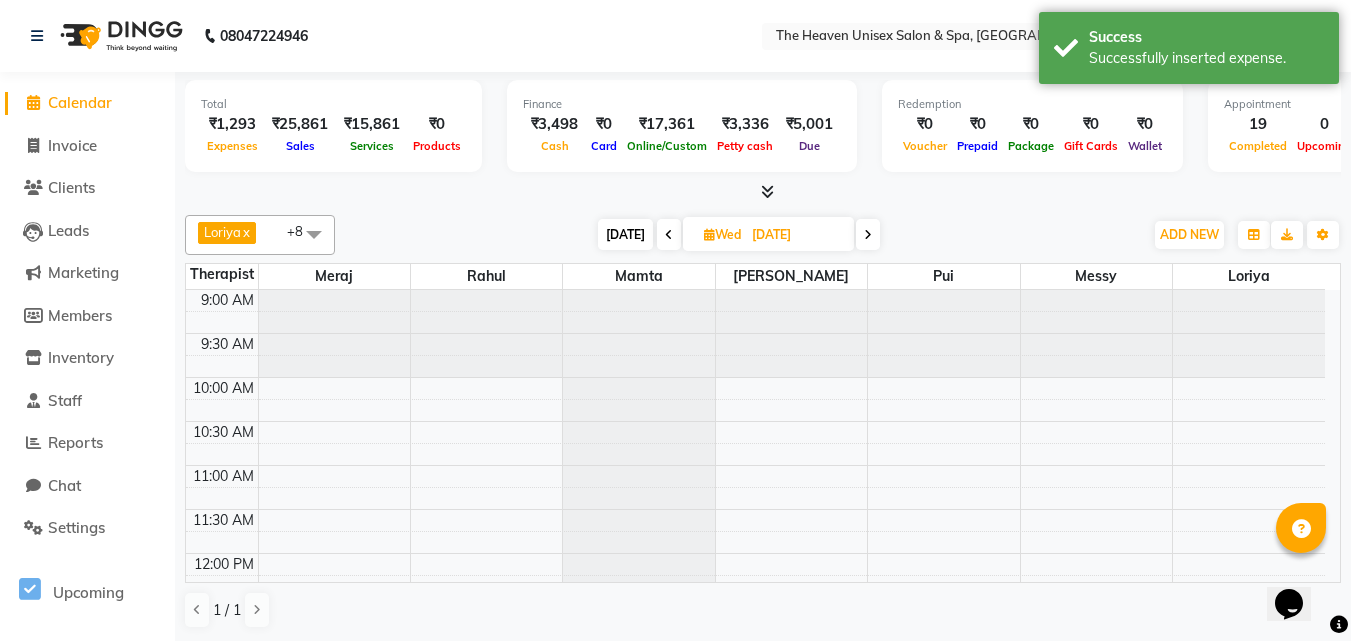 select on "service" 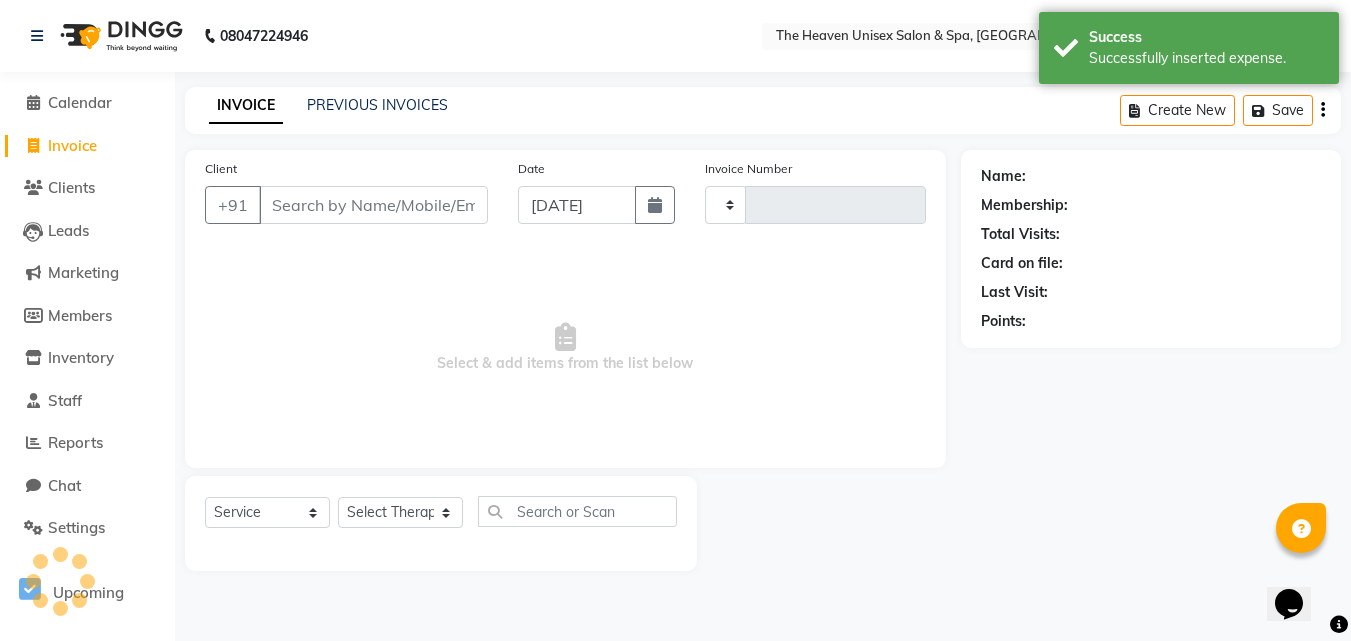 type on "0272" 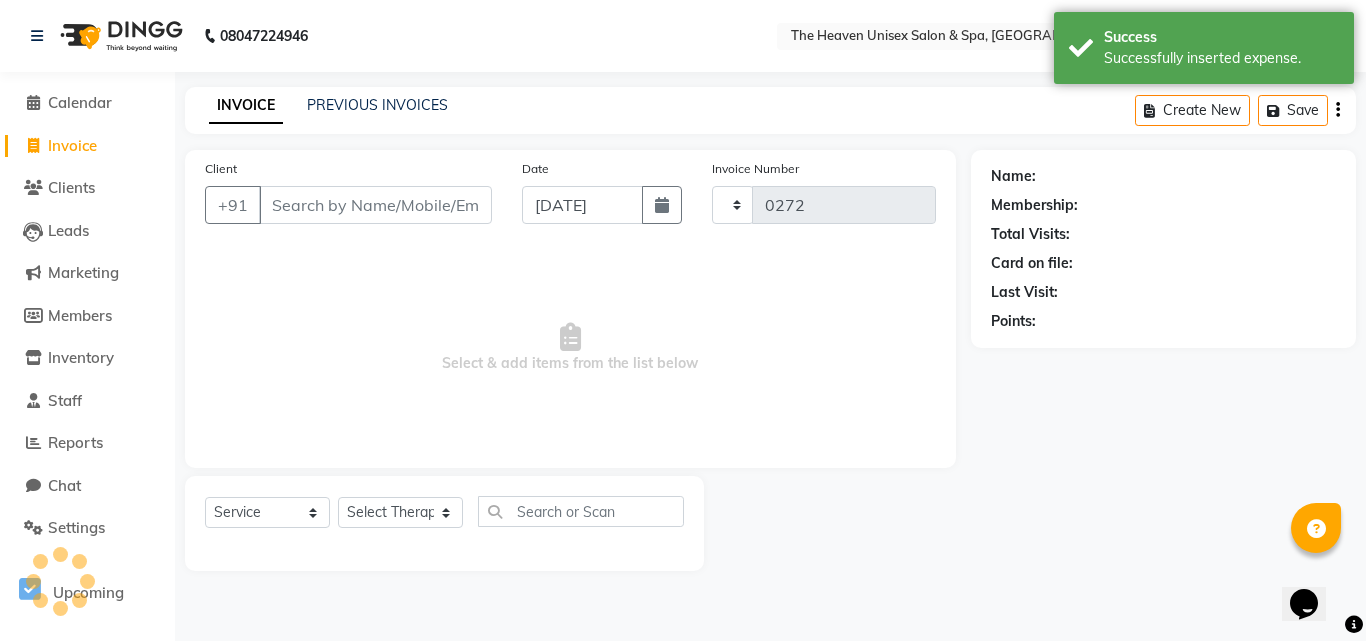 select on "8417" 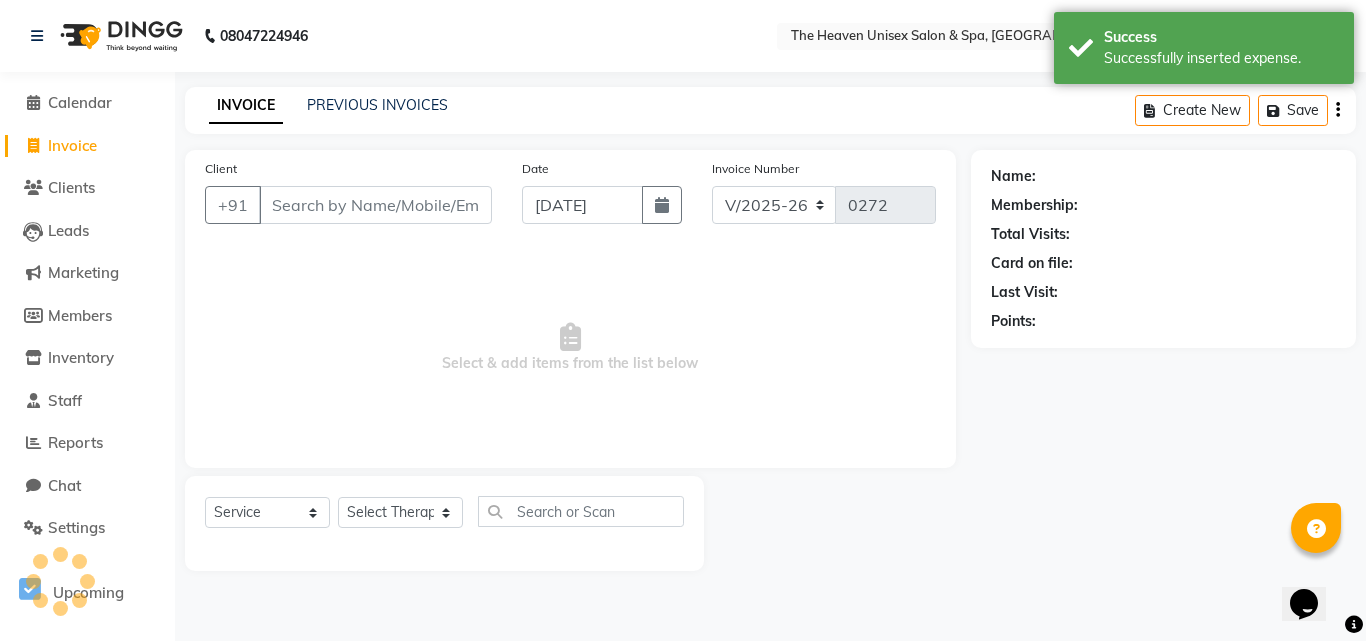click on "Calendar" 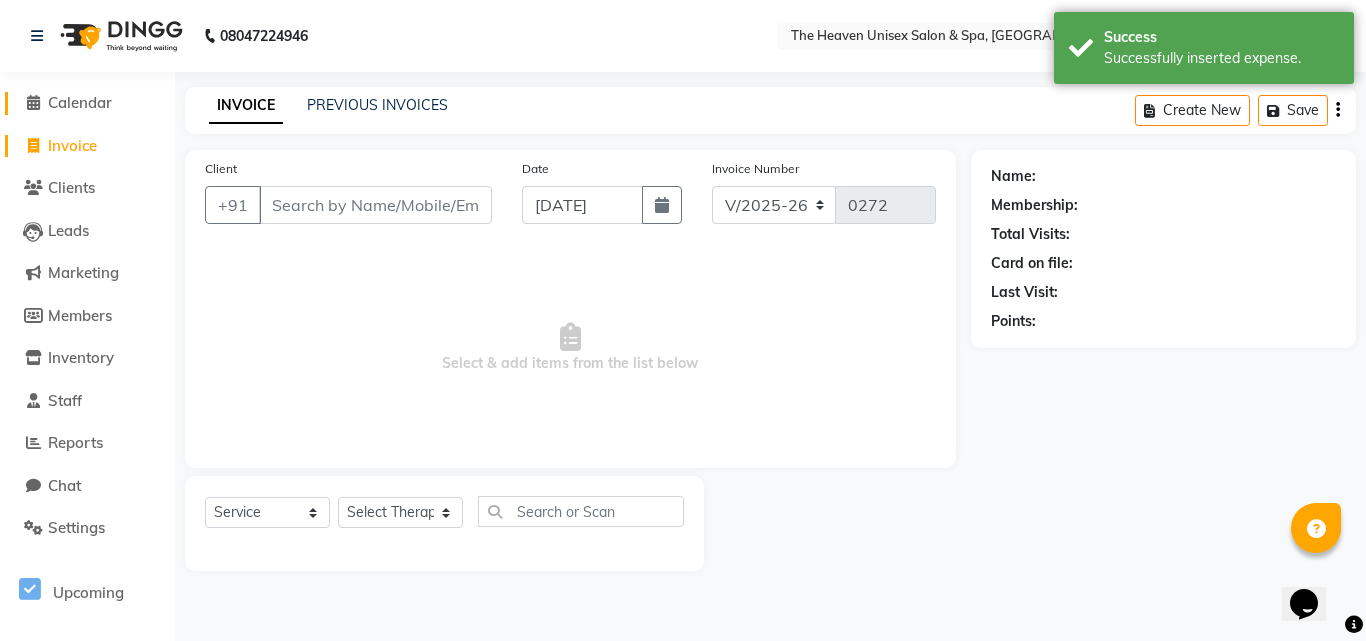 click on "Calendar" 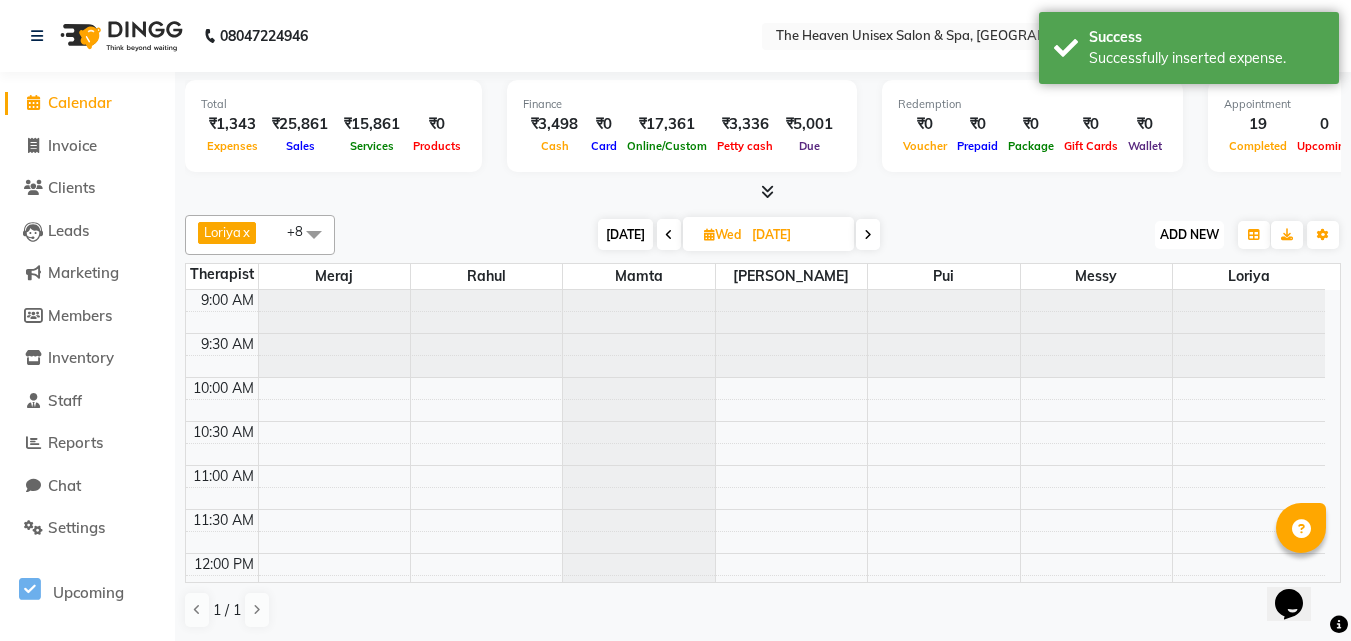 click on "ADD NEW" at bounding box center [1189, 234] 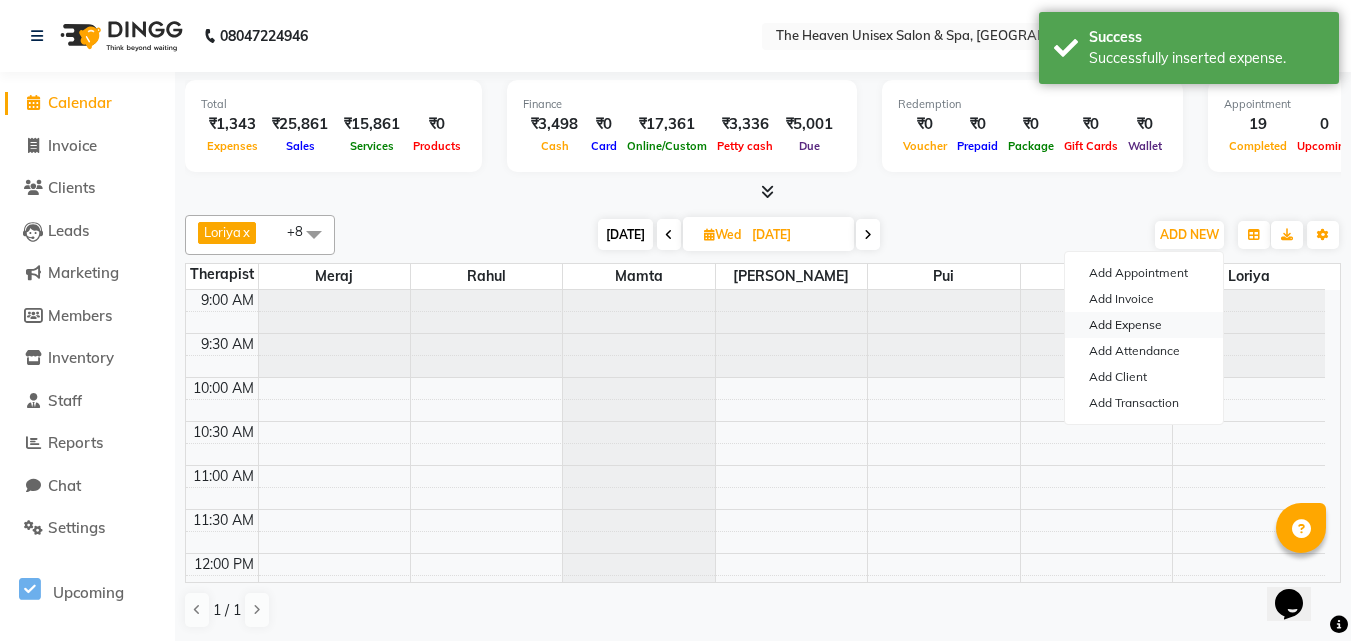 click on "Add Expense" at bounding box center (1144, 325) 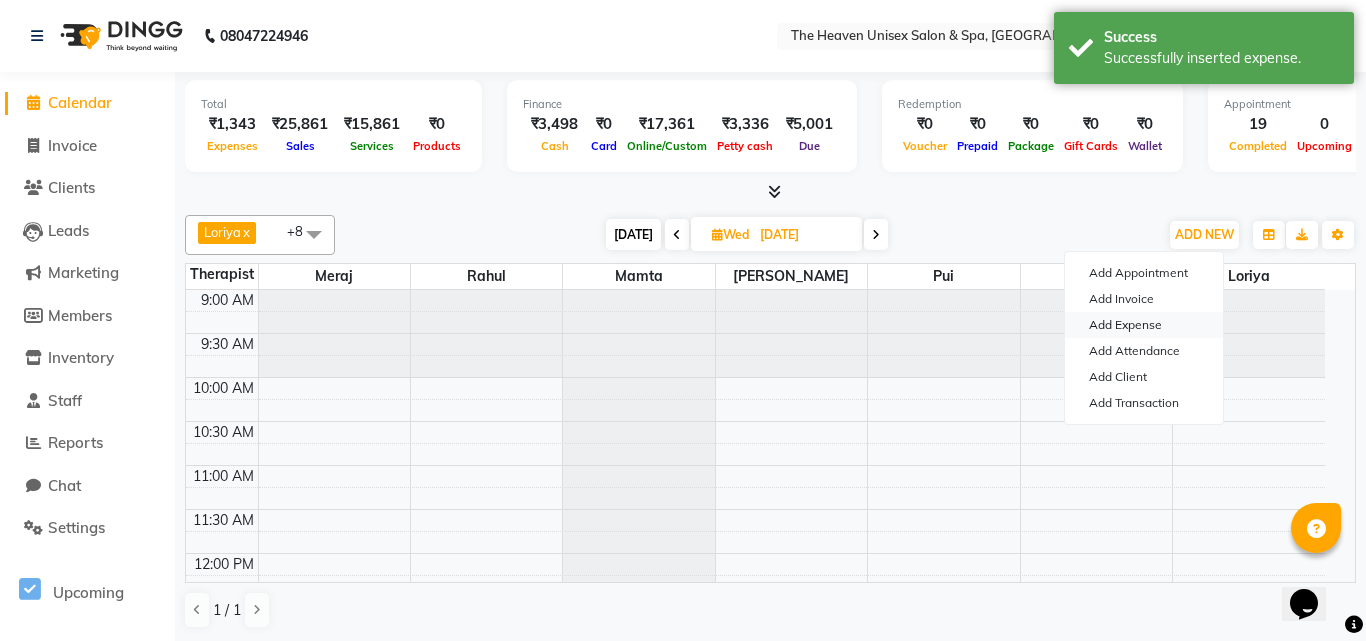 select on "1" 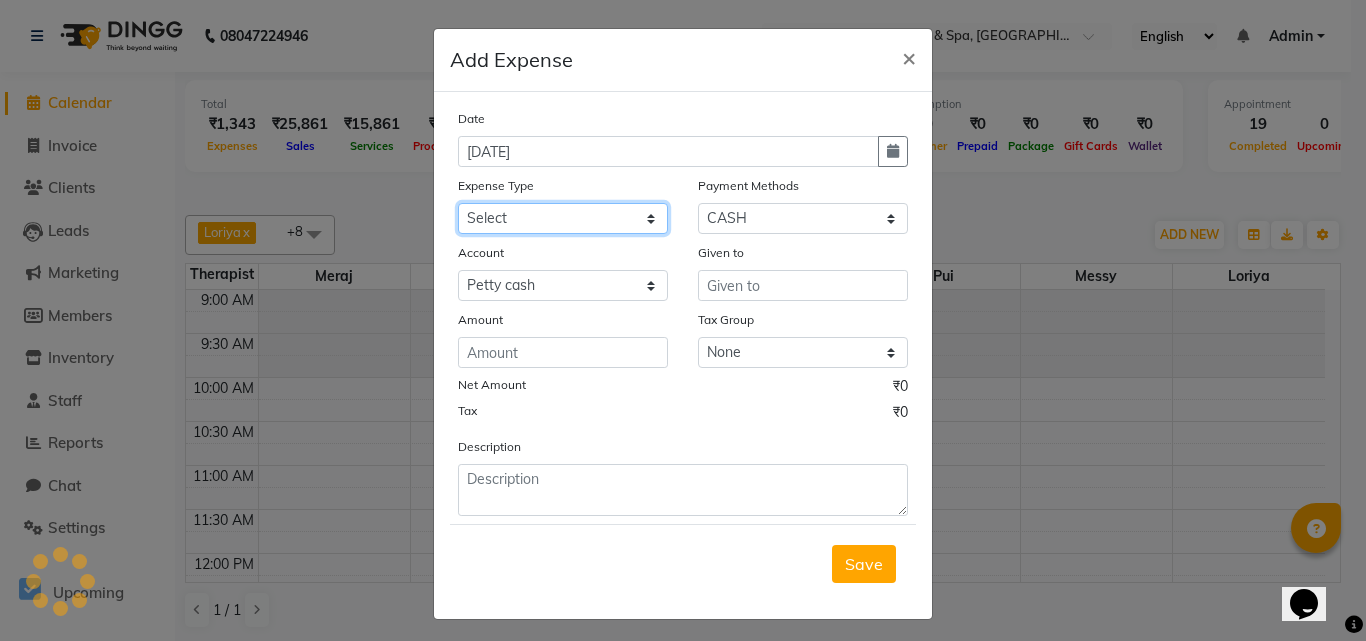 click on "Select Advance Salary Bank charges Car maintenance  Cash transfer to bank Cash transfer to hub Client Snacks Clinical charges Equipment Fuel Govt fee Incentive Insurance International purchase Loan Repayment Maintenance Marketing Miscellaneous MRA Other Pantry Product Rent Salary Staff Snacks Tax Tea & Refreshment Utilities" 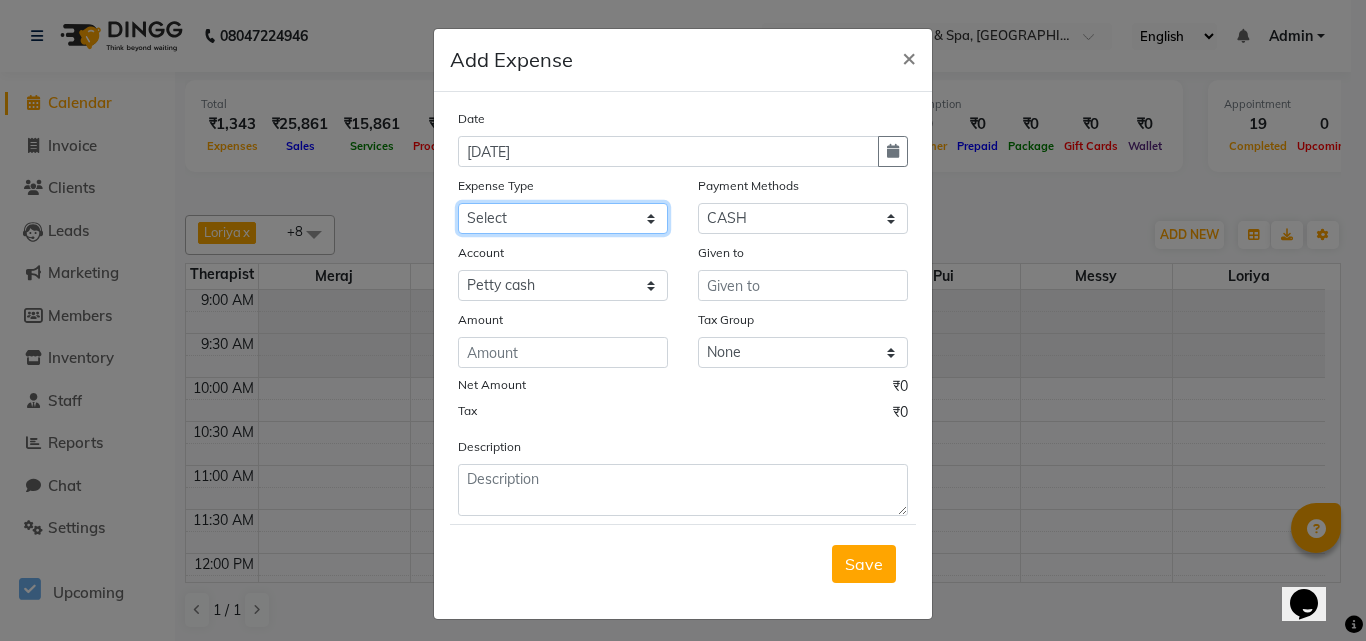 select on "14" 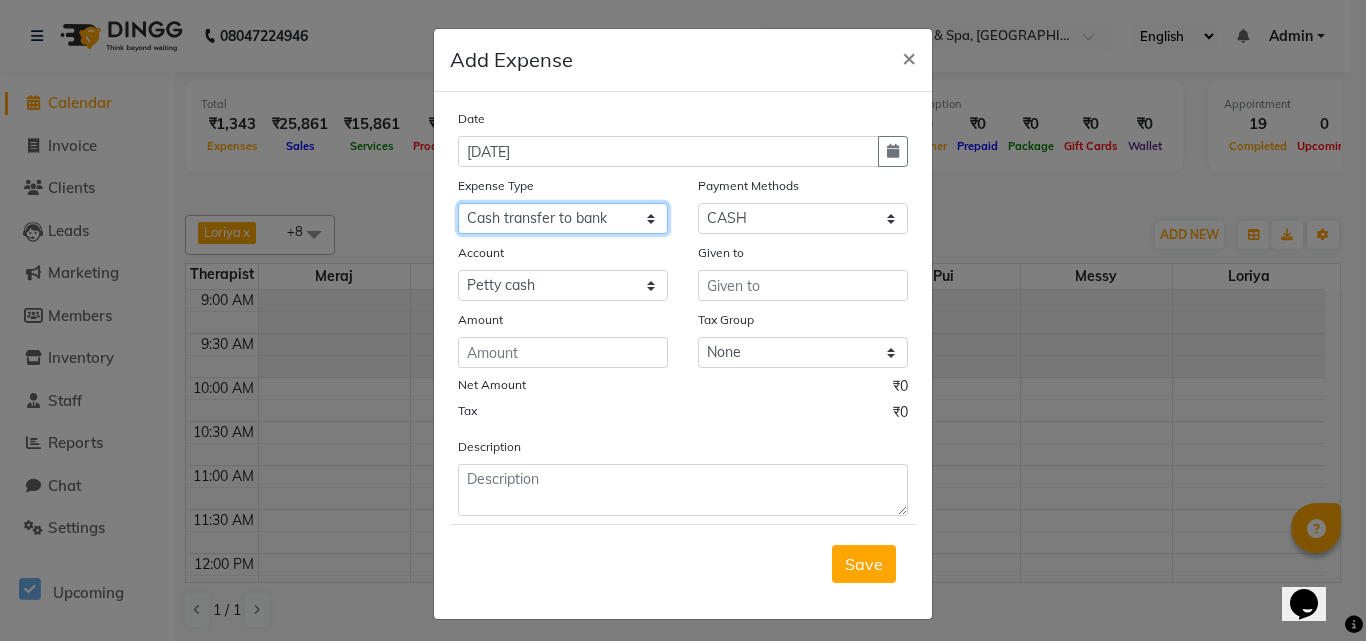 click on "Select Advance Salary Bank charges Car maintenance  Cash transfer to bank Cash transfer to hub Client Snacks Clinical charges Equipment Fuel Govt fee Incentive Insurance International purchase Loan Repayment Maintenance Marketing Miscellaneous MRA Other Pantry Product Rent Salary Staff Snacks Tax Tea & Refreshment Utilities" 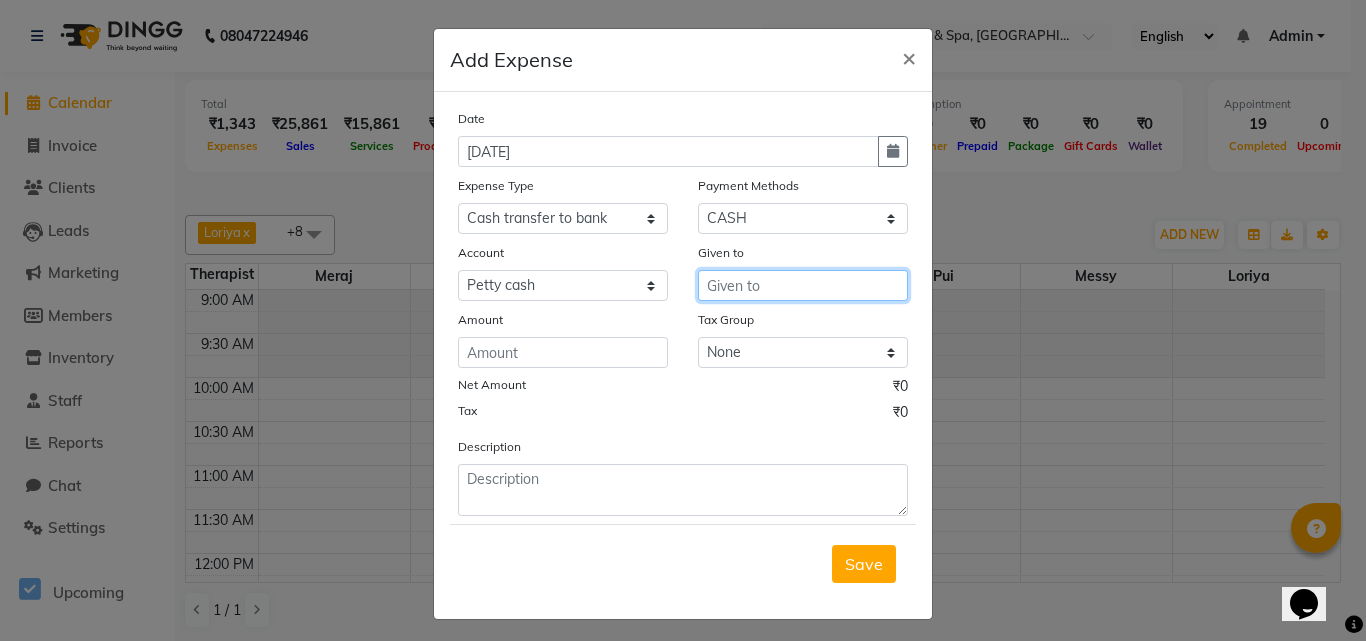 click at bounding box center (803, 285) 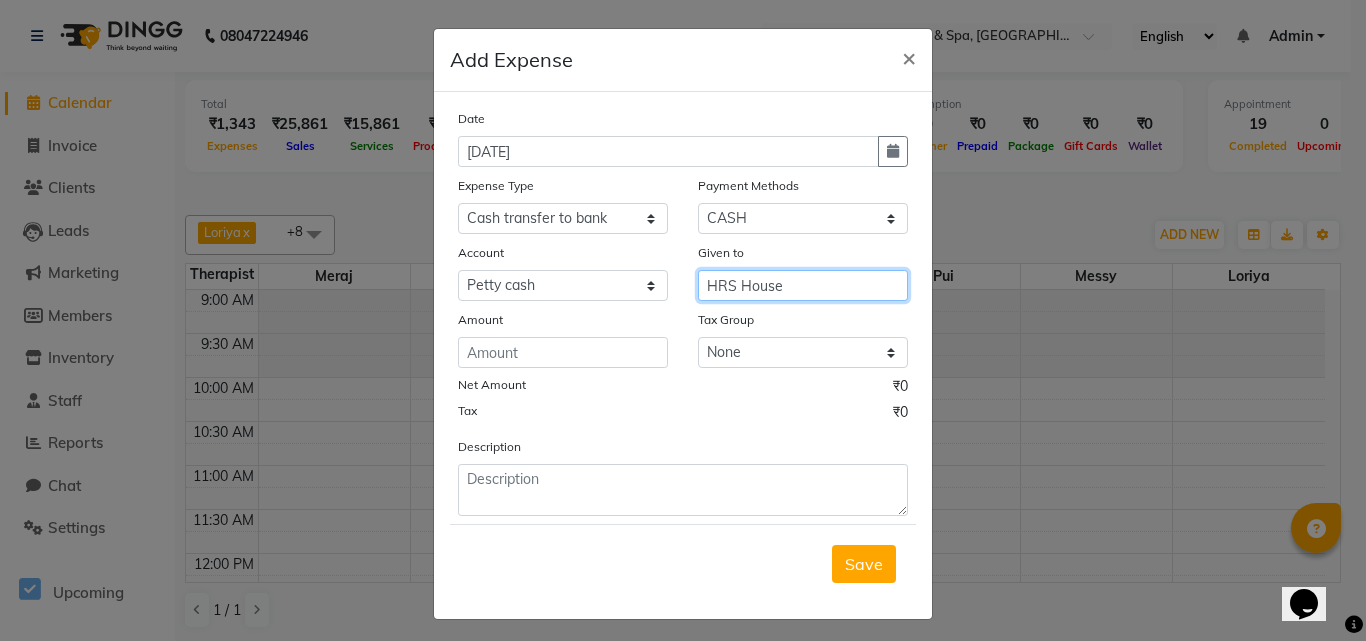 type on "HRS House" 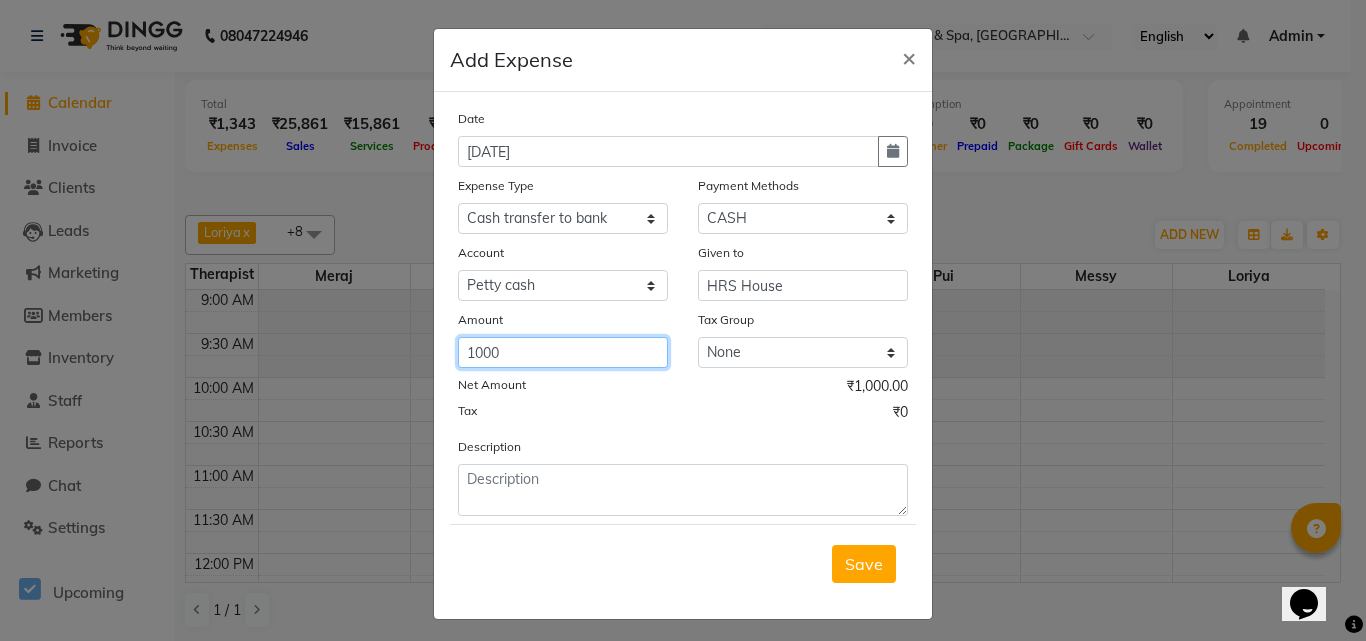 type on "1000" 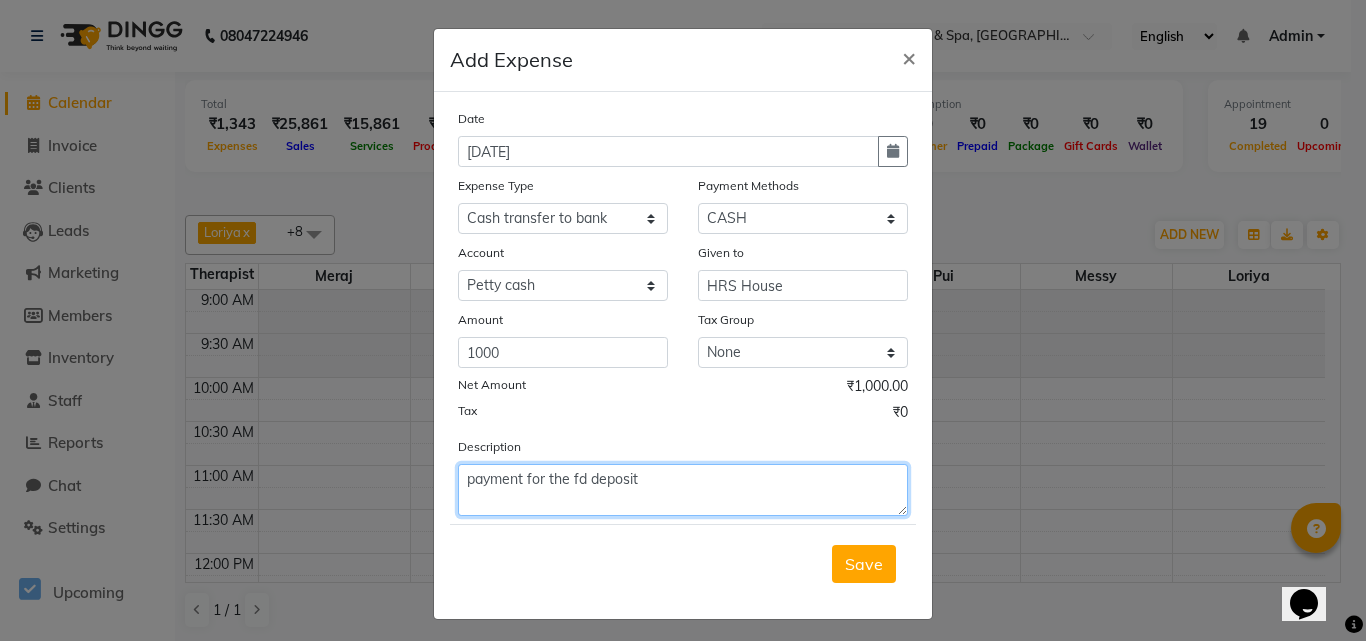 type on "payment for the fd deposit" 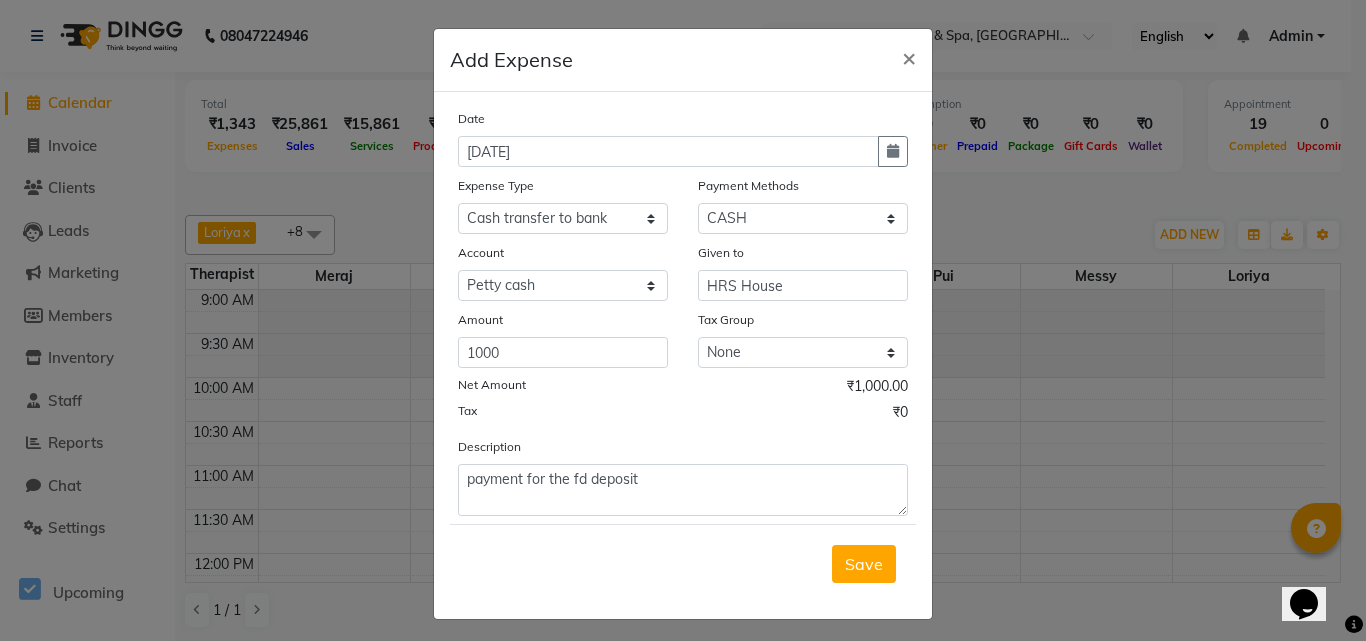 type 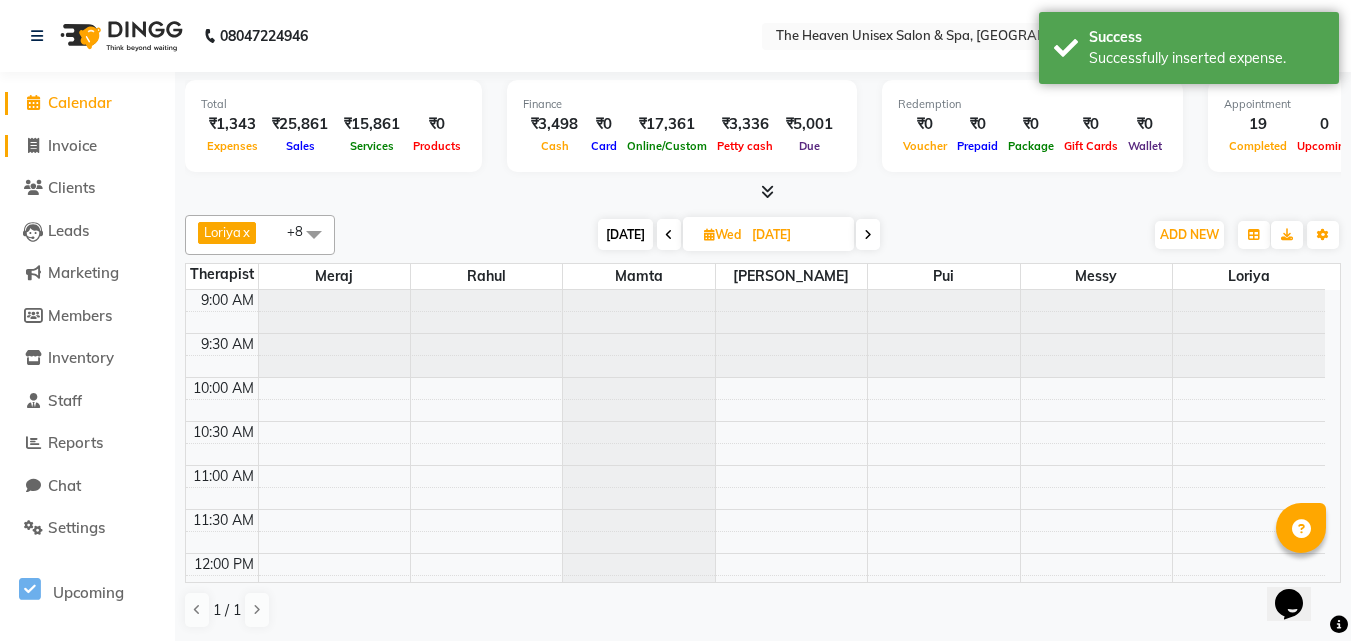 click on "Invoice" 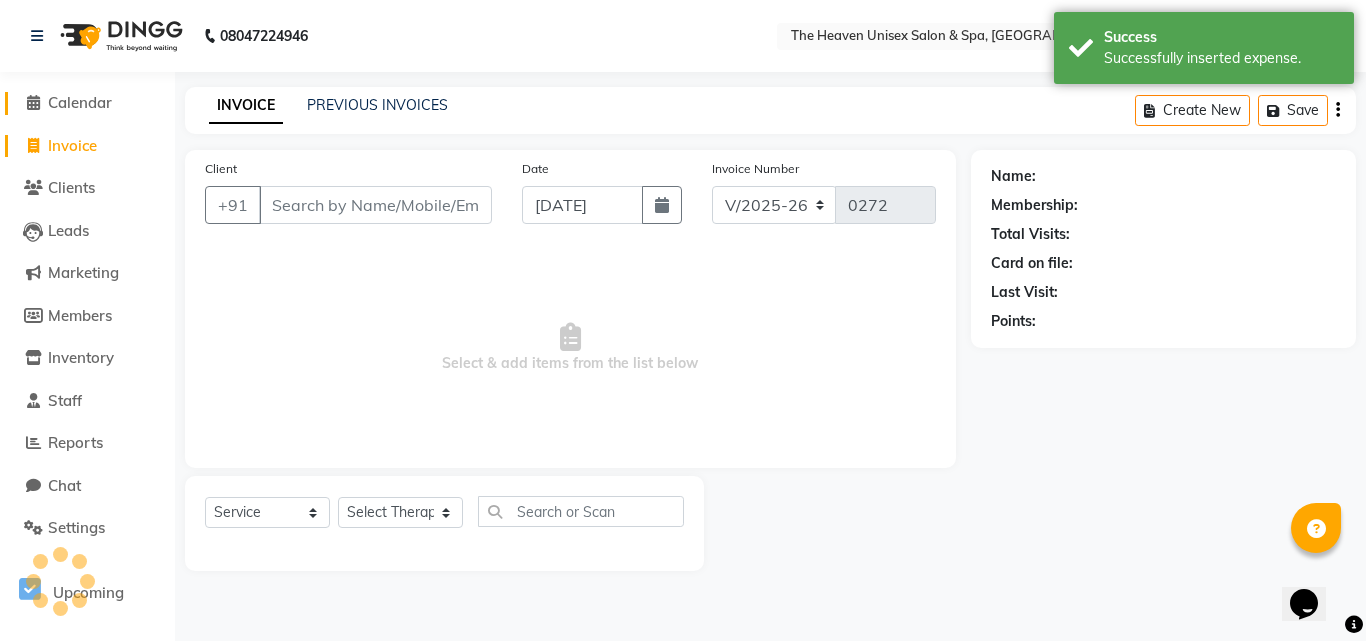 click on "Calendar" 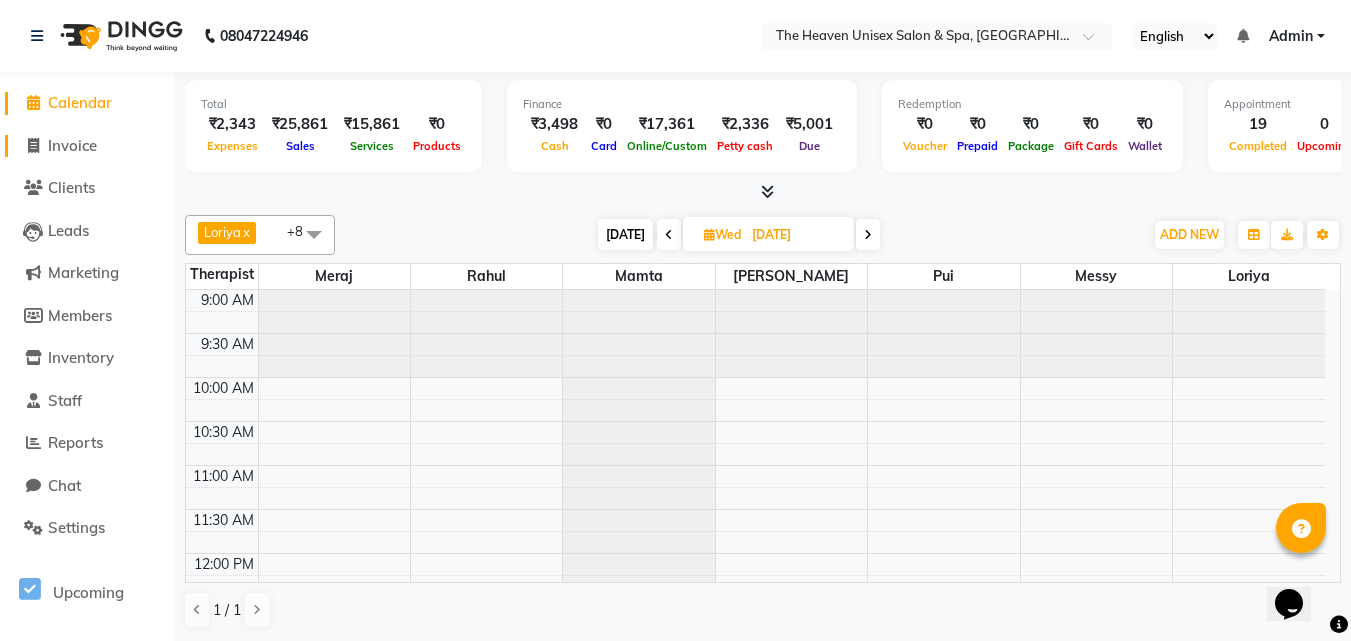 click on "Invoice" 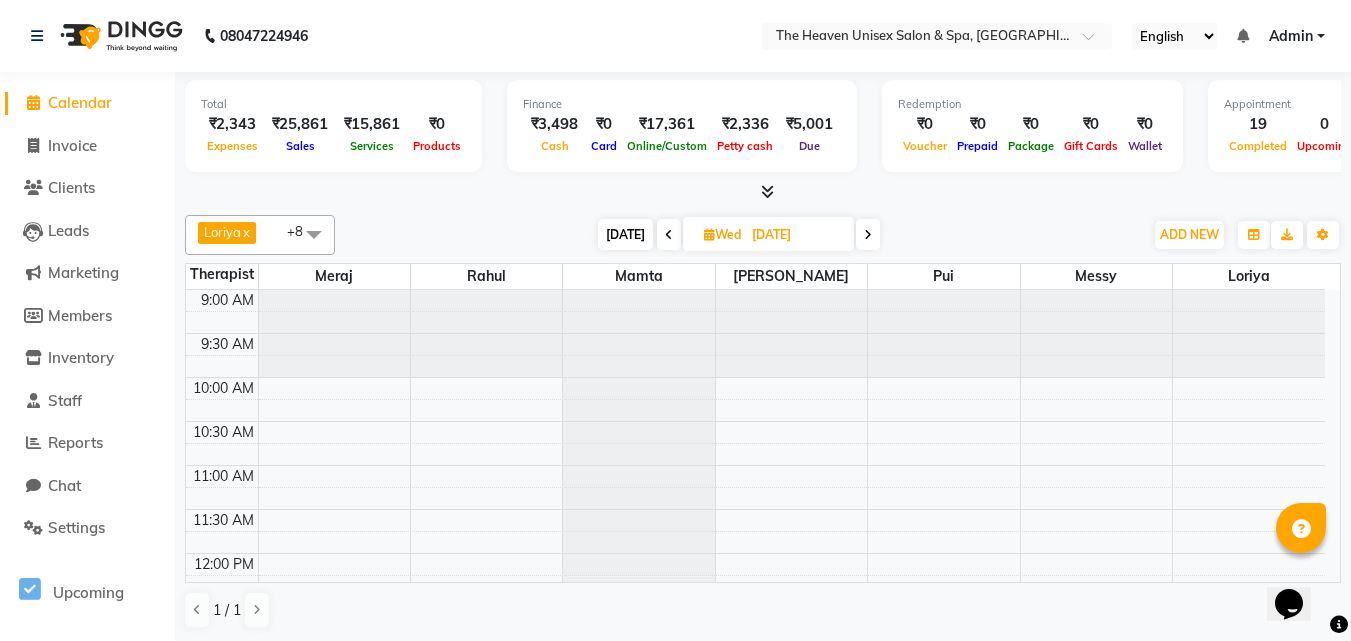 select on "service" 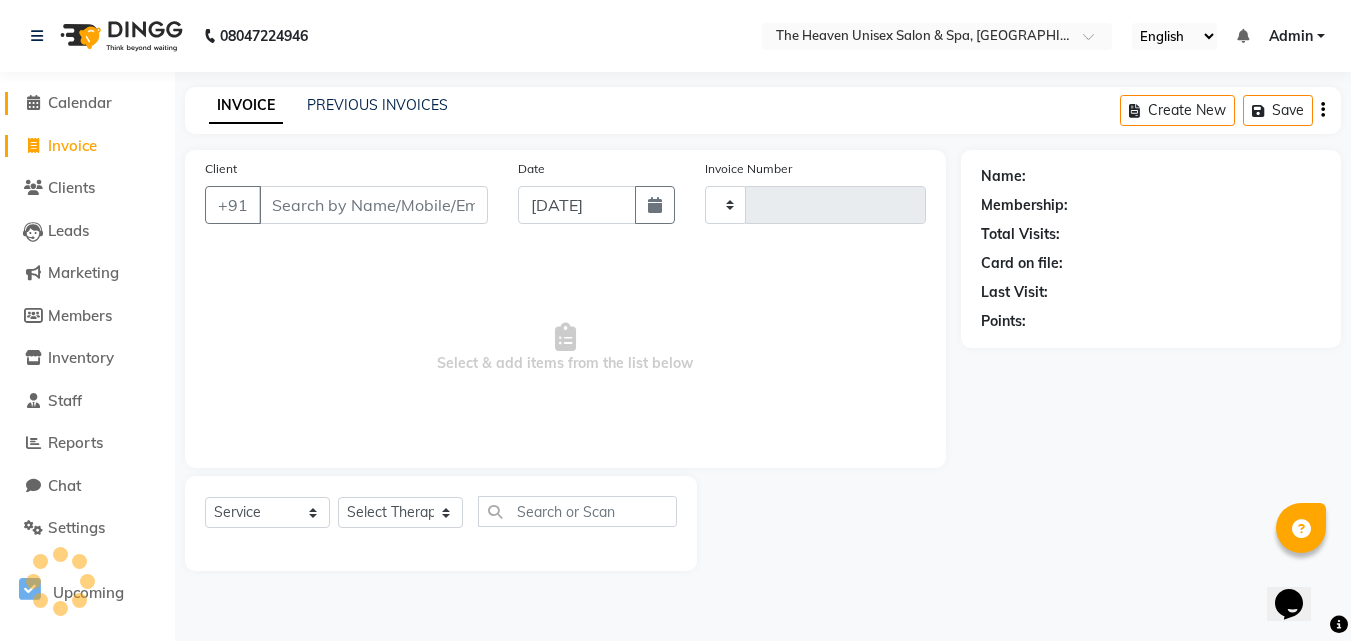 type on "0272" 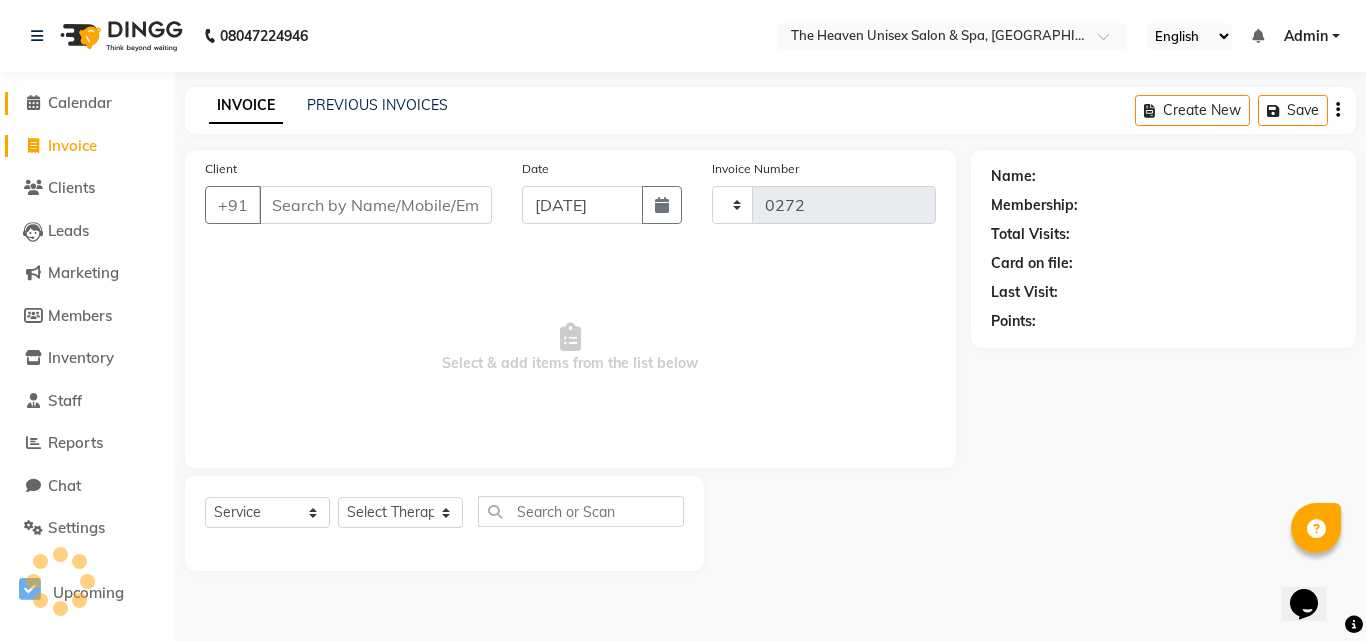 select on "8417" 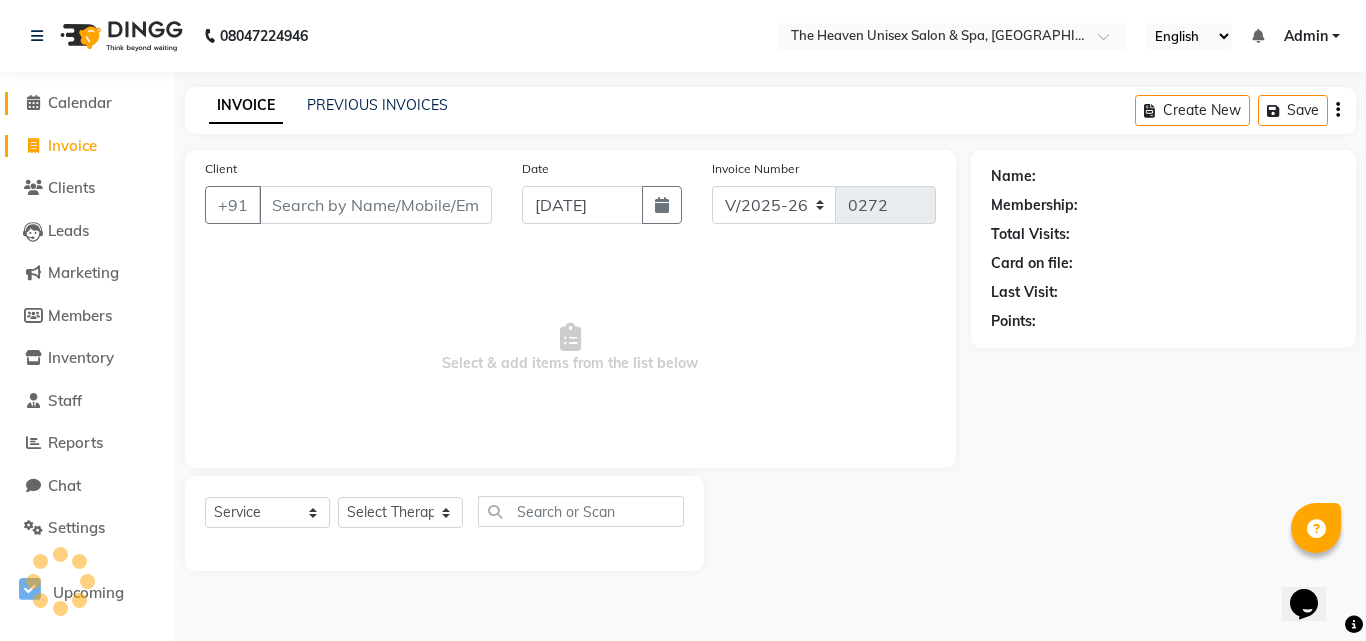 click on "Calendar" 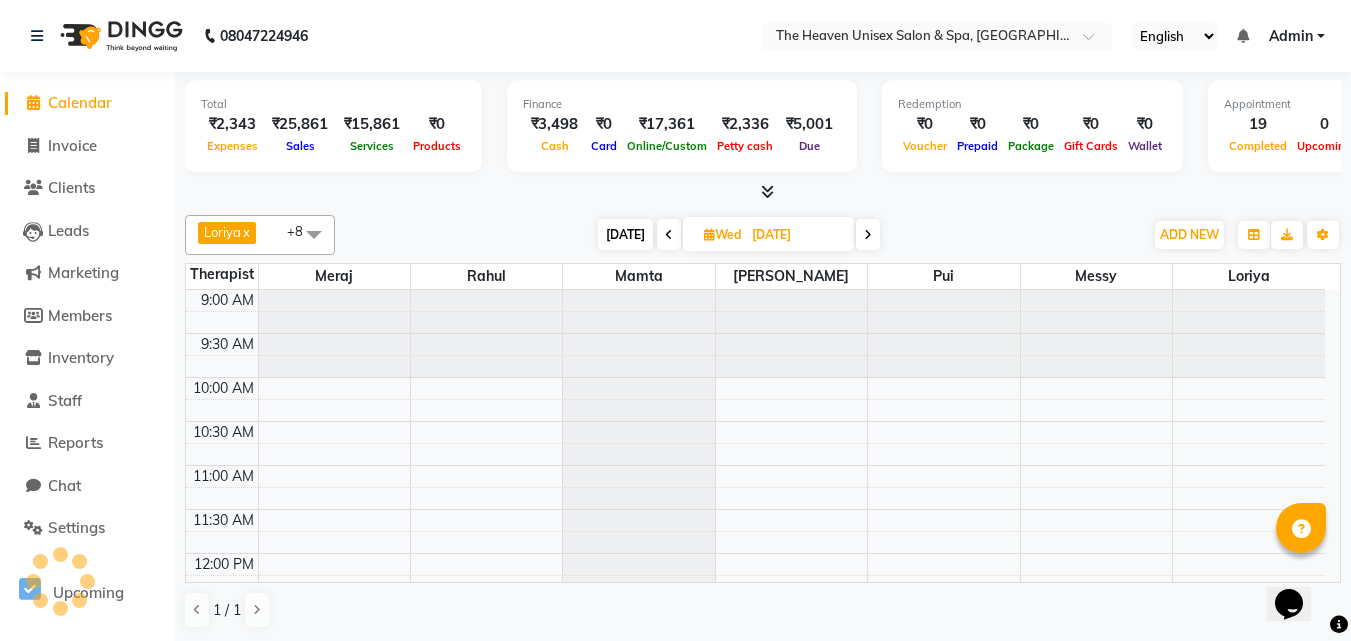 scroll, scrollTop: 0, scrollLeft: 0, axis: both 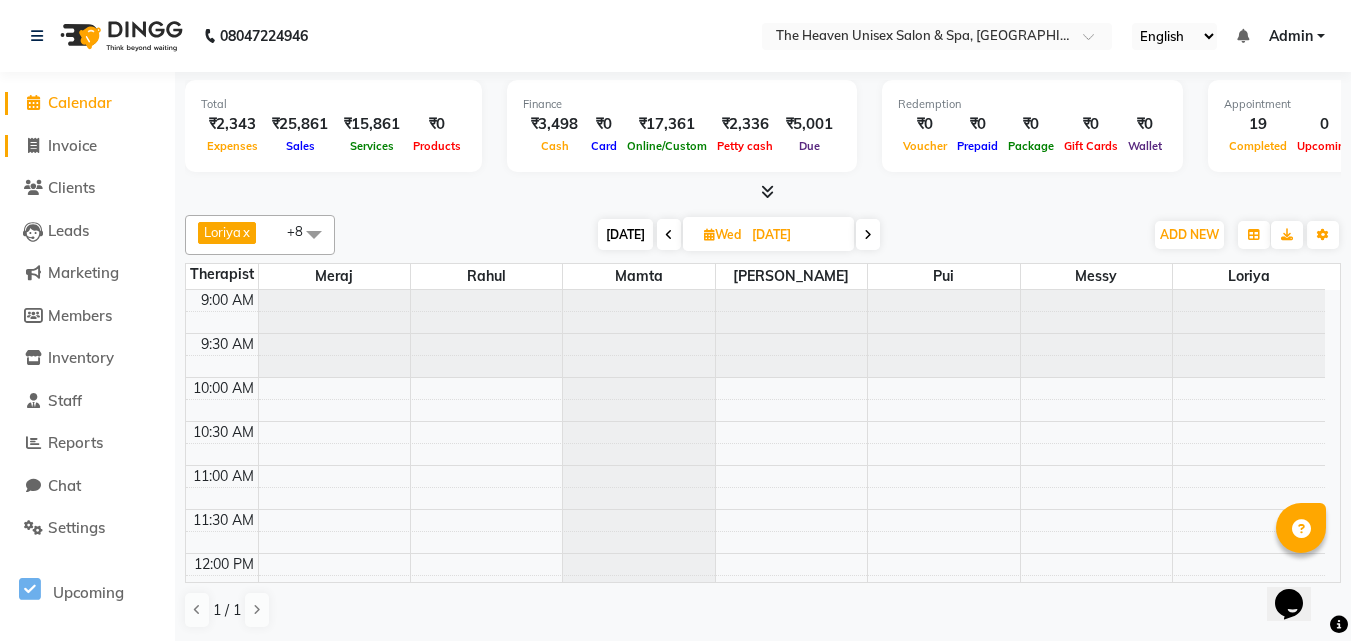 click on "Invoice" 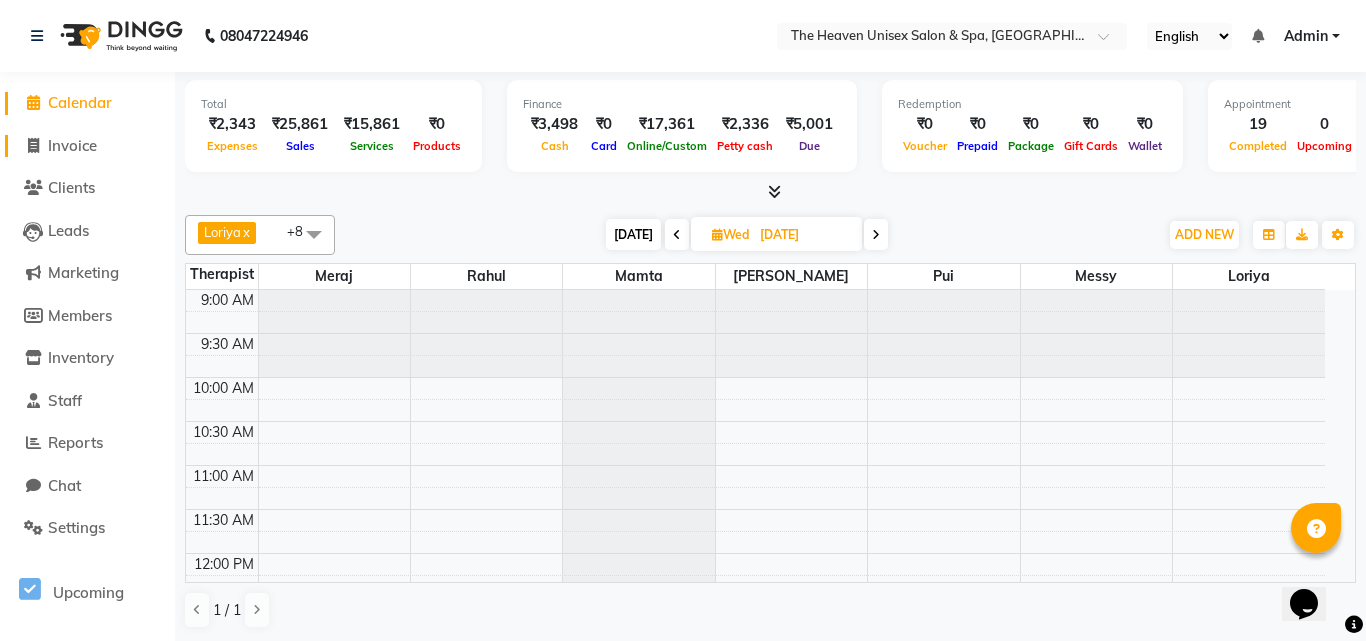select on "8417" 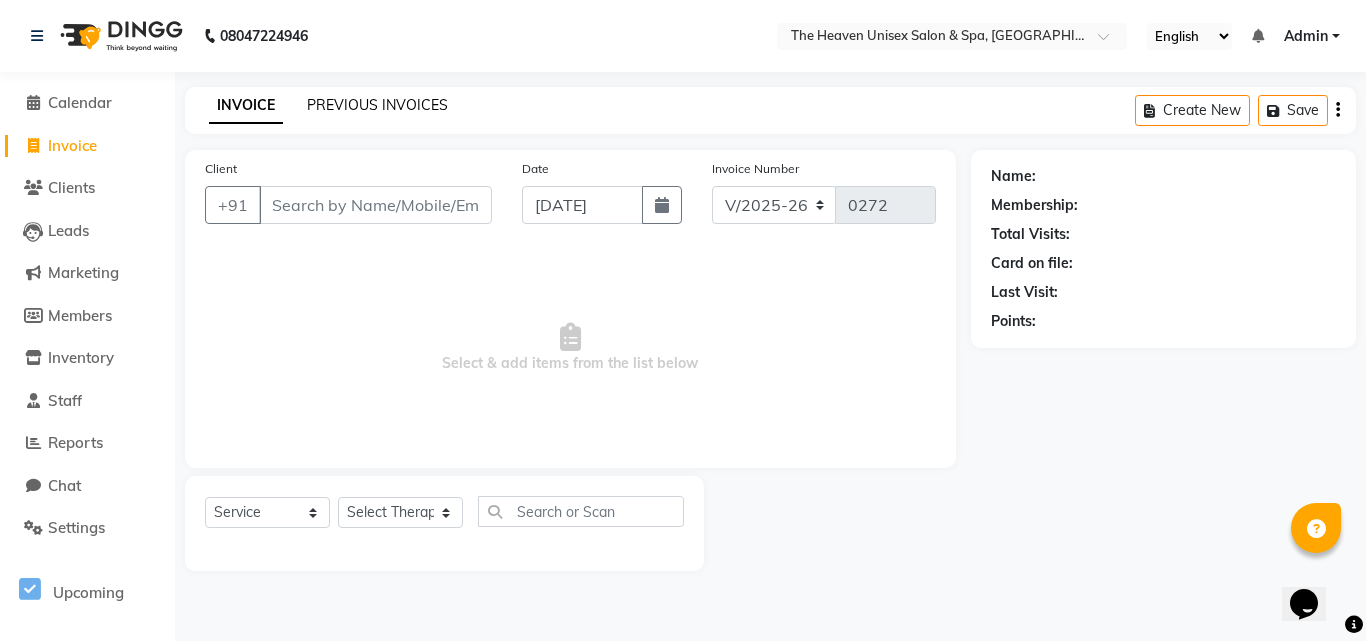 click on "PREVIOUS INVOICES" 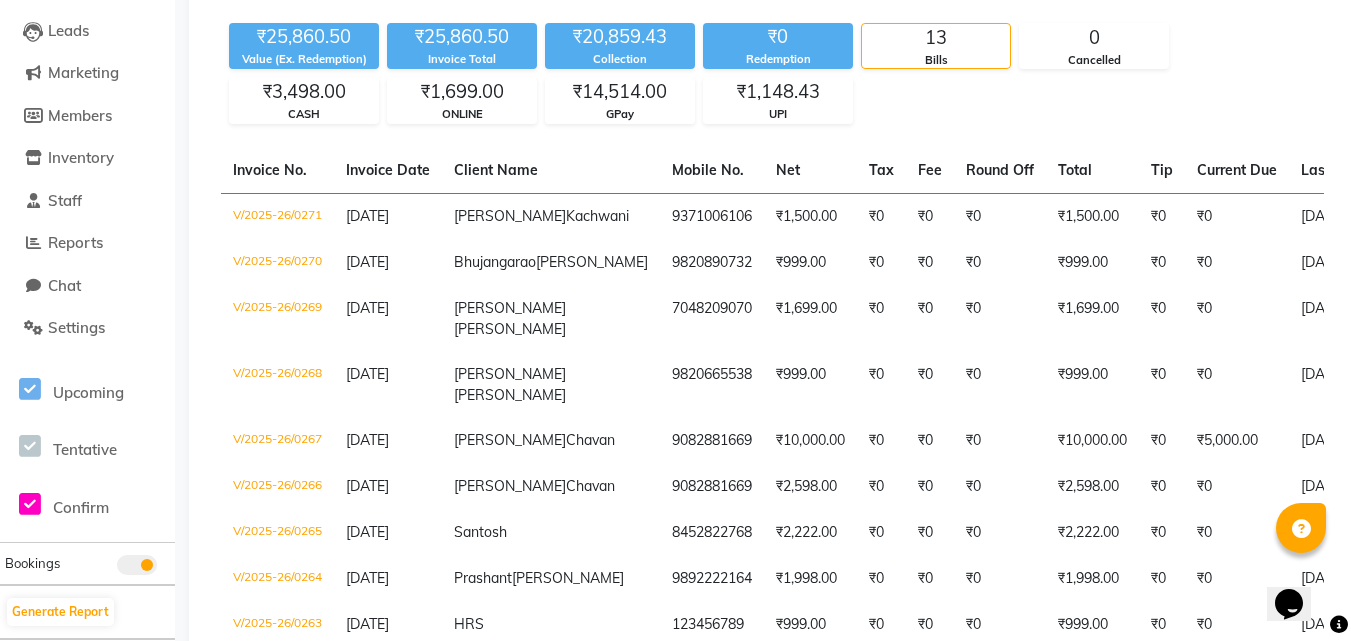 scroll, scrollTop: 0, scrollLeft: 0, axis: both 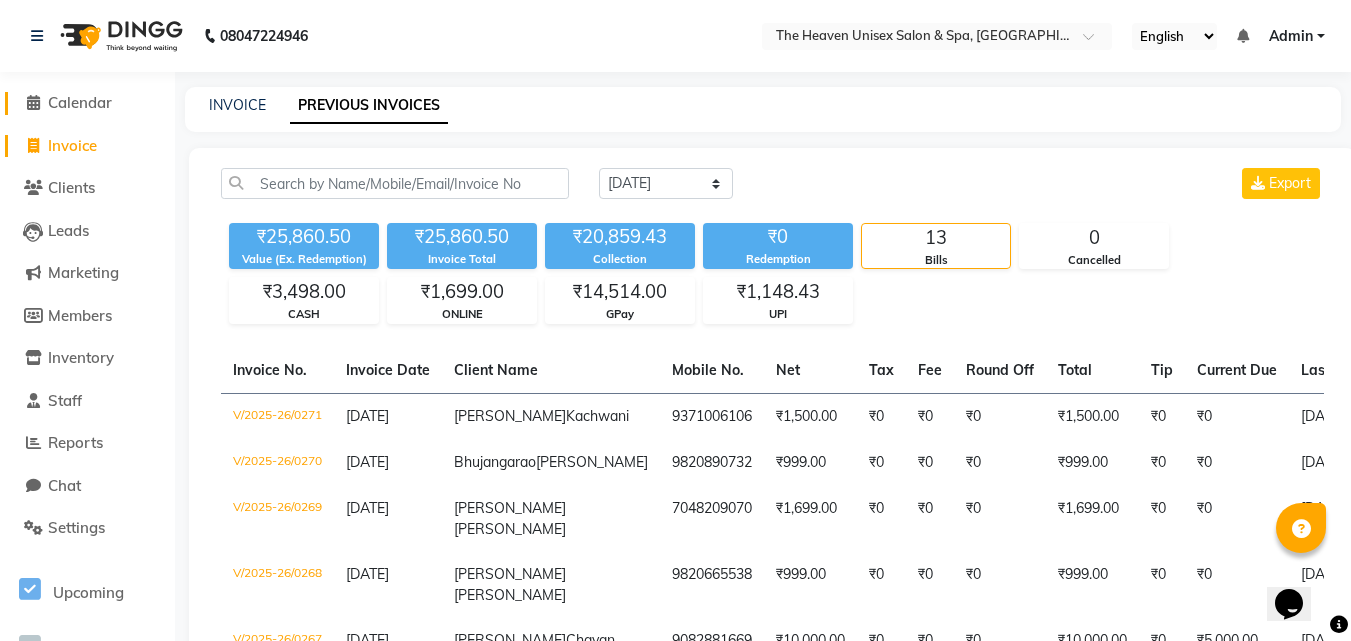 click on "Calendar" 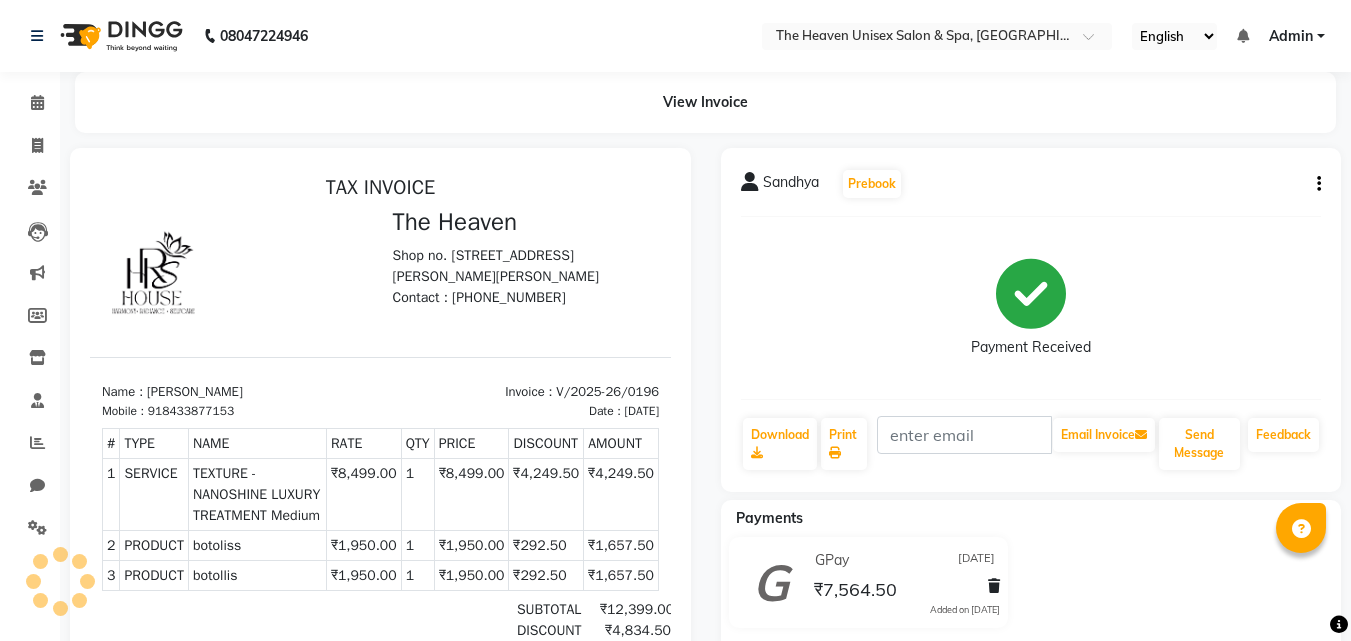 scroll, scrollTop: 0, scrollLeft: 0, axis: both 